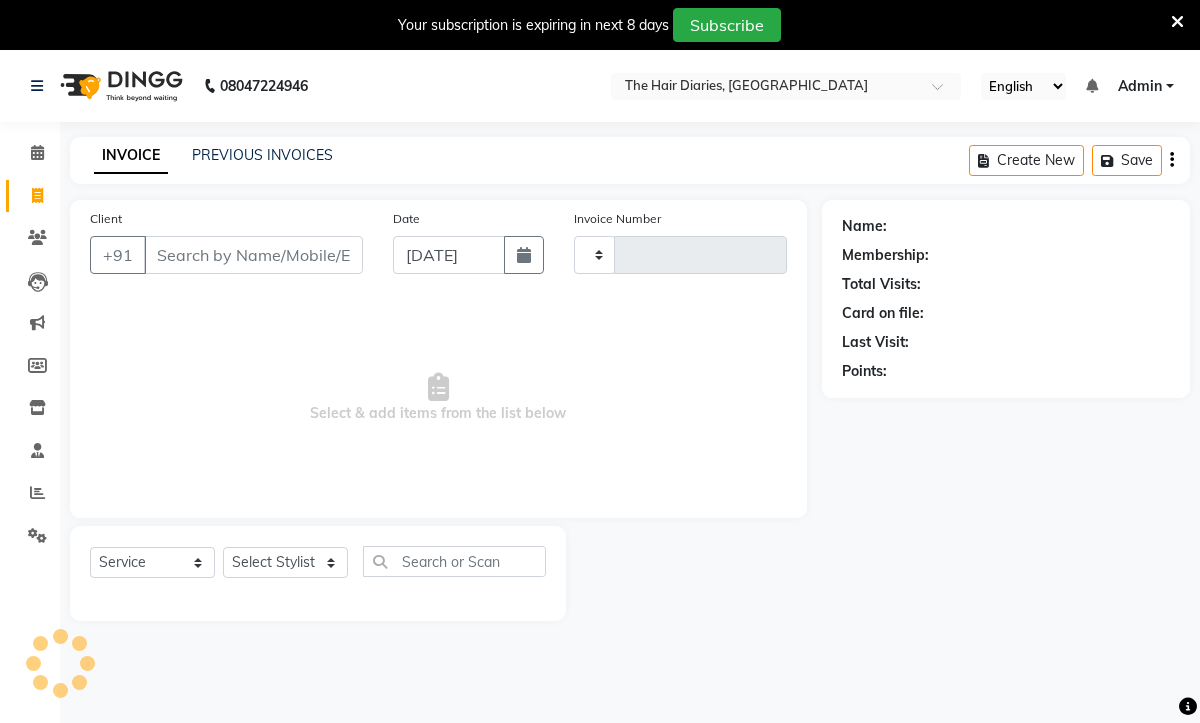 select on "service" 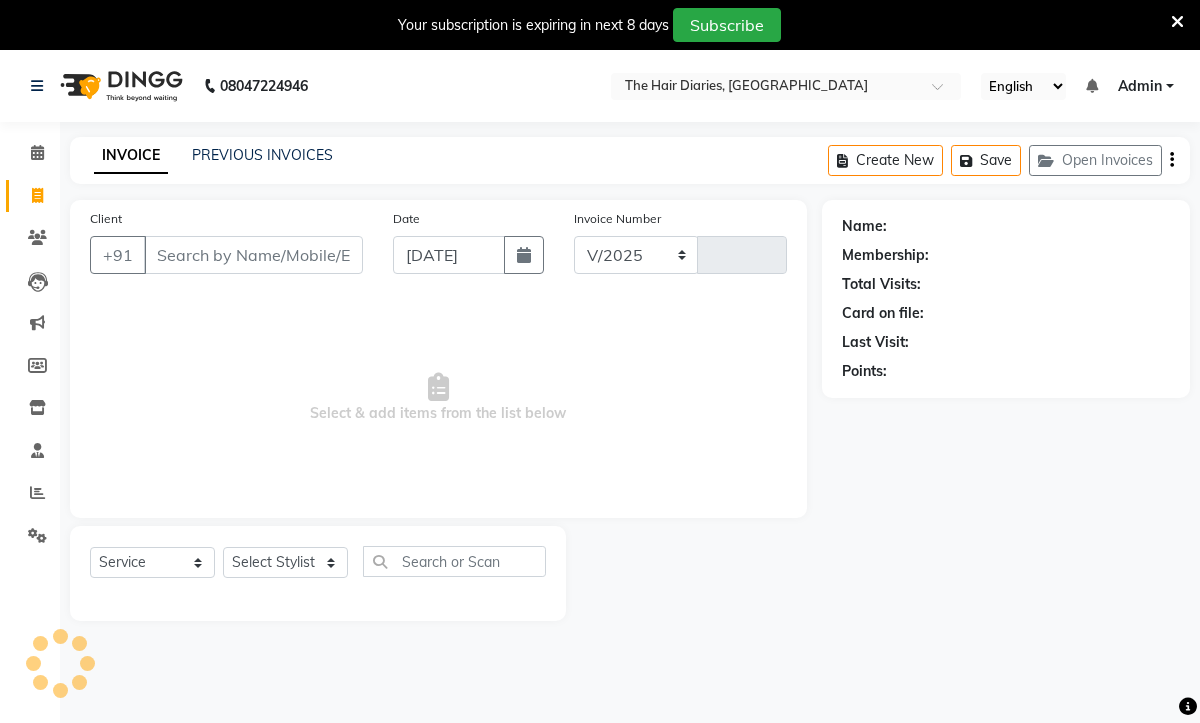 select on "782" 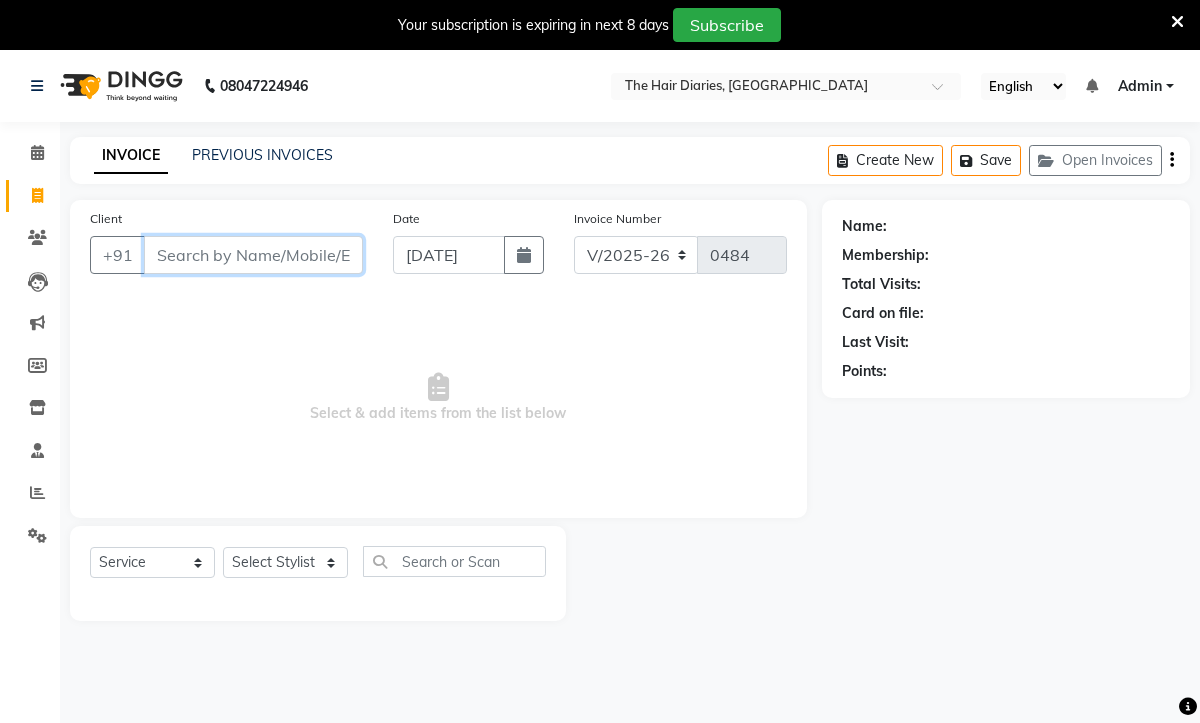 scroll, scrollTop: 18, scrollLeft: 0, axis: vertical 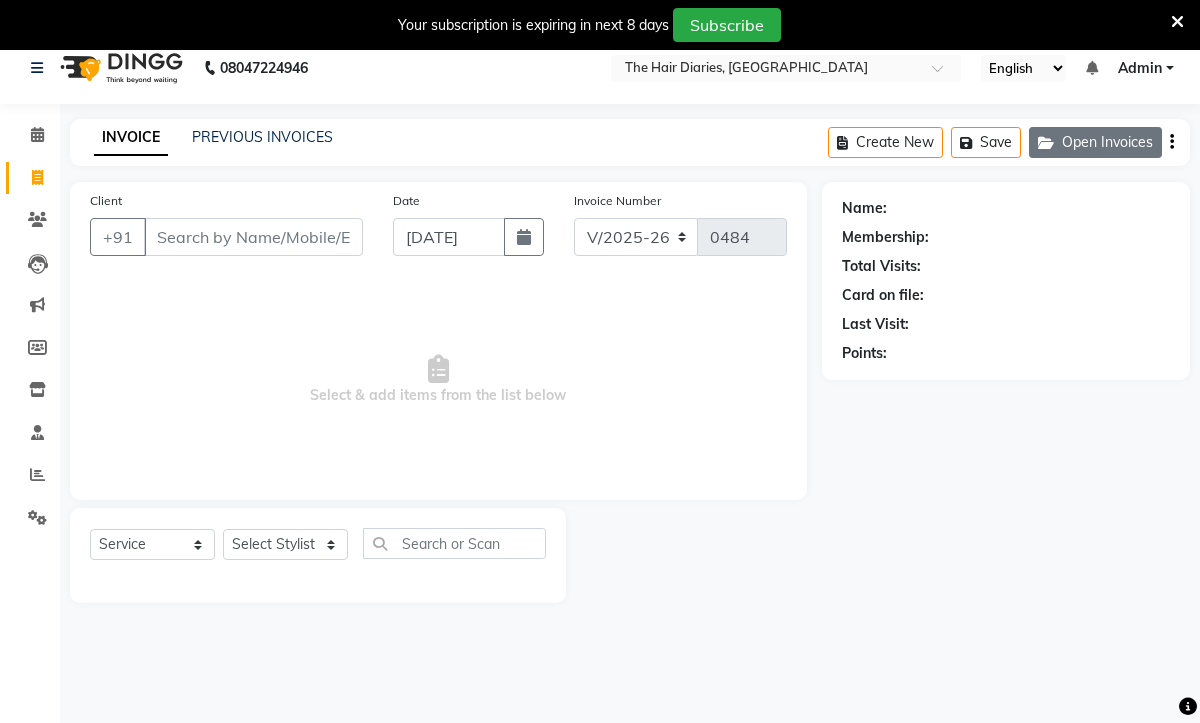 click on "Open Invoices" 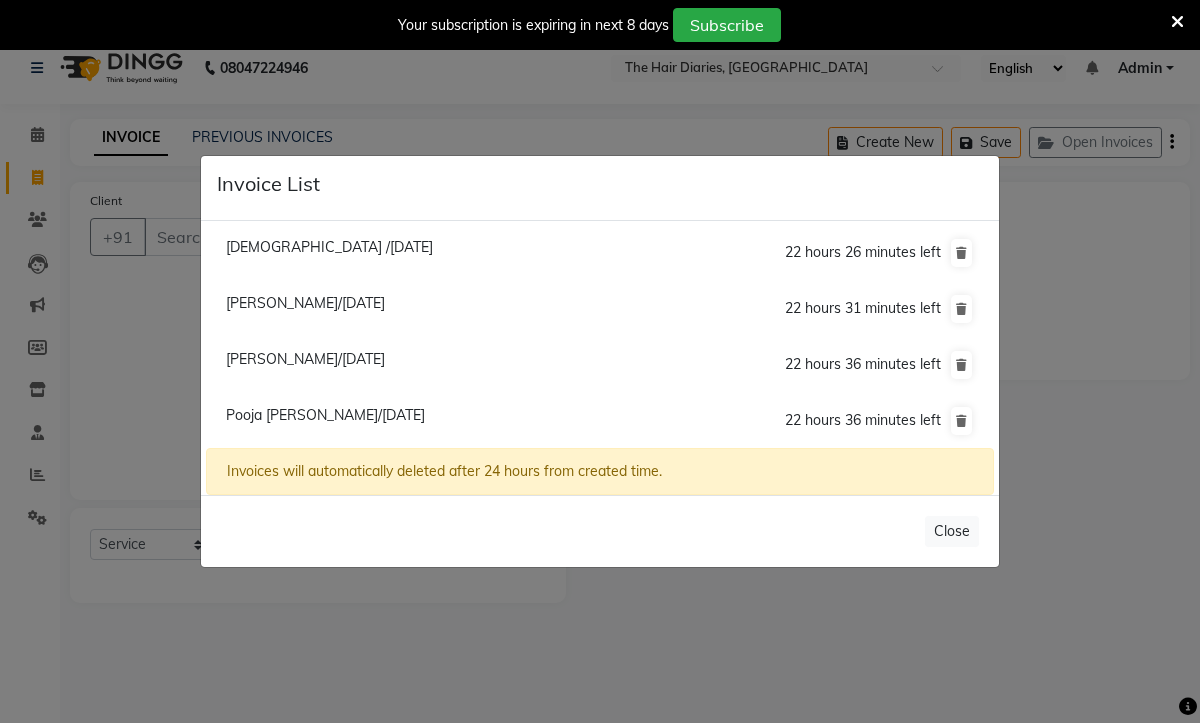click on "[DEMOGRAPHIC_DATA] /[DATE]" 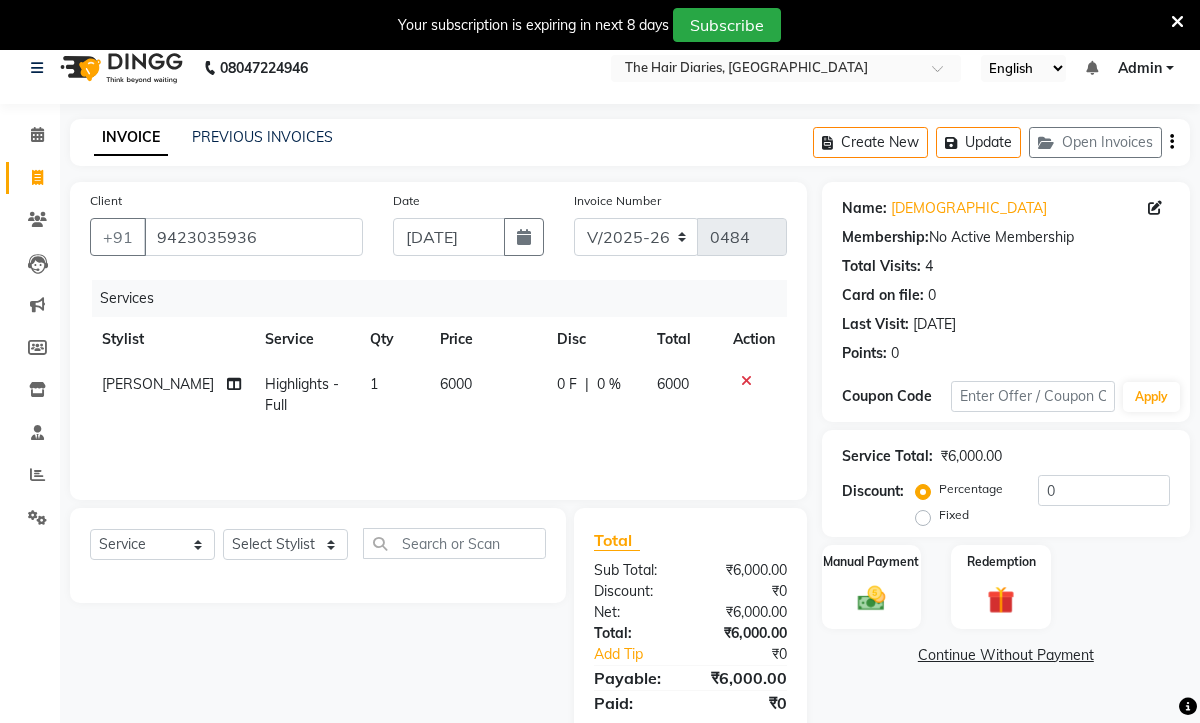 click on "6000" 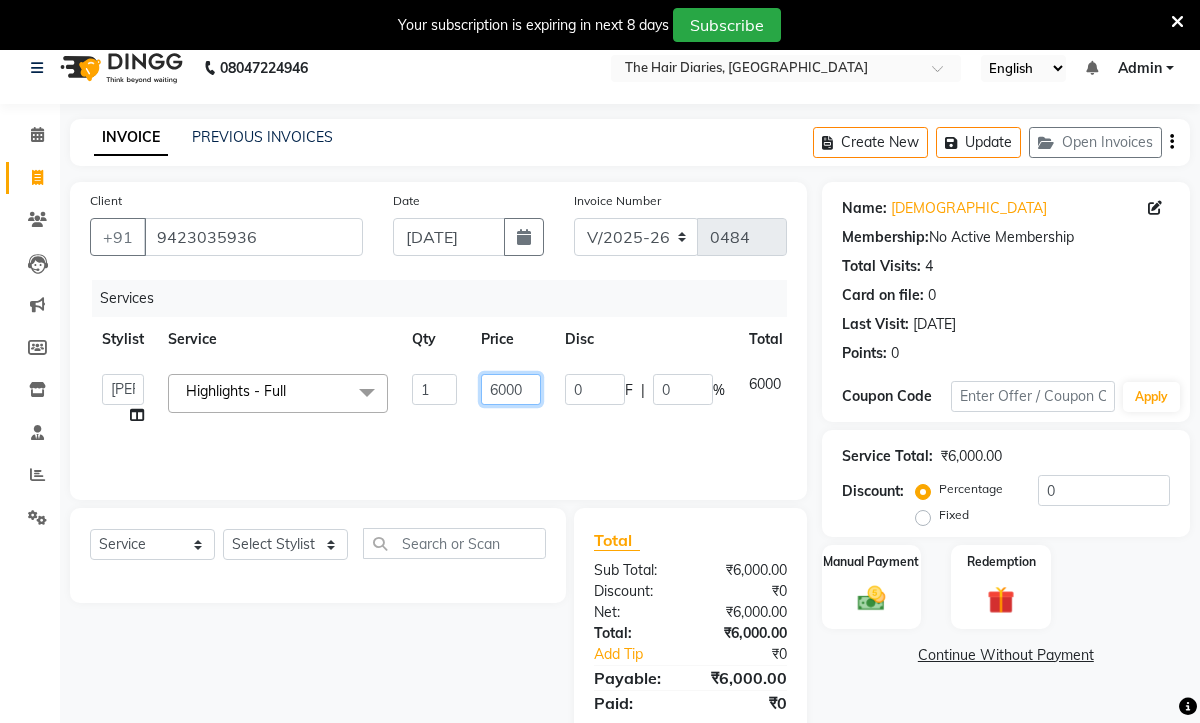 click on "6000" 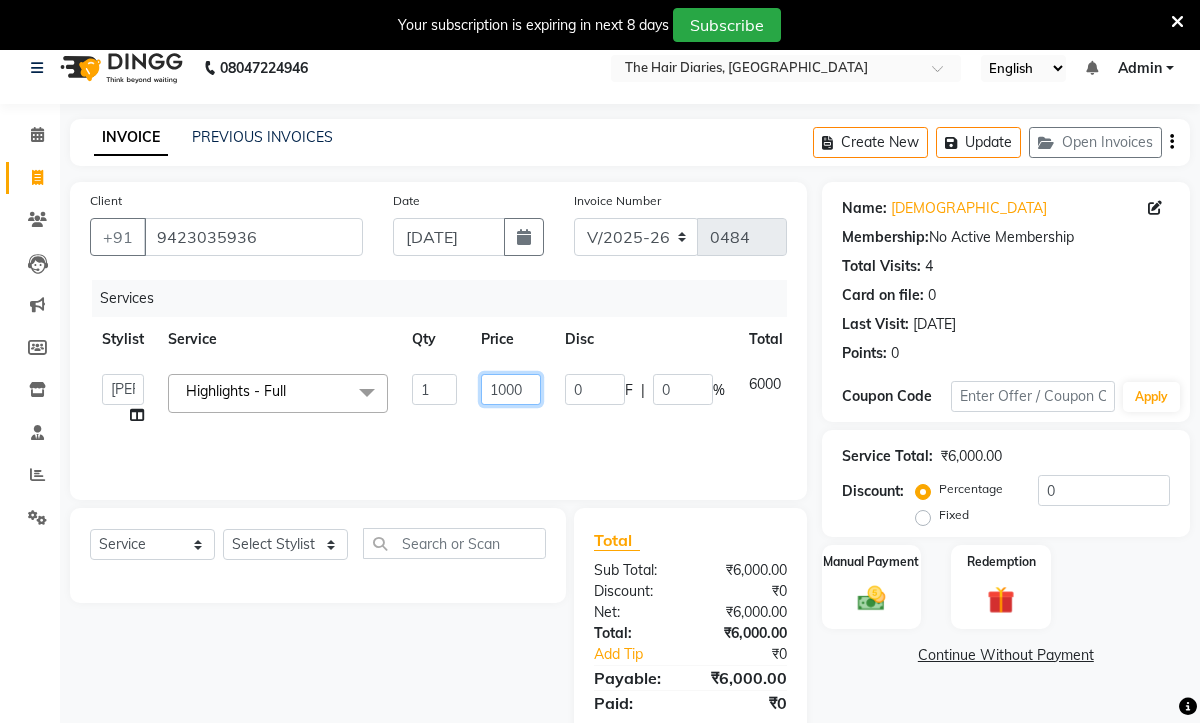 type on "12000" 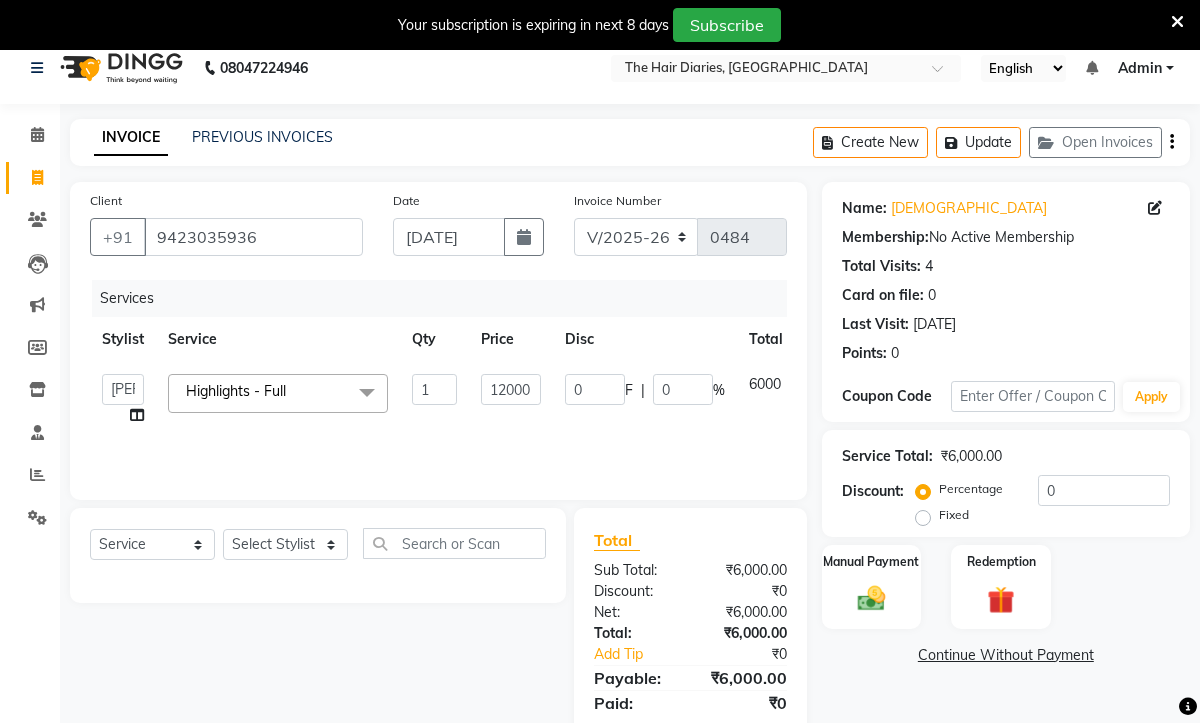 click on "Services Stylist Service Qty Price Disc Total Action  Aaryan   [PERSON_NAME]   [PERSON_NAME]   [PERSON_NAME]   Jyoti    [PERSON_NAME]   Manali    Maneger   Nazlin [PERSON_NAME]   [PERSON_NAME]    [PERSON_NAME]   [PERSON_NAME]   Highlights - Full  x Haircuts - [DEMOGRAPHIC_DATA] (Senior) Haircuts - [DEMOGRAPHIC_DATA](Senior) Haircuts - [DEMOGRAPHIC_DATA] (Junior) Haircuts - [DEMOGRAPHIC_DATA] (Junior) Fringe Cut Kids Haircut-under 5yrs Hair trim Hair Fading [DEMOGRAPHIC_DATA] Haircuts  ([DEMOGRAPHIC_DATA]) Haircut -[DEMOGRAPHIC_DATA] (Junior old) Shampoo - Shampoo Extension wash Styling - Blowdry Styling - Curls Styling - Crimp Styling - [DEMOGRAPHIC_DATA] Style Saree Draping [PERSON_NAME] Styling - Trim [PERSON_NAME] Styling - [PERSON_NAME] Styling Touchups Full  Touchups Half Global Color - Full Global Color - Half Toning Highlights - Full Highlights - 3/4Th Highlights - Half Low Lights Highlights And Global Balayage - Full Balayage - Half Balayage - Front Treatments - Fringe([MEDICAL_DATA]) Treatments - Crown ([MEDICAL_DATA]) Treatments - Full ([MEDICAL_DATA]) Treatments - [DEMOGRAPHIC_DATA] Top ([MEDICAL_DATA]) Treatments - Full (Backwastreatment) Treatments - Full (Filller) Milkshake spa Sos [PERSON_NAME] K Clean up" 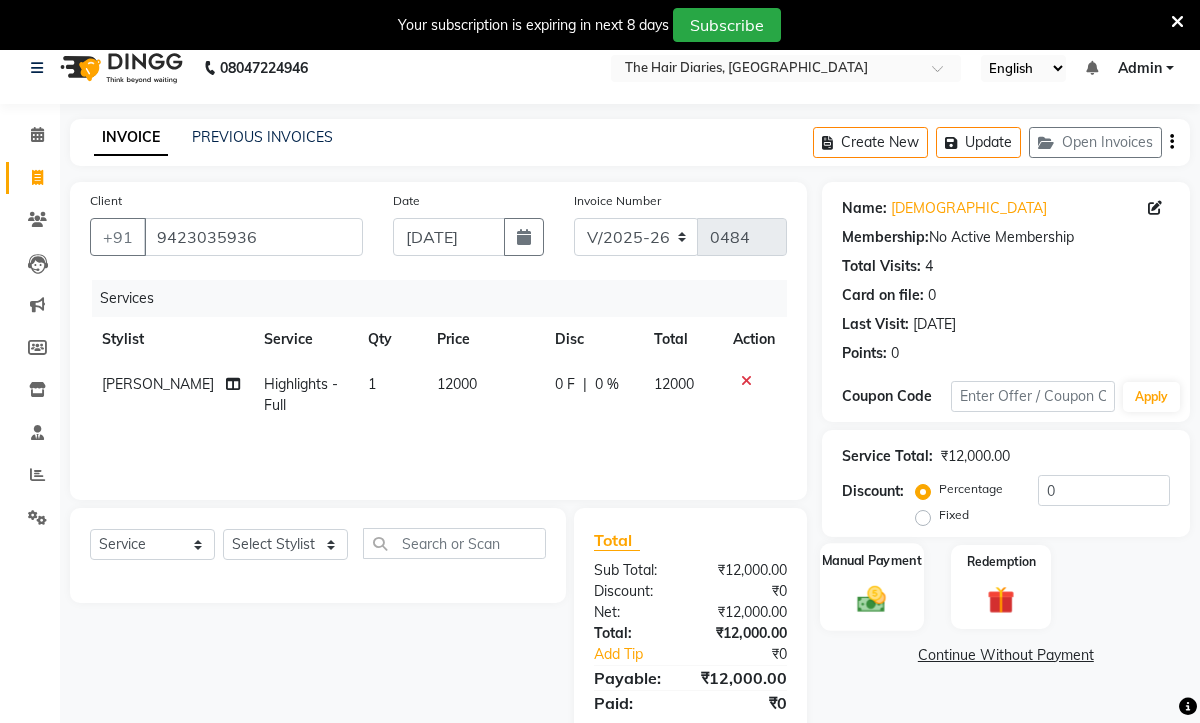 click 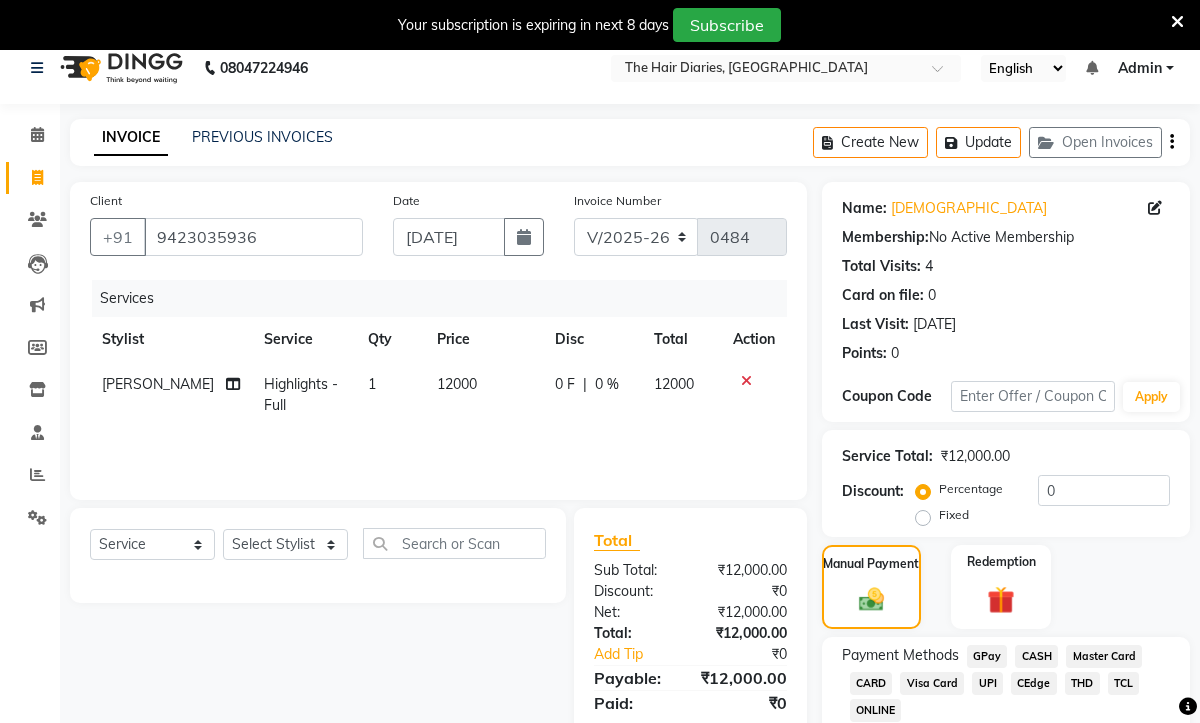 click on "CEdge" 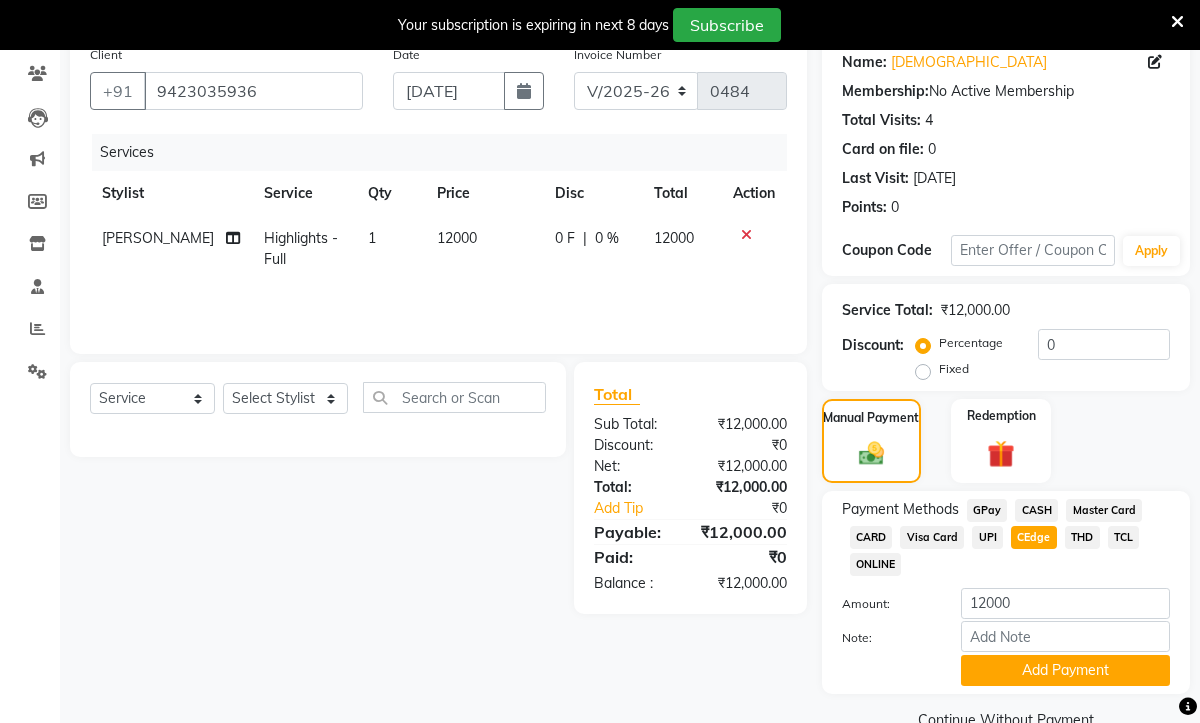 scroll, scrollTop: 206, scrollLeft: 0, axis: vertical 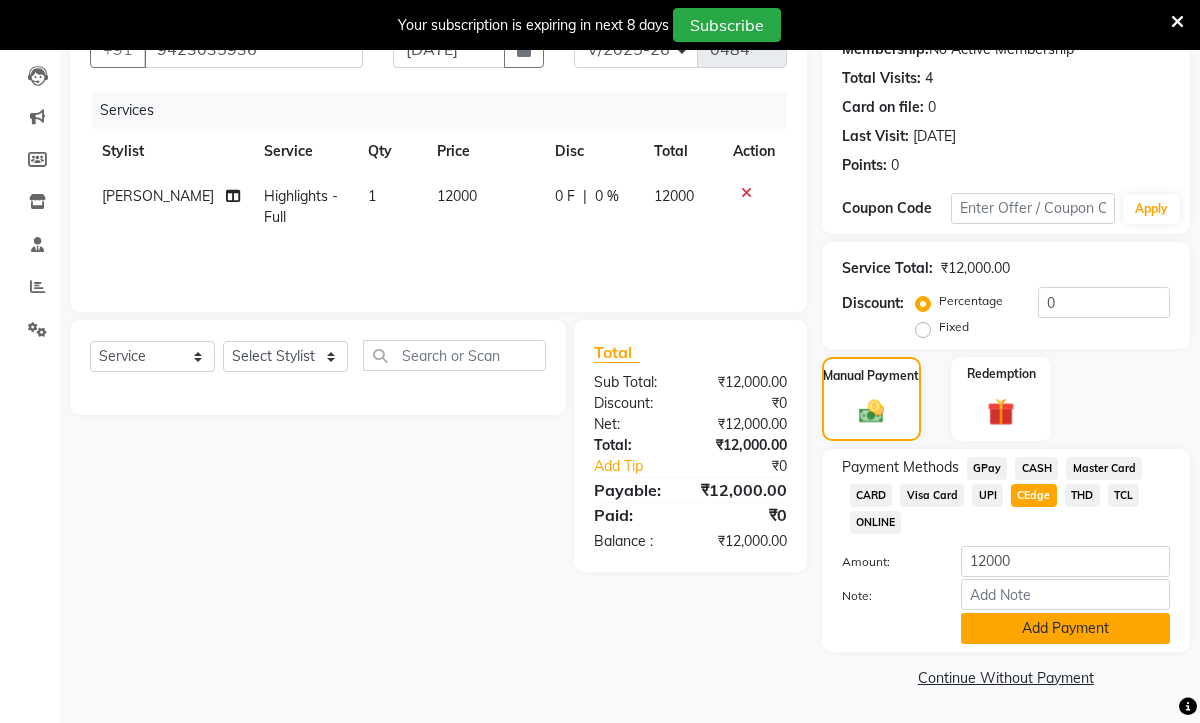 click on "Add Payment" 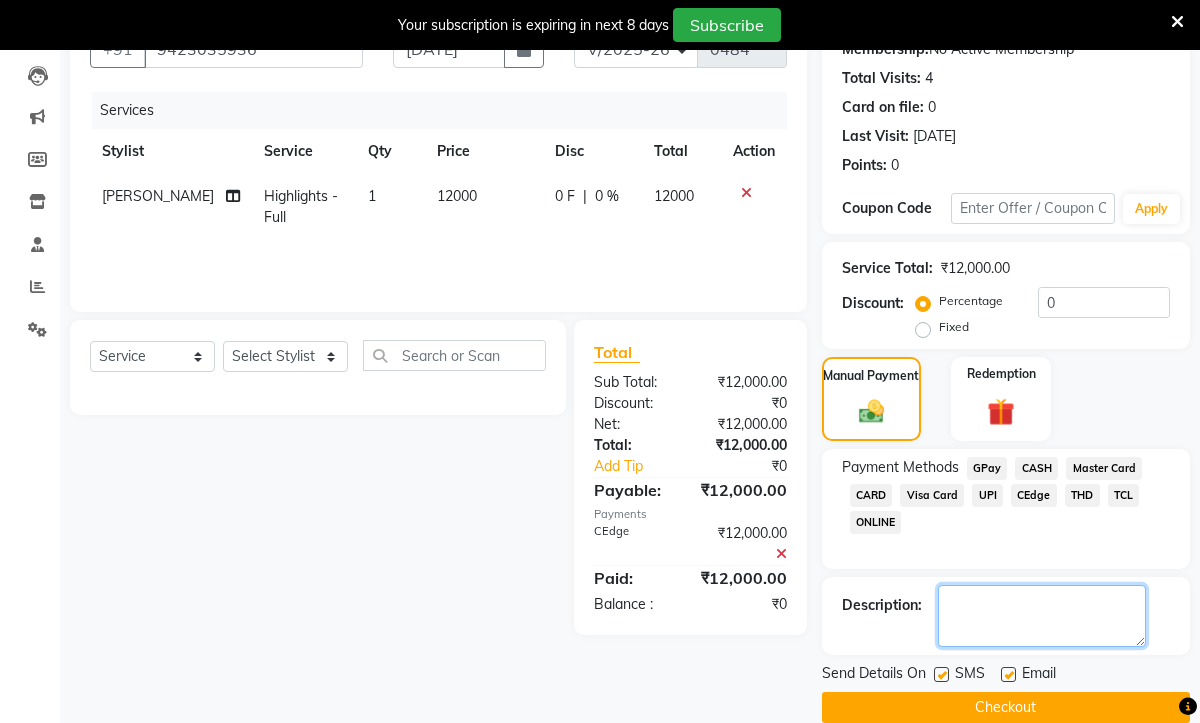click 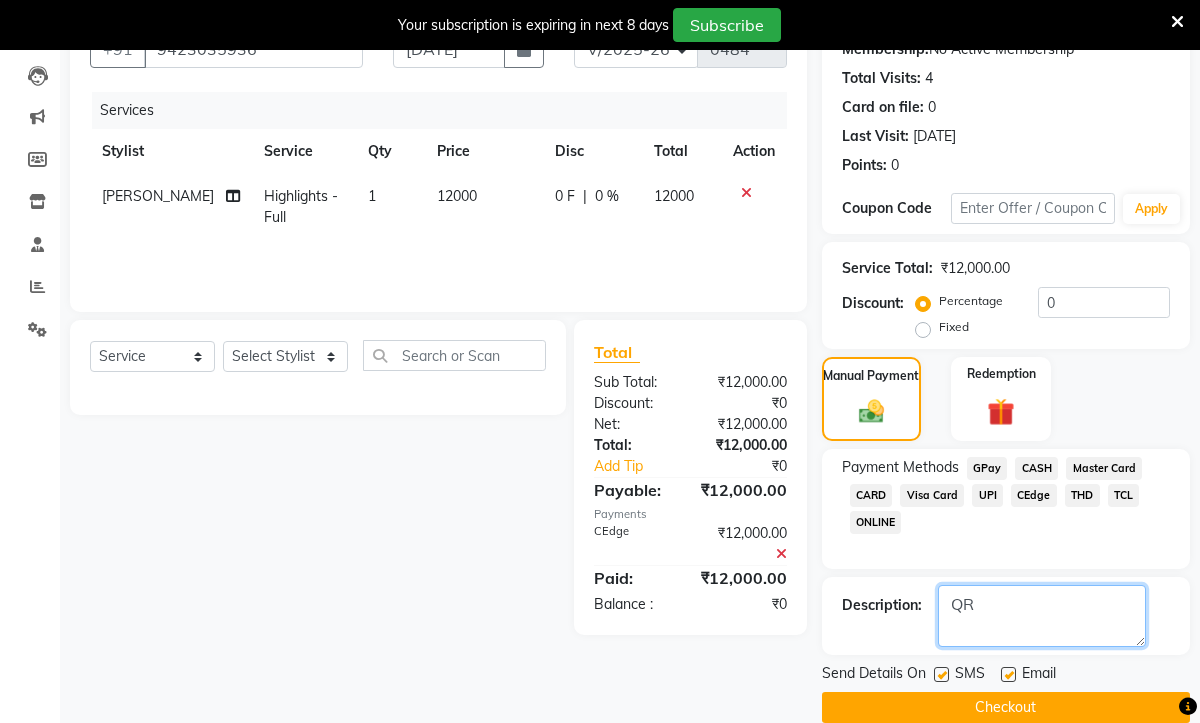 type on "QR" 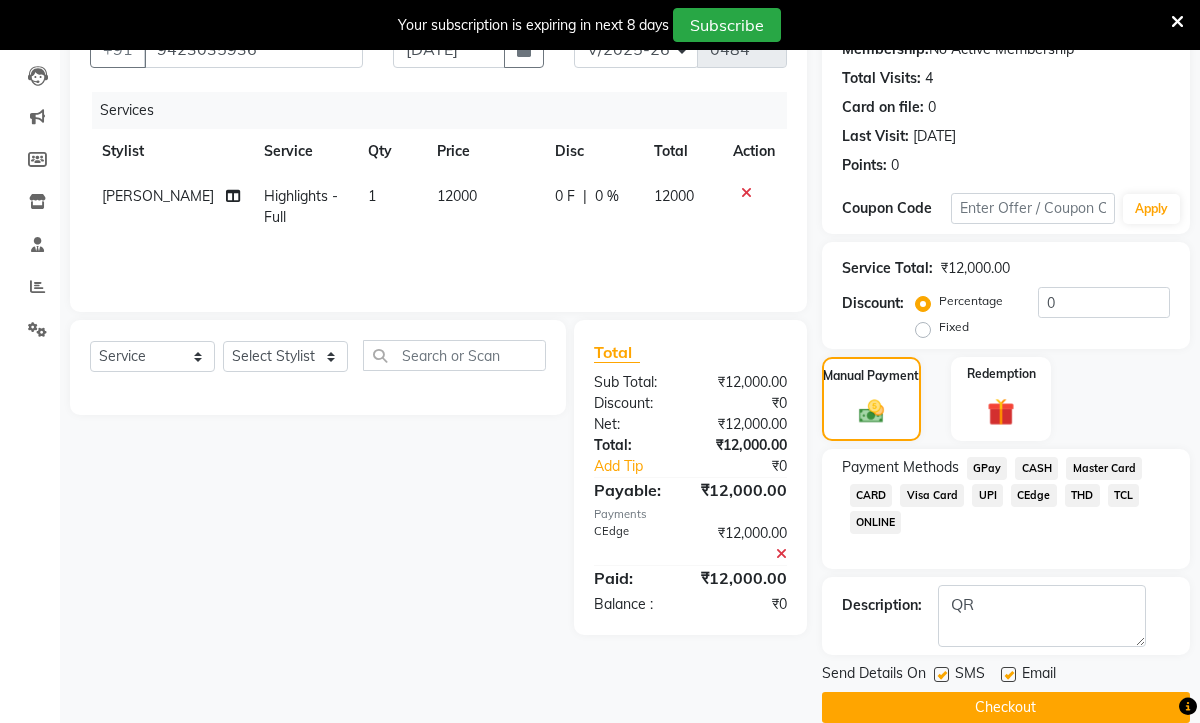 click 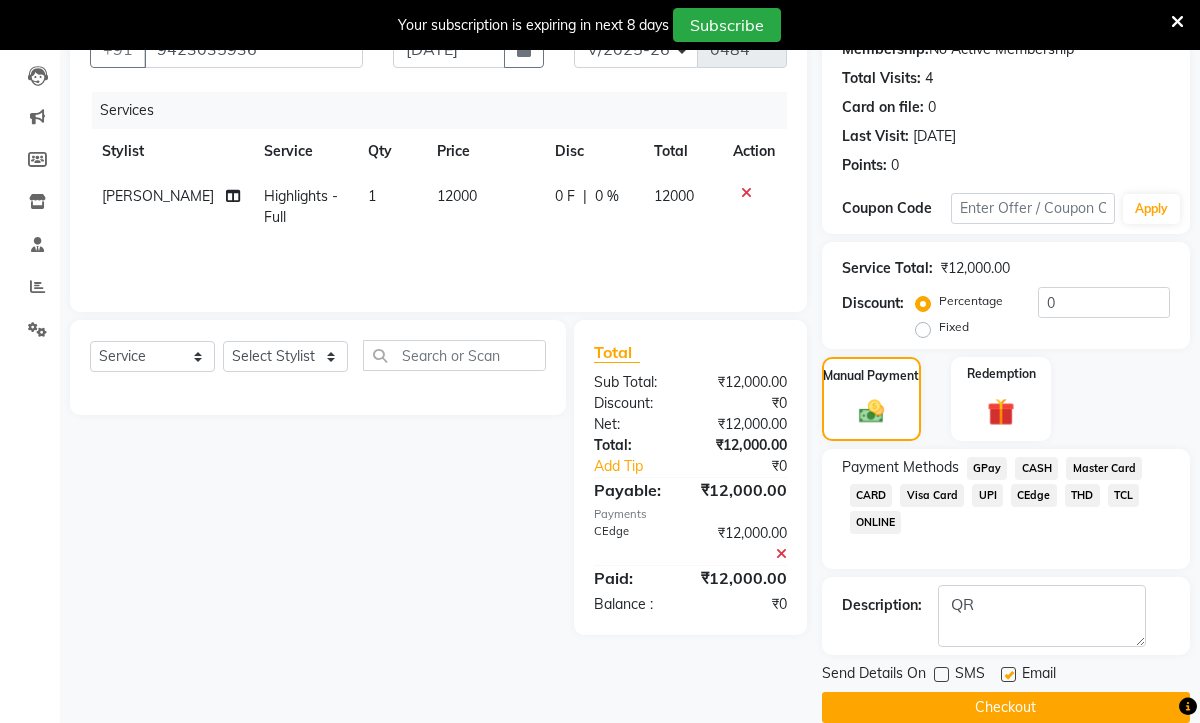 click 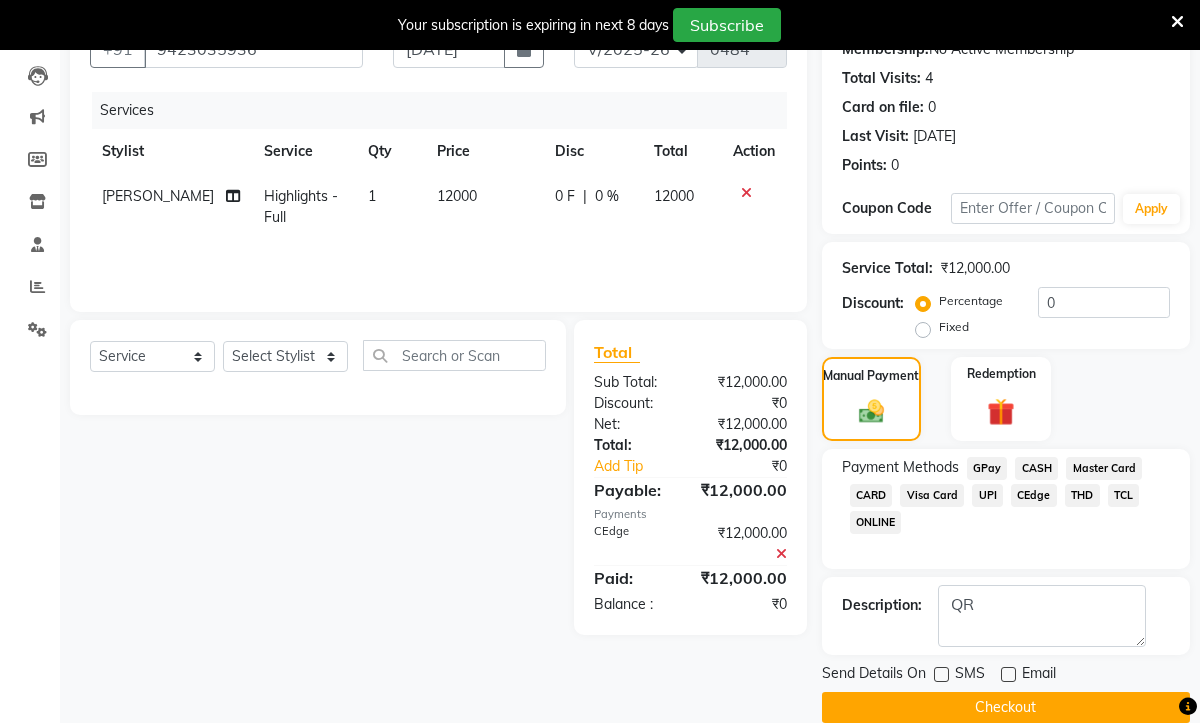 click on "Checkout" 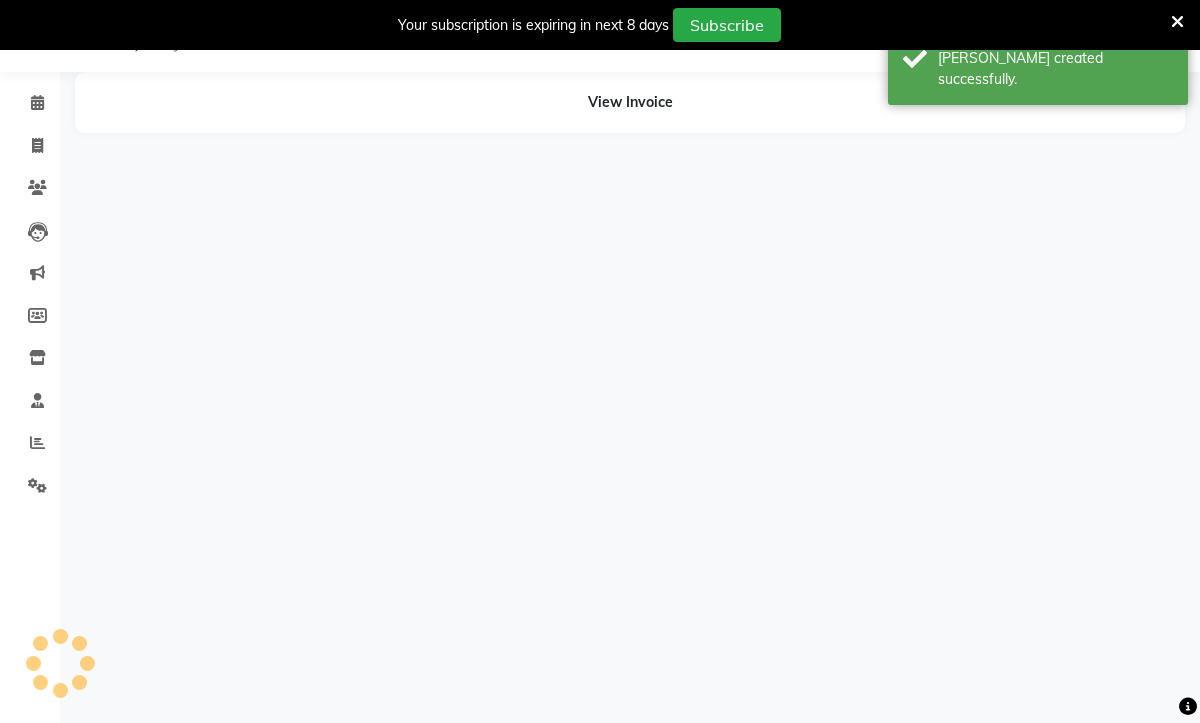 scroll, scrollTop: 50, scrollLeft: 0, axis: vertical 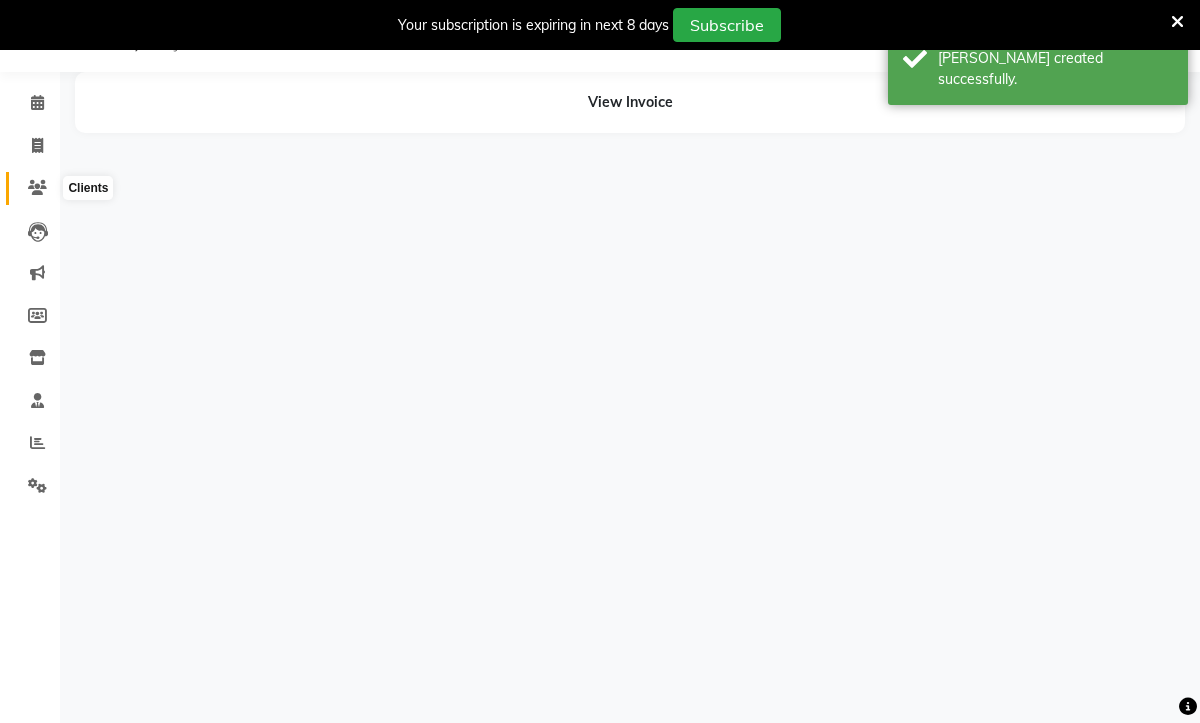 select on "12916" 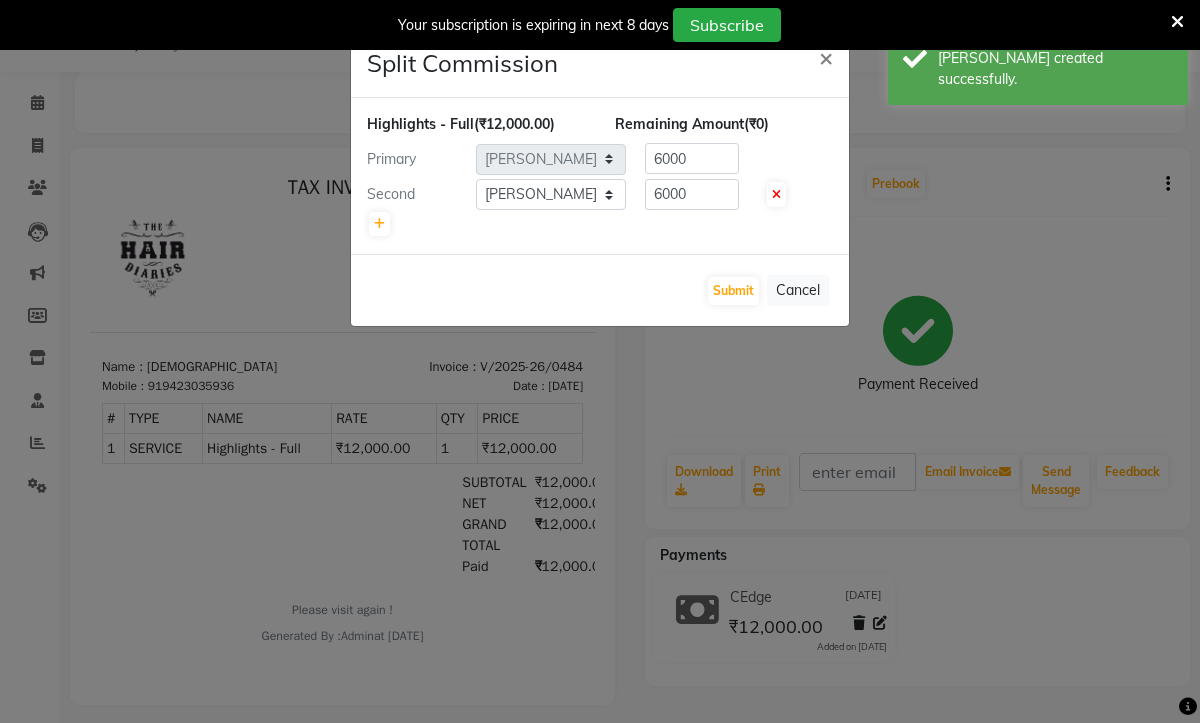 scroll, scrollTop: 0, scrollLeft: 0, axis: both 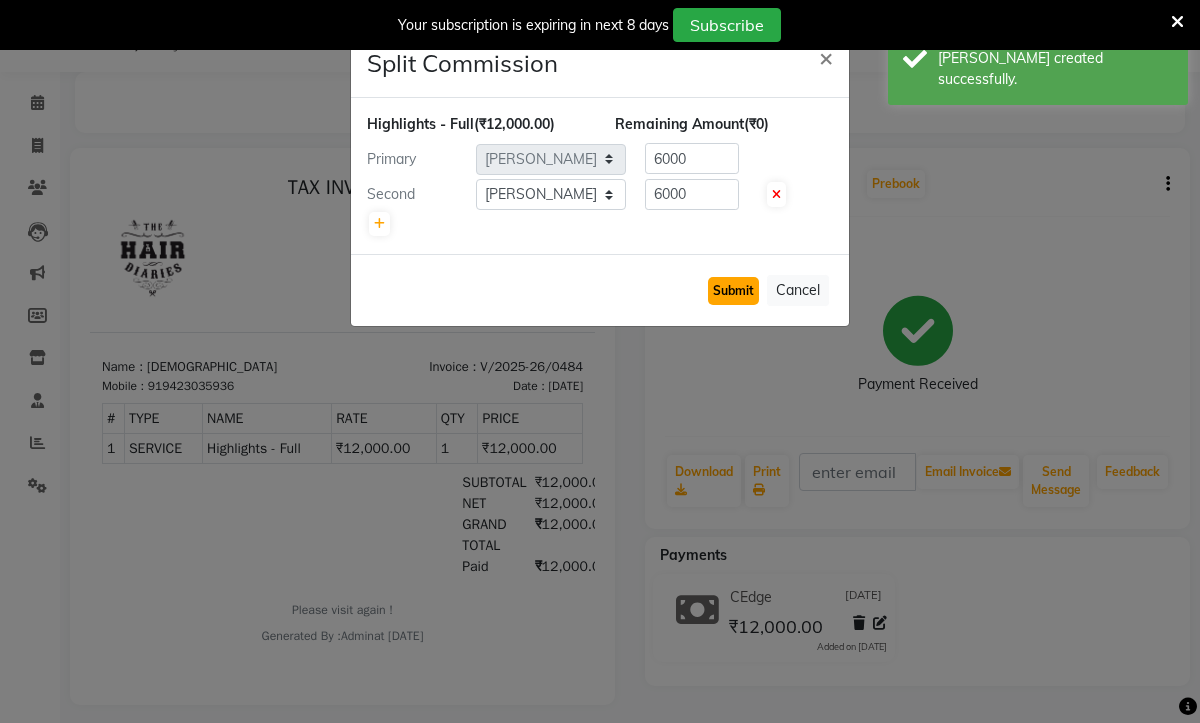 click on "Submit" 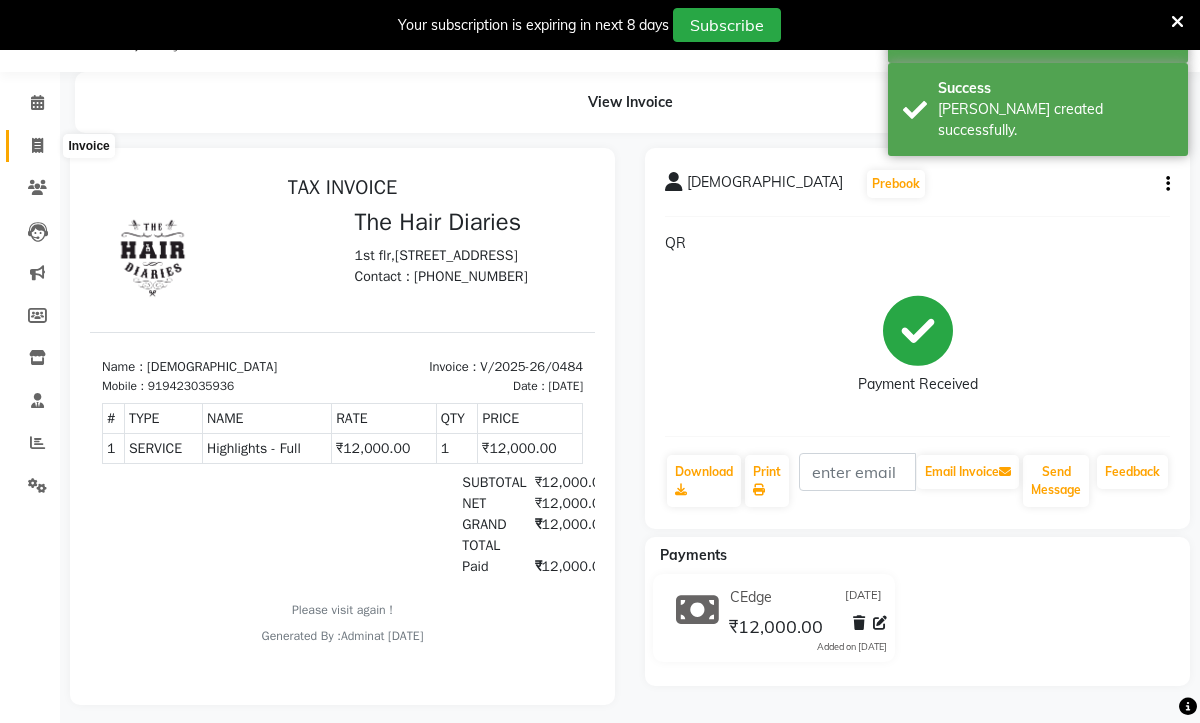 click 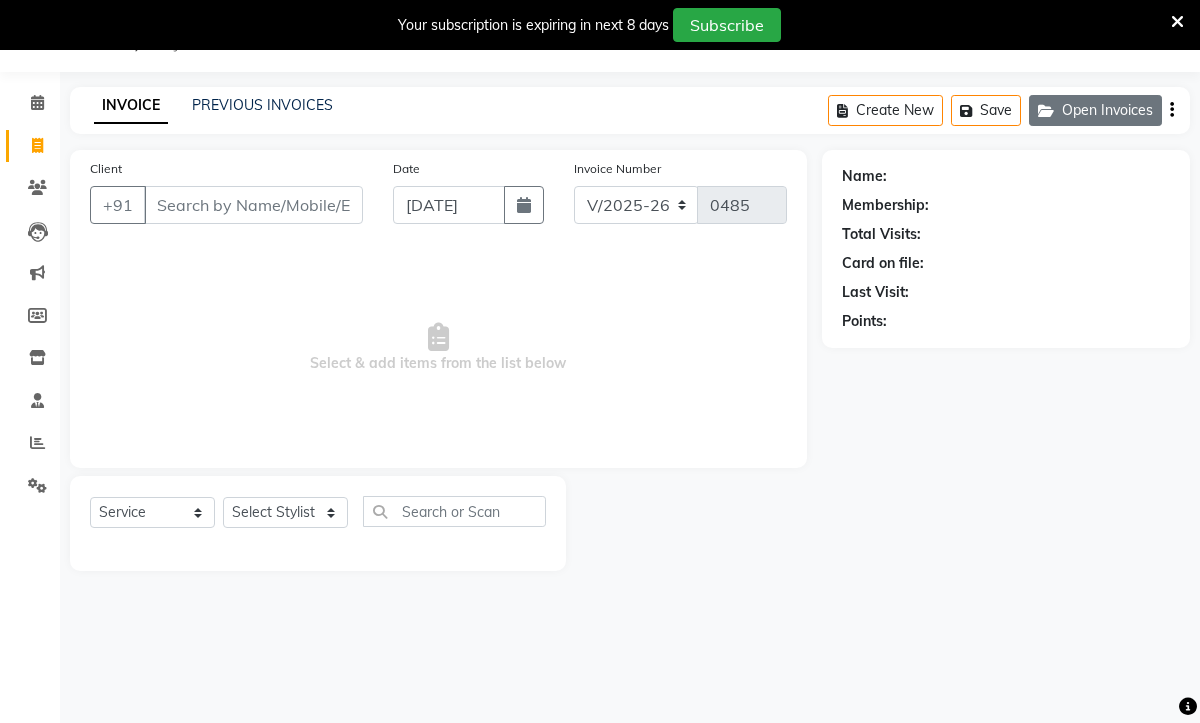 click on "Open Invoices" 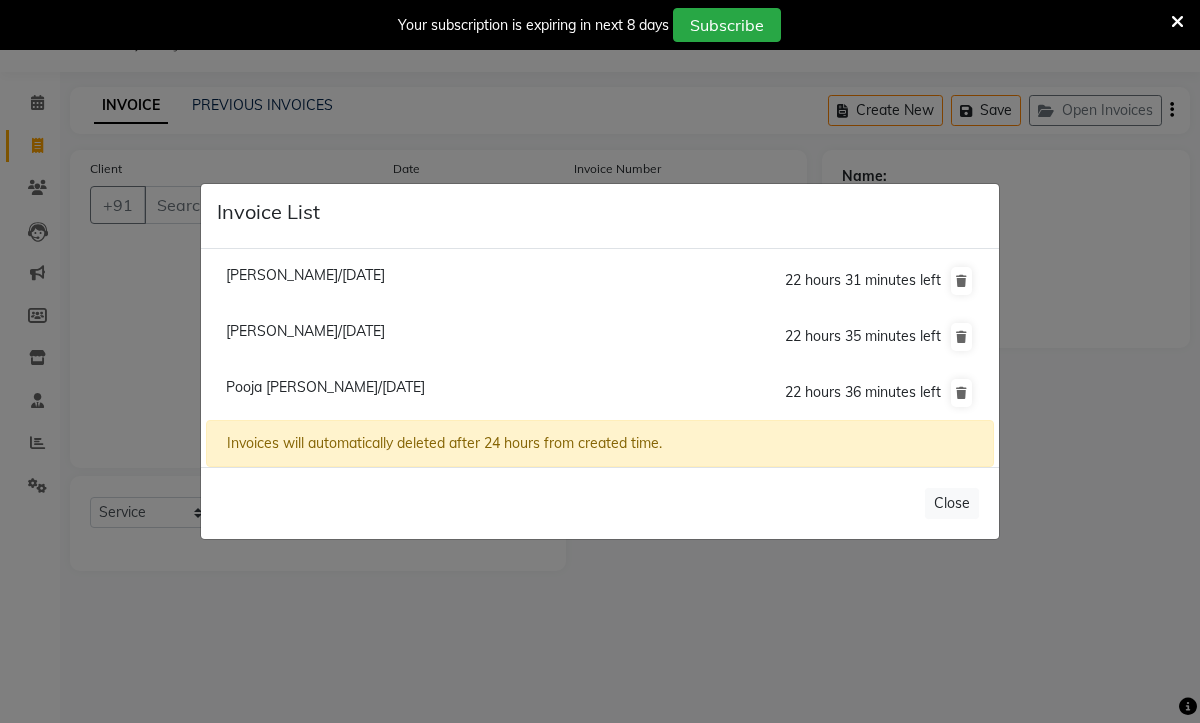 click on "[PERSON_NAME]/[DATE]" 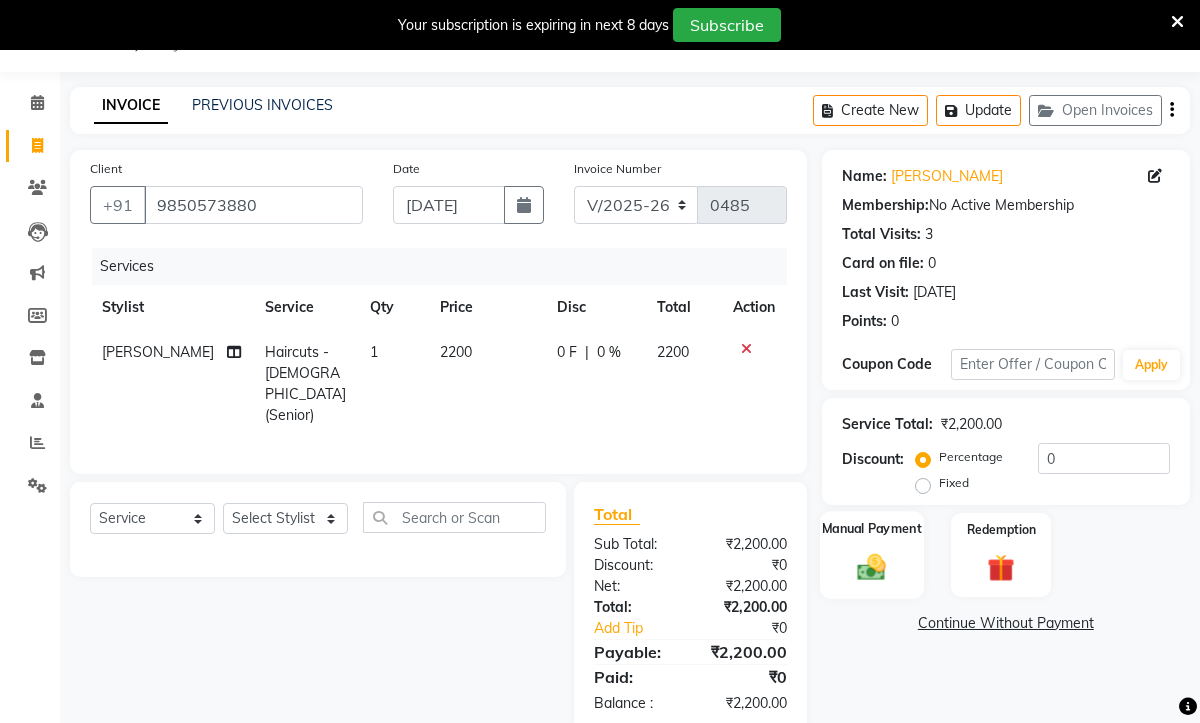 click 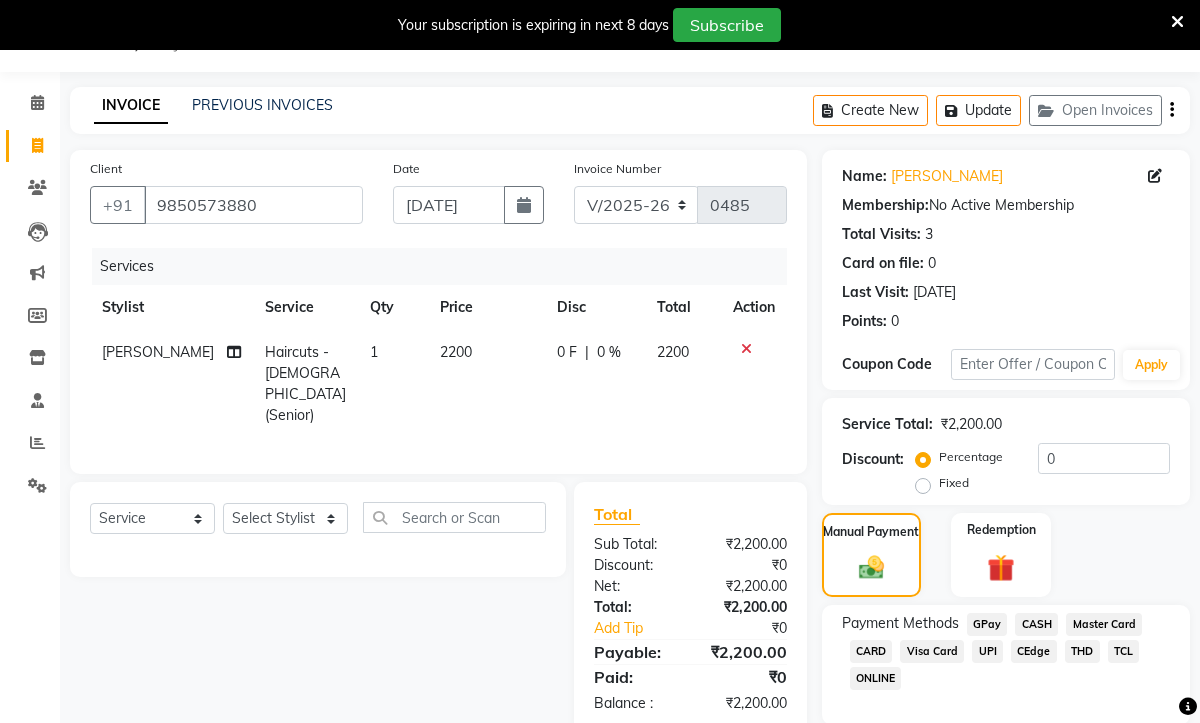 click on "CASH" 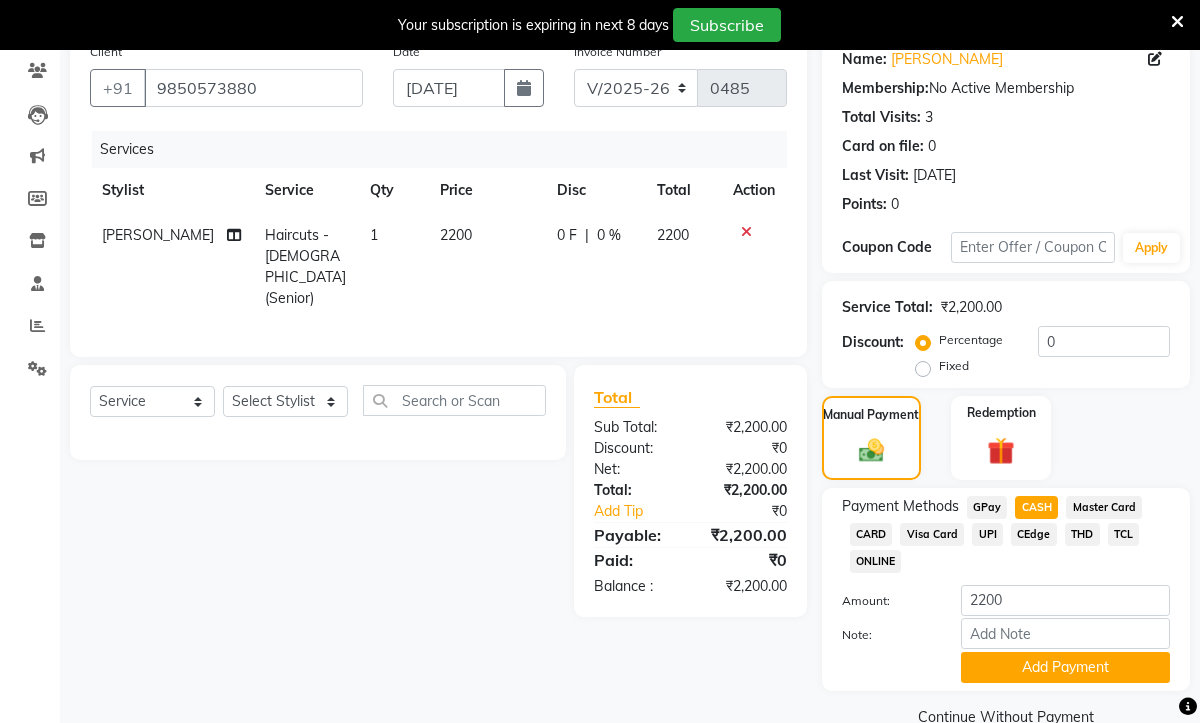 scroll, scrollTop: 202, scrollLeft: 0, axis: vertical 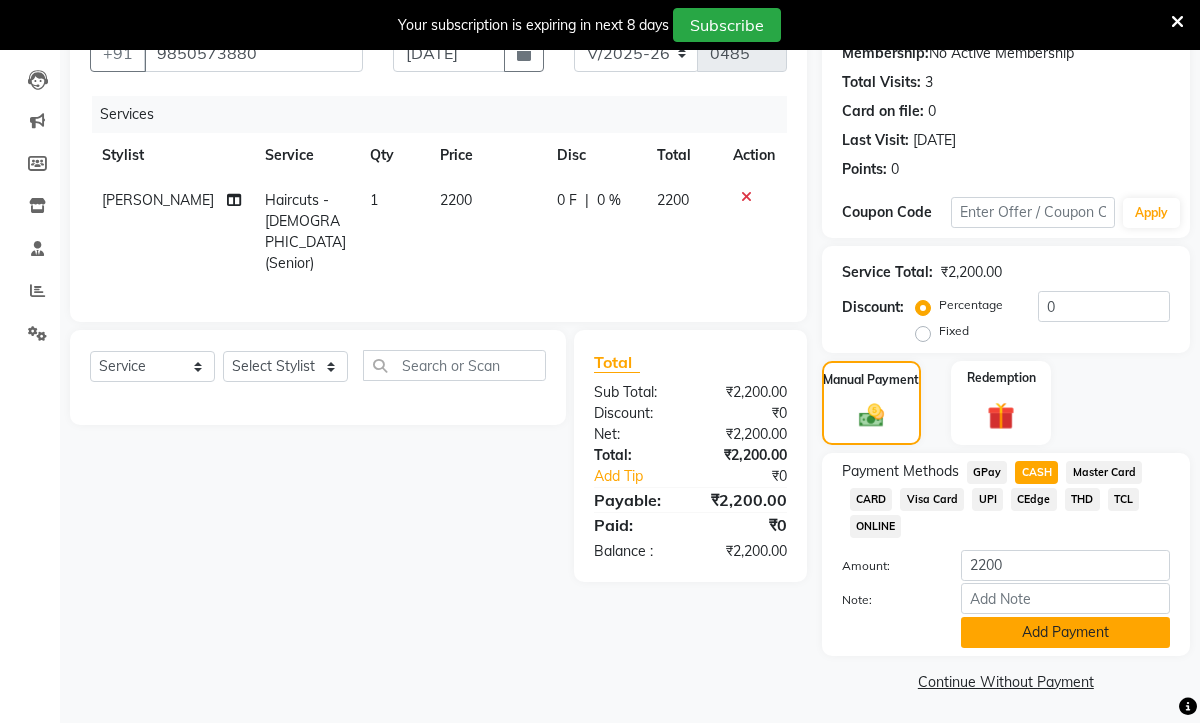 click on "Add Payment" 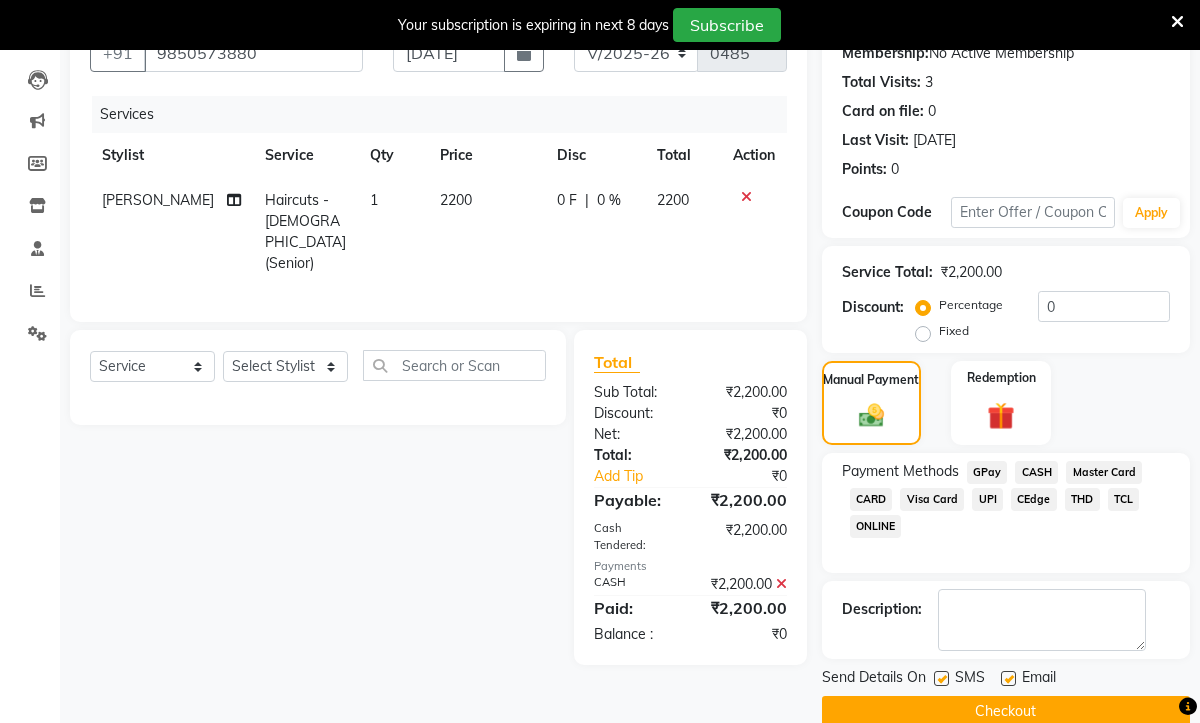 click 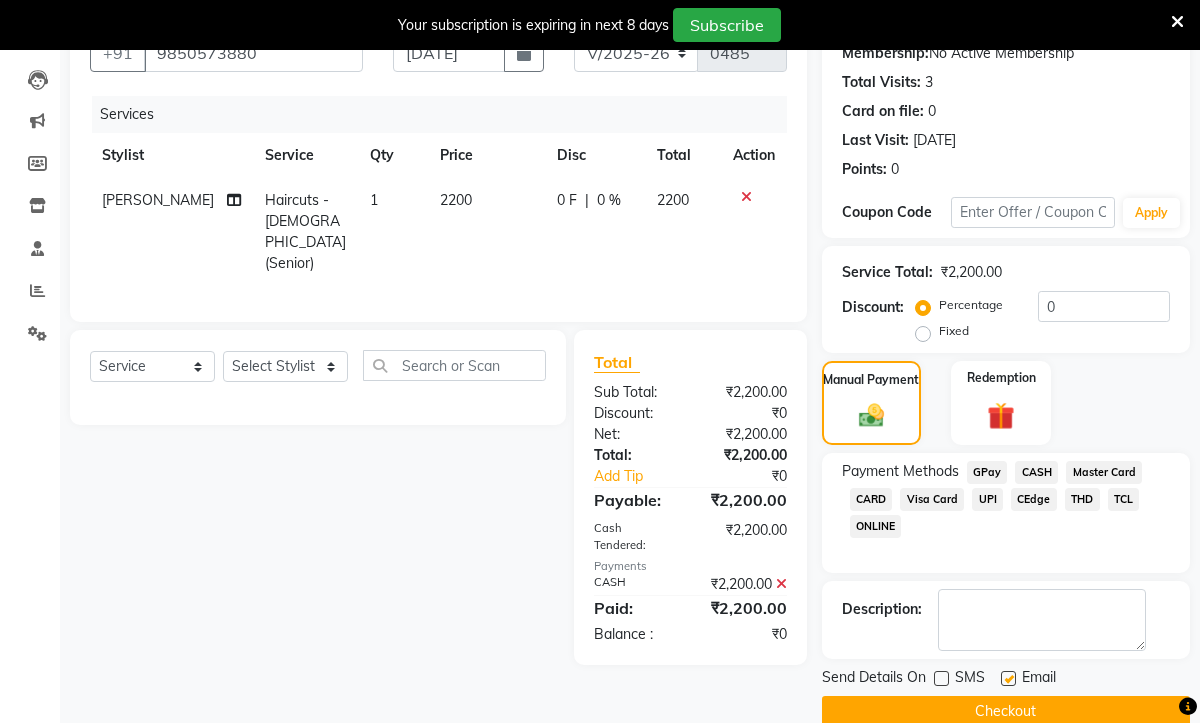 click 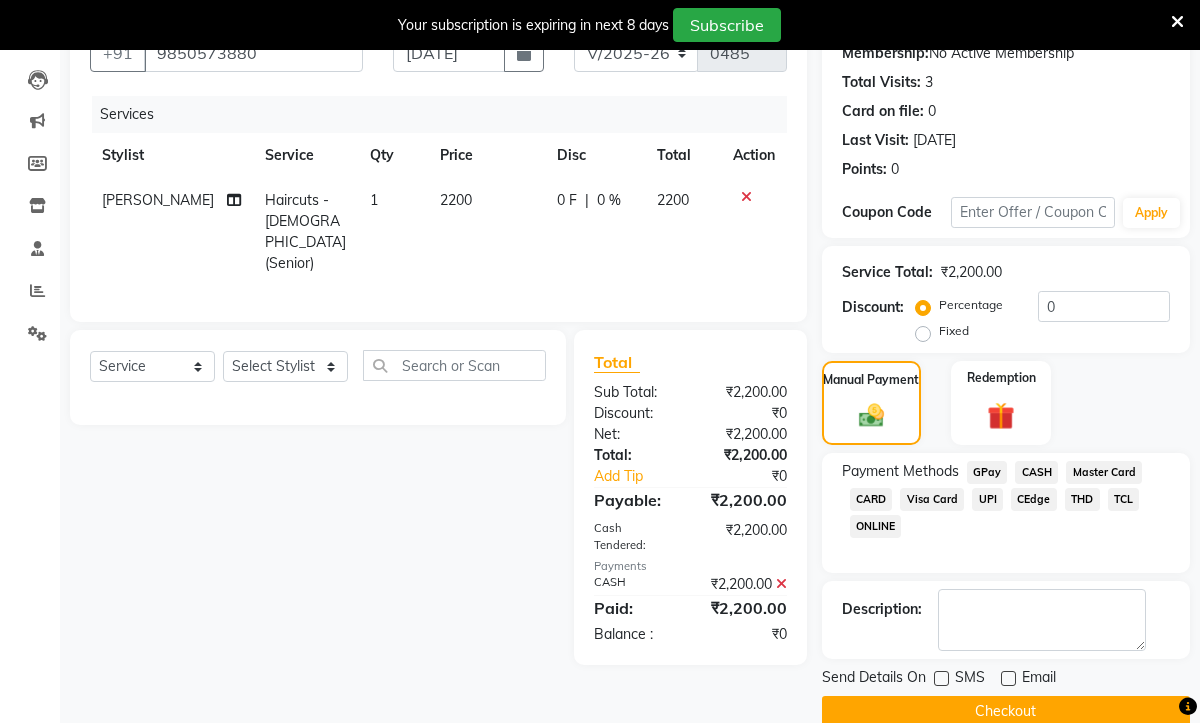 click on "Checkout" 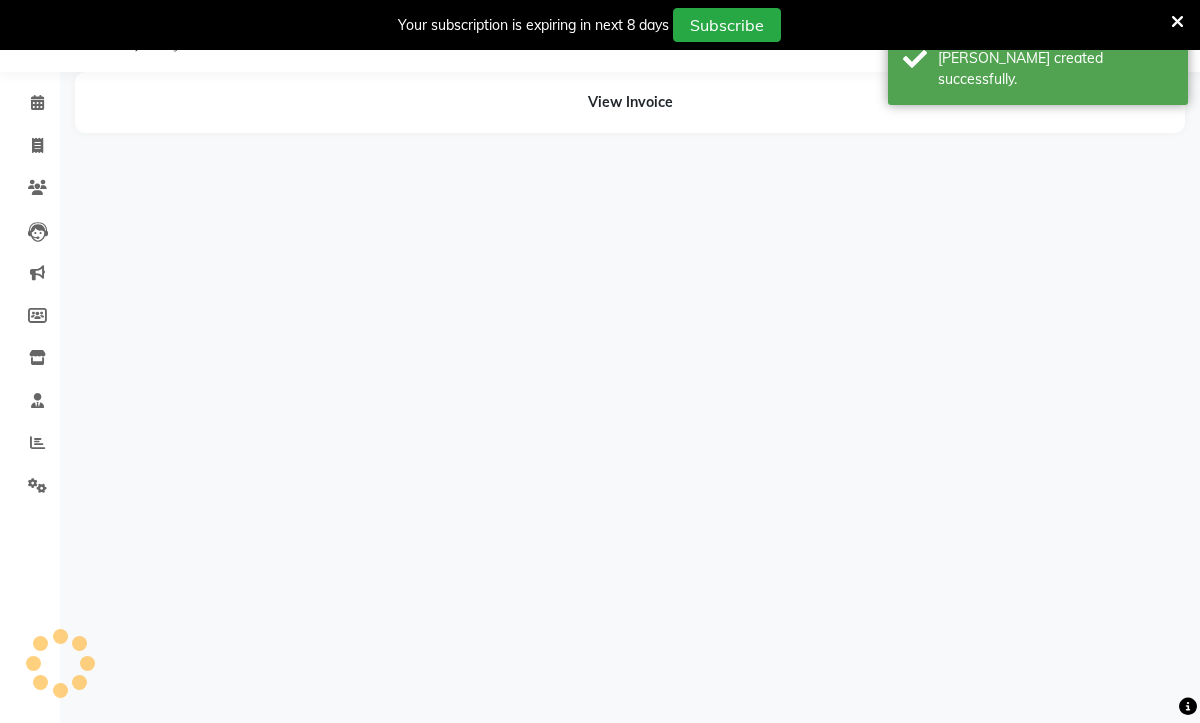 scroll, scrollTop: 50, scrollLeft: 0, axis: vertical 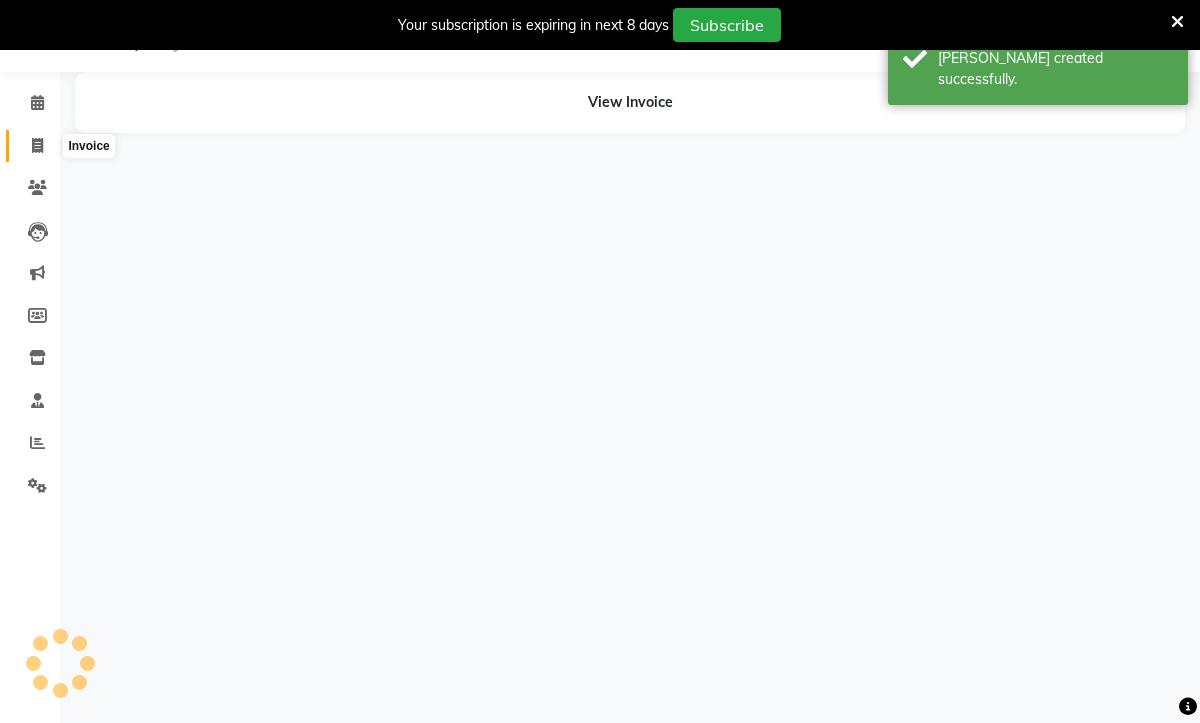 click 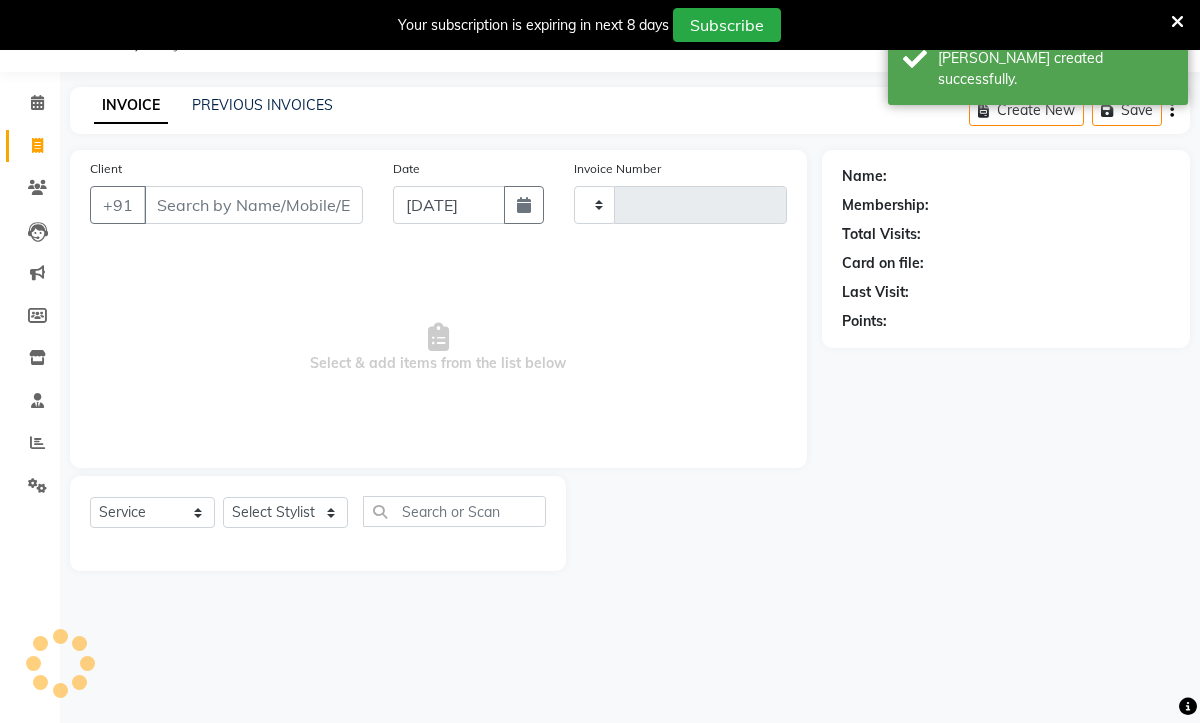 type on "0486" 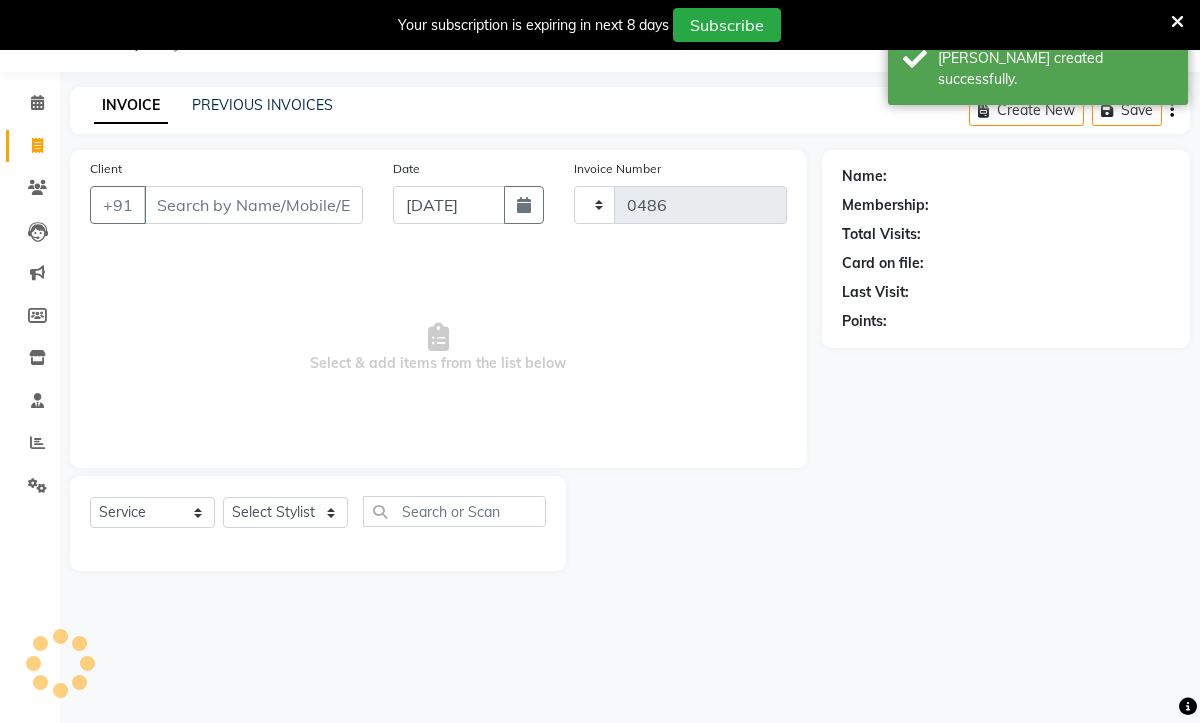 select on "782" 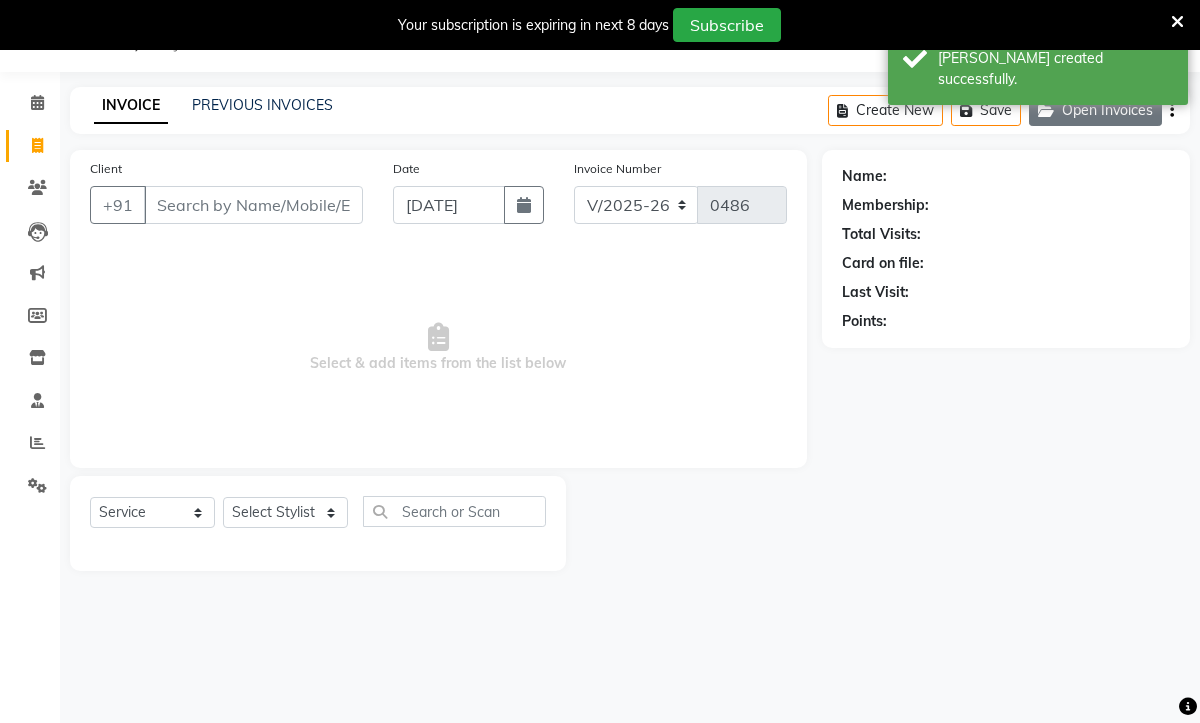 click on "Open Invoices" 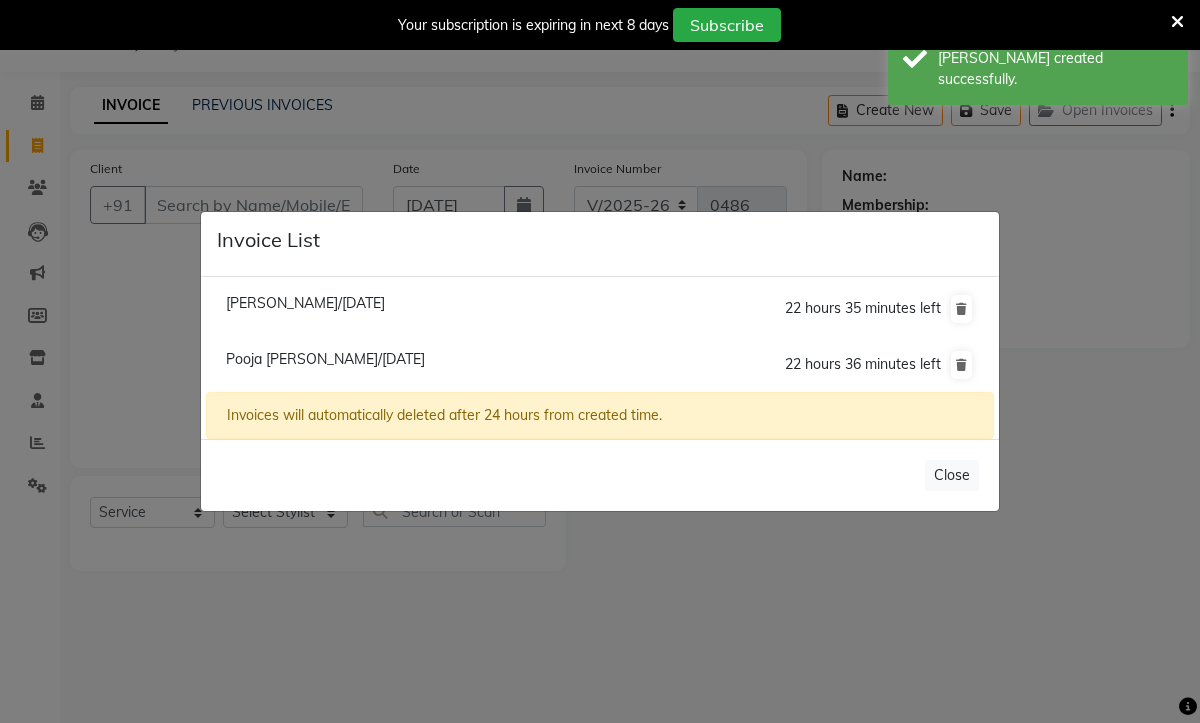 click on "[PERSON_NAME]/[DATE]" 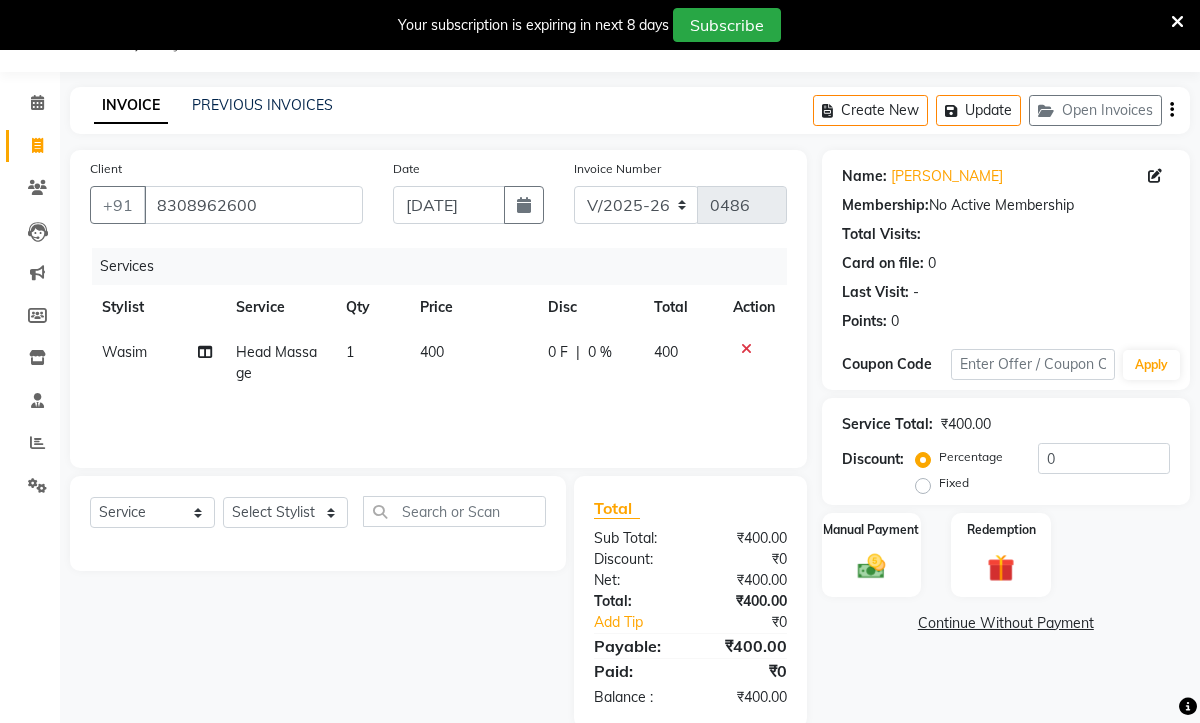 click on "Head Massage" 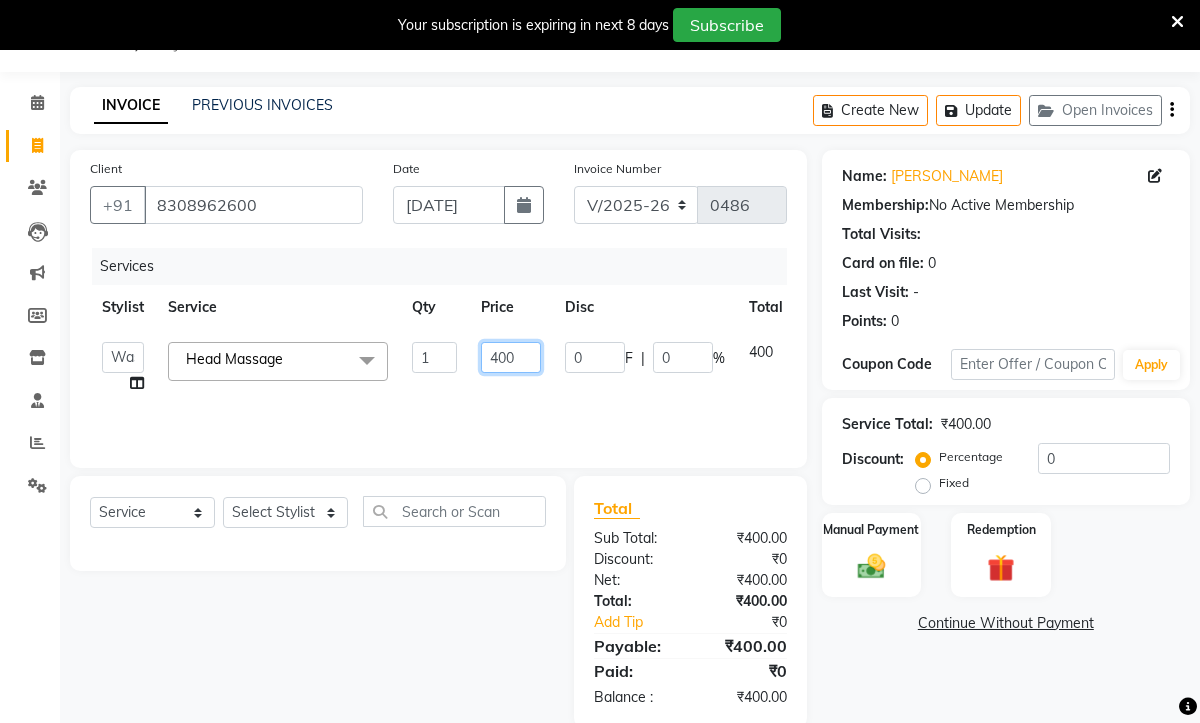 click on "400" 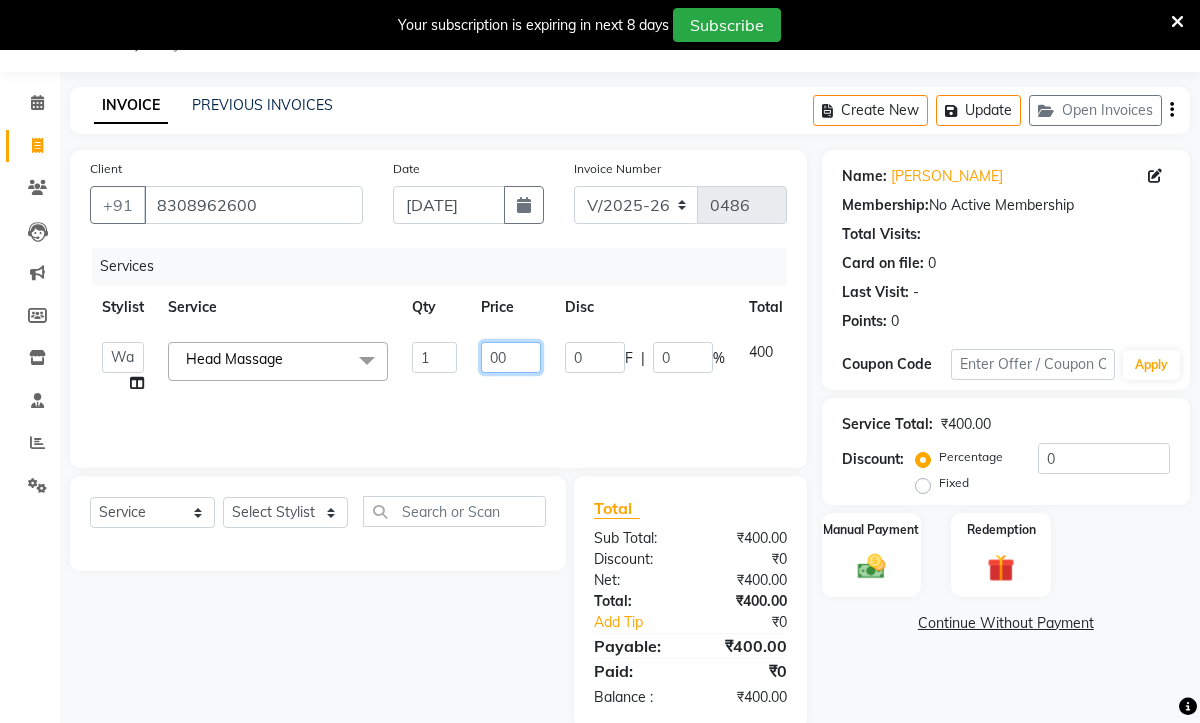 type on "500" 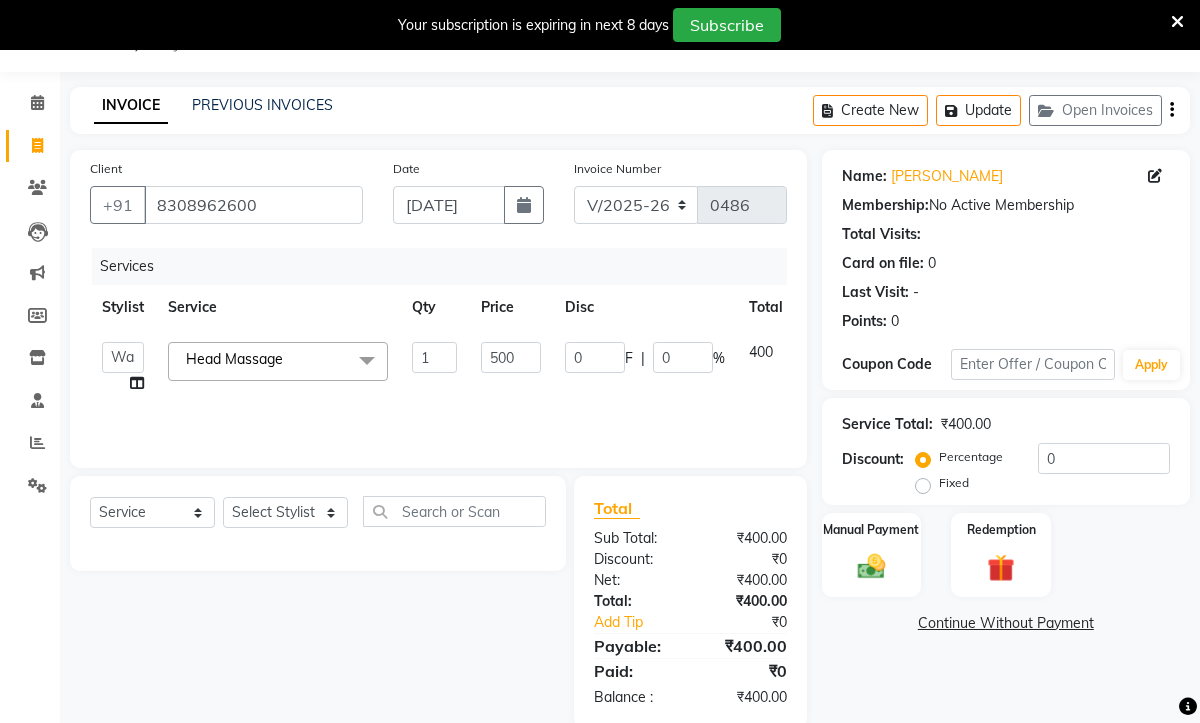 click on "Services Stylist Service Qty Price Disc Total Action  Aaryan   [PERSON_NAME]   [PERSON_NAME]   [PERSON_NAME]   Jyoti    [PERSON_NAME]   Manali    Maneger   Nazlin [PERSON_NAME]   [PERSON_NAME]    [PERSON_NAME]   [PERSON_NAME]   Head Massage  x Haircuts - [DEMOGRAPHIC_DATA] (Senior) Haircuts - [DEMOGRAPHIC_DATA](Senior) Haircuts - [DEMOGRAPHIC_DATA] (Junior) Haircuts - [DEMOGRAPHIC_DATA] (Junior) Fringe Cut Kids Haircut-under 5yrs Hair trim Hair Fading [DEMOGRAPHIC_DATA] Haircuts  ([DEMOGRAPHIC_DATA]) Haircut -[DEMOGRAPHIC_DATA] (Junior old) Shampoo - Shampoo Extension wash Styling - Blowdry Styling - Curls Styling - Crimp Styling - [DEMOGRAPHIC_DATA] Style Saree Draping [PERSON_NAME] Styling - Trim [PERSON_NAME] Styling - [PERSON_NAME] Styling Touchups Full  Touchups Half Global Color - Full Global Color - Half Toning Highlights - Full Highlights - 3/4Th Highlights - Half Low Lights Highlights And Global Balayage - Full Balayage - Half Balayage - Front Treatments - Fringe([MEDICAL_DATA]) Treatments - Crown ([MEDICAL_DATA]) Treatments - Full ([MEDICAL_DATA]) Treatments - [DEMOGRAPHIC_DATA] Top ([MEDICAL_DATA]) Treatments - Full (Backwastreatment) Treatments - Full (Filller) Milkshake spa Sos [PERSON_NAME] K Head Massage" 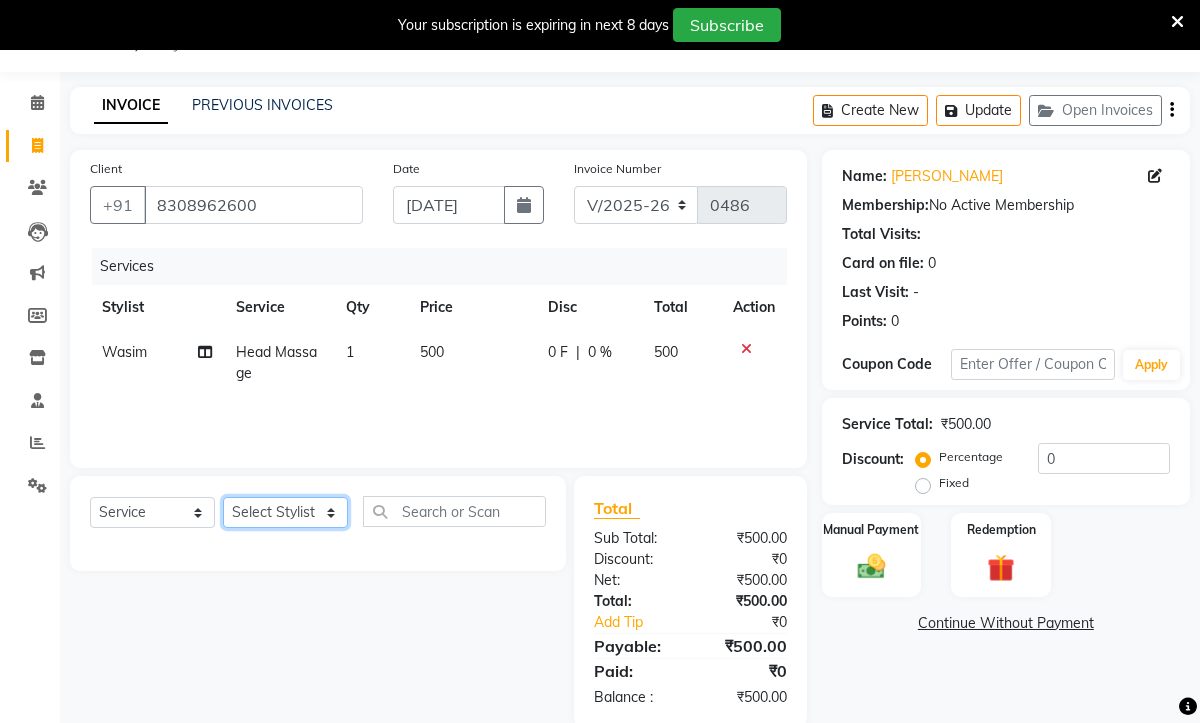 click on "Select Stylist Aaryan [PERSON_NAME] [PERSON_NAME] [PERSON_NAME] Jyoti  [PERSON_NAME] Manali  Maneger [PERSON_NAME] [PERSON_NAME]  [PERSON_NAME] [PERSON_NAME]" 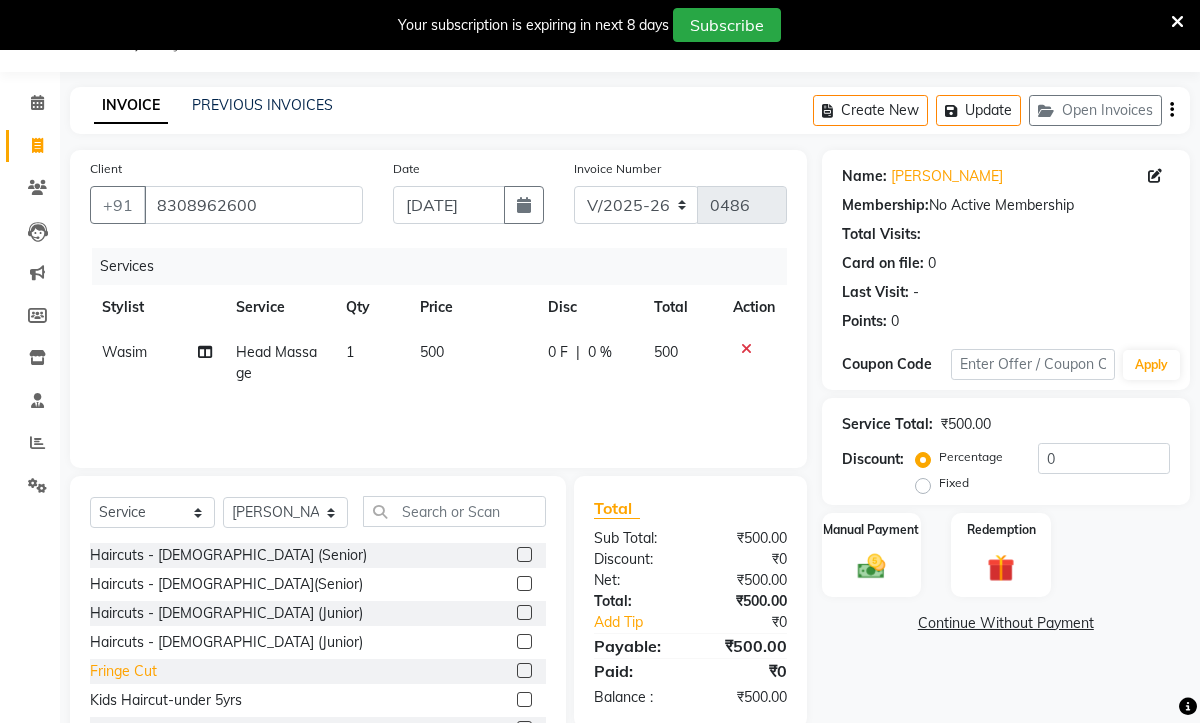 click on "Fringe Cut" 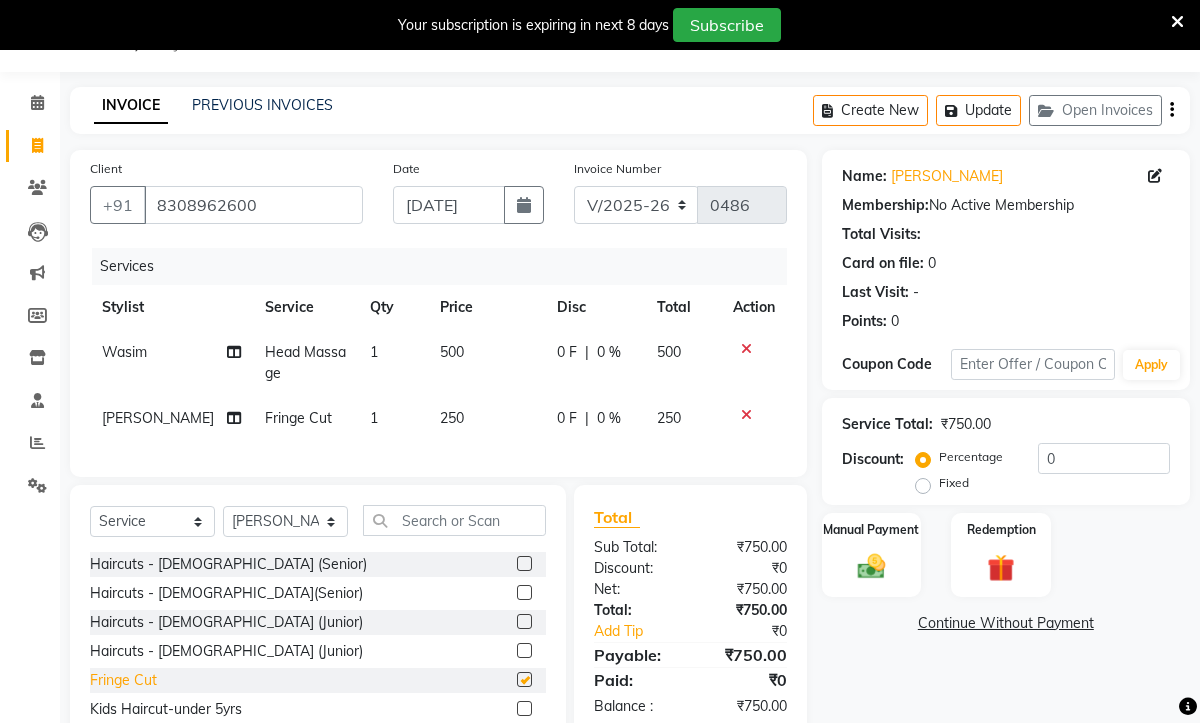 checkbox on "false" 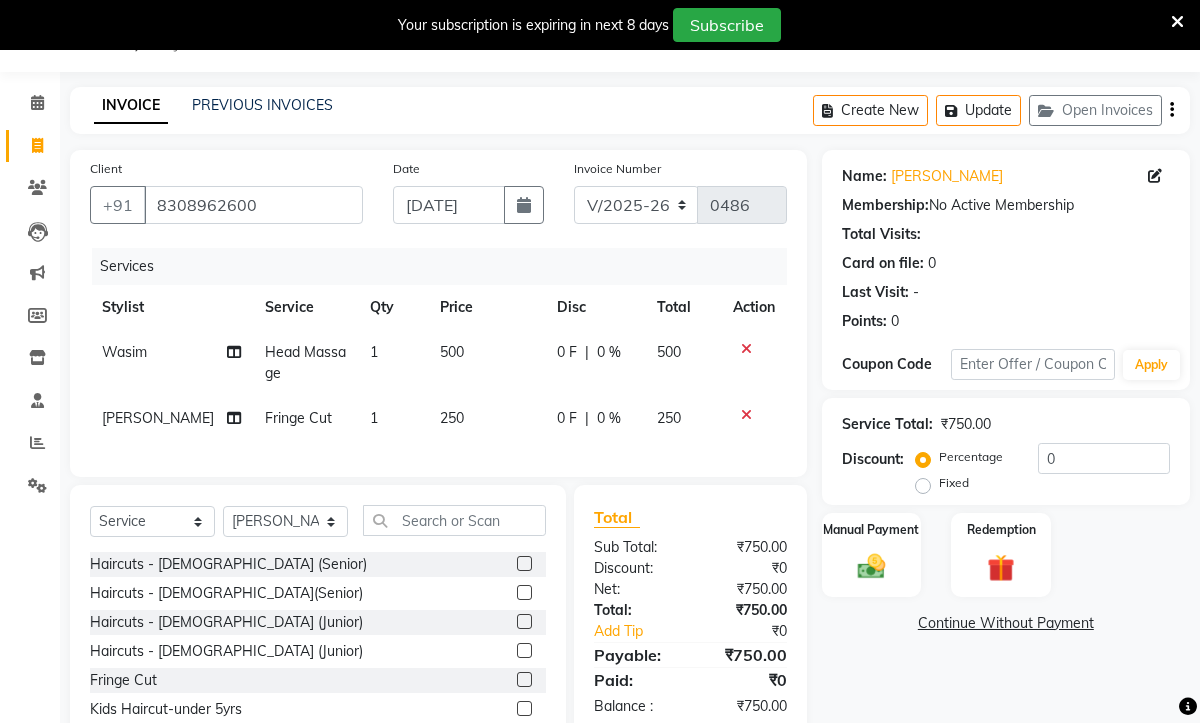 click on "250" 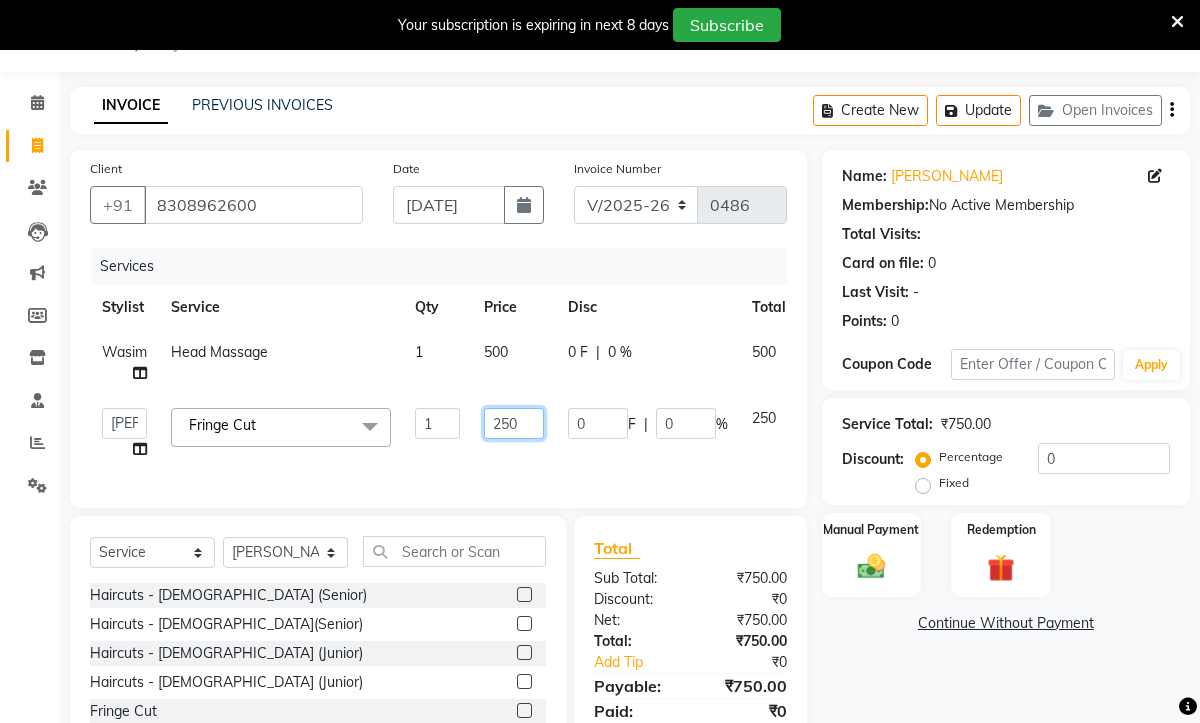 click on "250" 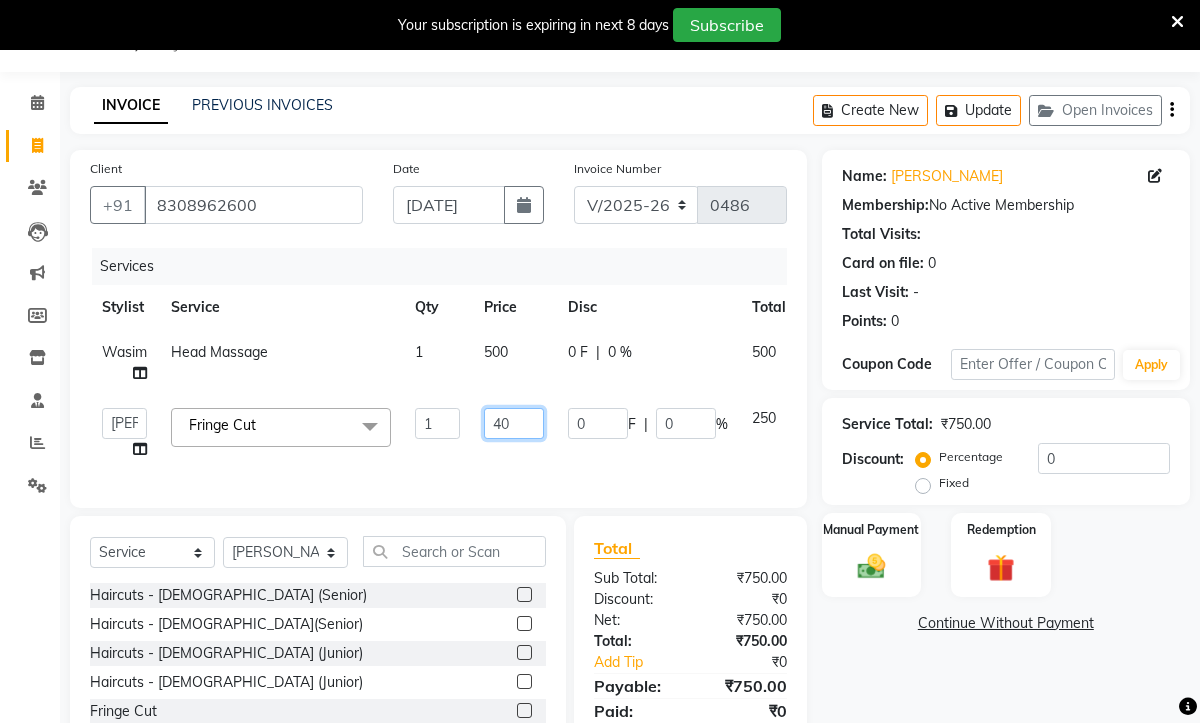 type on "400" 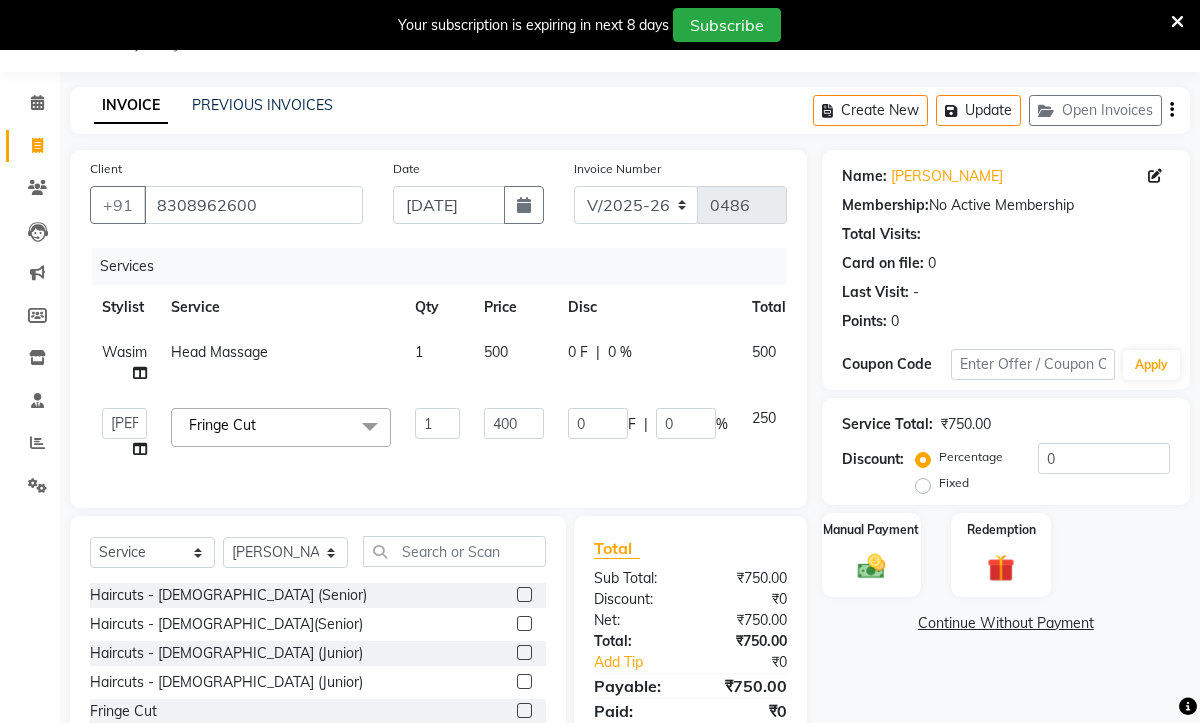 click on "Client [PHONE_NUMBER] Date [DATE] Invoice Number V/2025 V/[PHONE_NUMBER] Services Stylist Service Qty Price Disc Total Action Wasim  Head Massage 1 500 0 F | 0 % 500  Aaryan   [PERSON_NAME]   [PERSON_NAME]   [PERSON_NAME]   Jyoti    [PERSON_NAME]   Manali    Maneger   [PERSON_NAME]   [PERSON_NAME]    [PERSON_NAME]   Vidya   Wasim   Fringe Cut  x Haircuts - [DEMOGRAPHIC_DATA] (Senior) Haircuts - [DEMOGRAPHIC_DATA](Senior) Haircuts - [DEMOGRAPHIC_DATA] (Junior) Haircuts - [DEMOGRAPHIC_DATA] (Junior) Fringe Cut Kids Haircut-under 5yrs Hair trim Hair Fading [DEMOGRAPHIC_DATA] Haircuts  ([DEMOGRAPHIC_DATA]) Haircut -[DEMOGRAPHIC_DATA] (Junior old) Shampoo - Shampoo Extension wash Styling - Blowdry Styling - Curls Styling - Crimp Styling - [DEMOGRAPHIC_DATA] Style Saree Draping [PERSON_NAME] Styling - Trim [PERSON_NAME] Styling - [PERSON_NAME] Styling Touchups Full  Touchups Half Global Color - Full Global Color - Half Toning Highlights - Full Highlights - 3/4Th Highlights - Half Low Lights Highlights And Global Balayage - Full Balayage - Half Balayage - Front Treatments - Fringe([MEDICAL_DATA]) Treatments - Crown ([MEDICAL_DATA]) Treatments - Full ([MEDICAL_DATA]) Milkshake spa K-18 1" 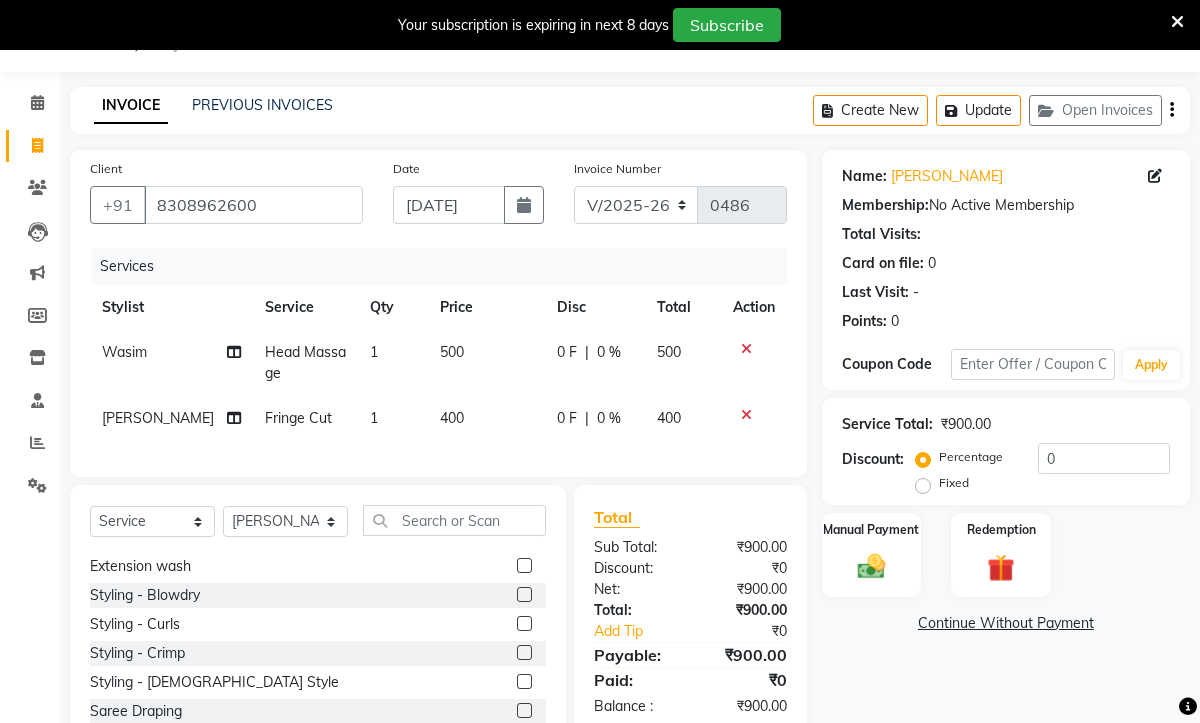 scroll, scrollTop: 318, scrollLeft: 0, axis: vertical 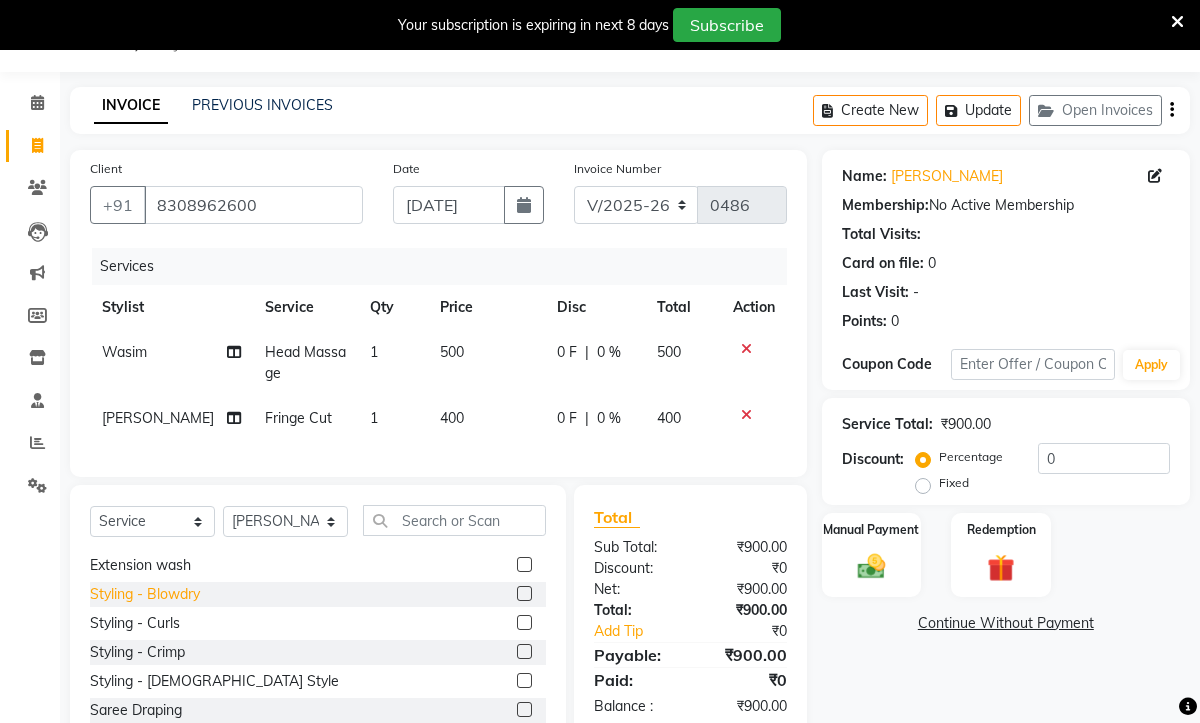 click on "Styling - Blowdry" 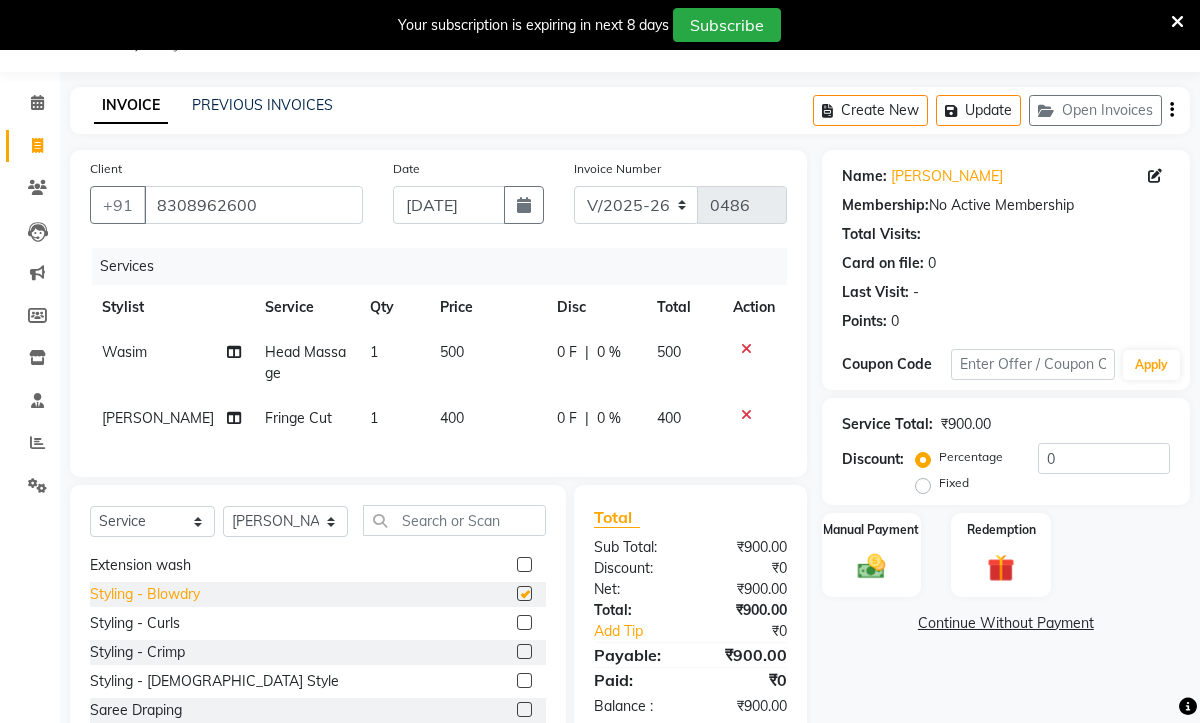 checkbox on "false" 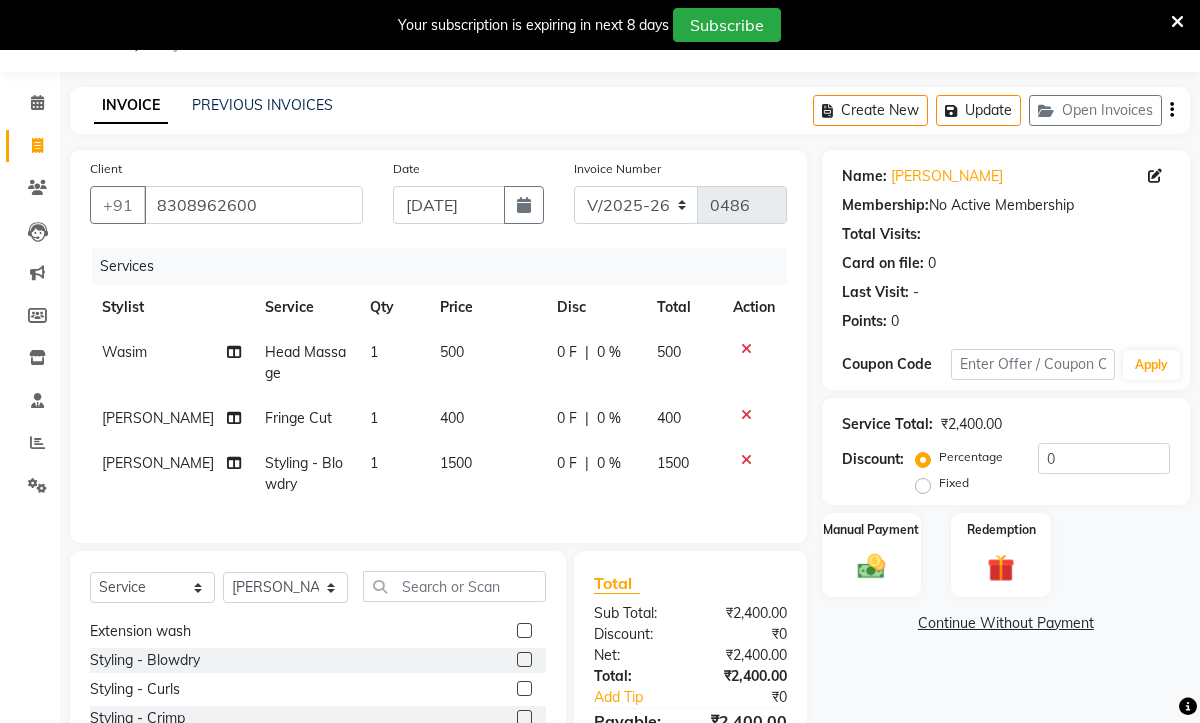 click on "1500" 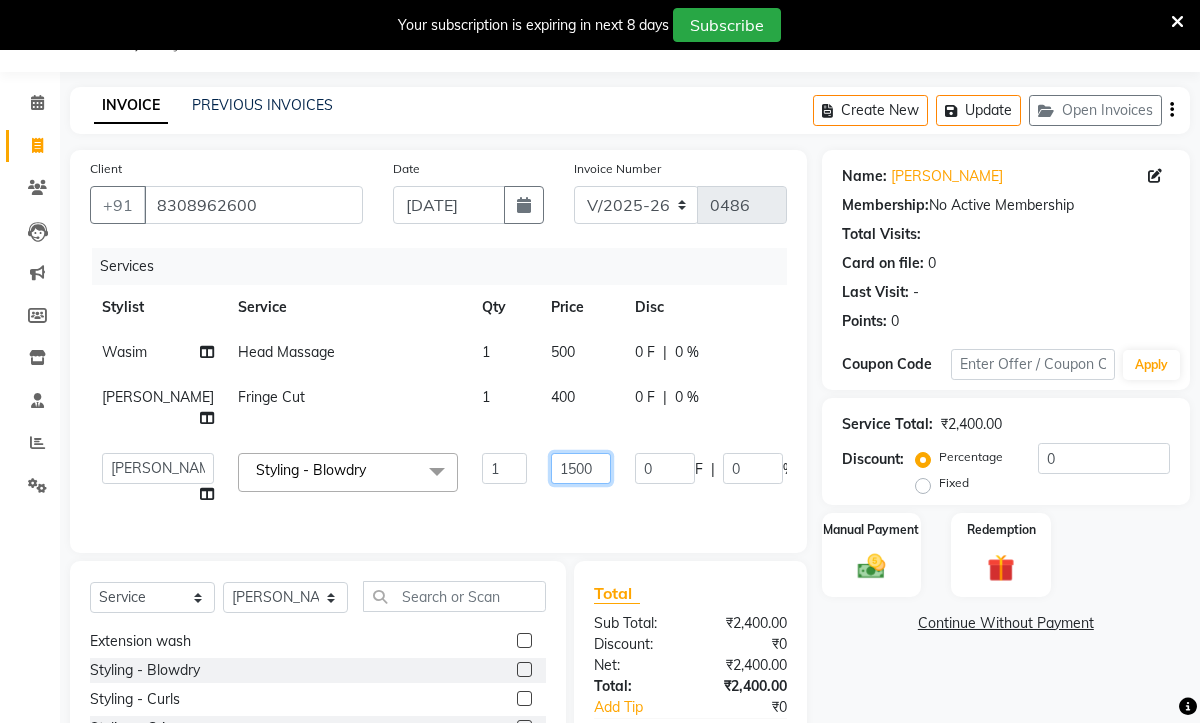 click on "1500" 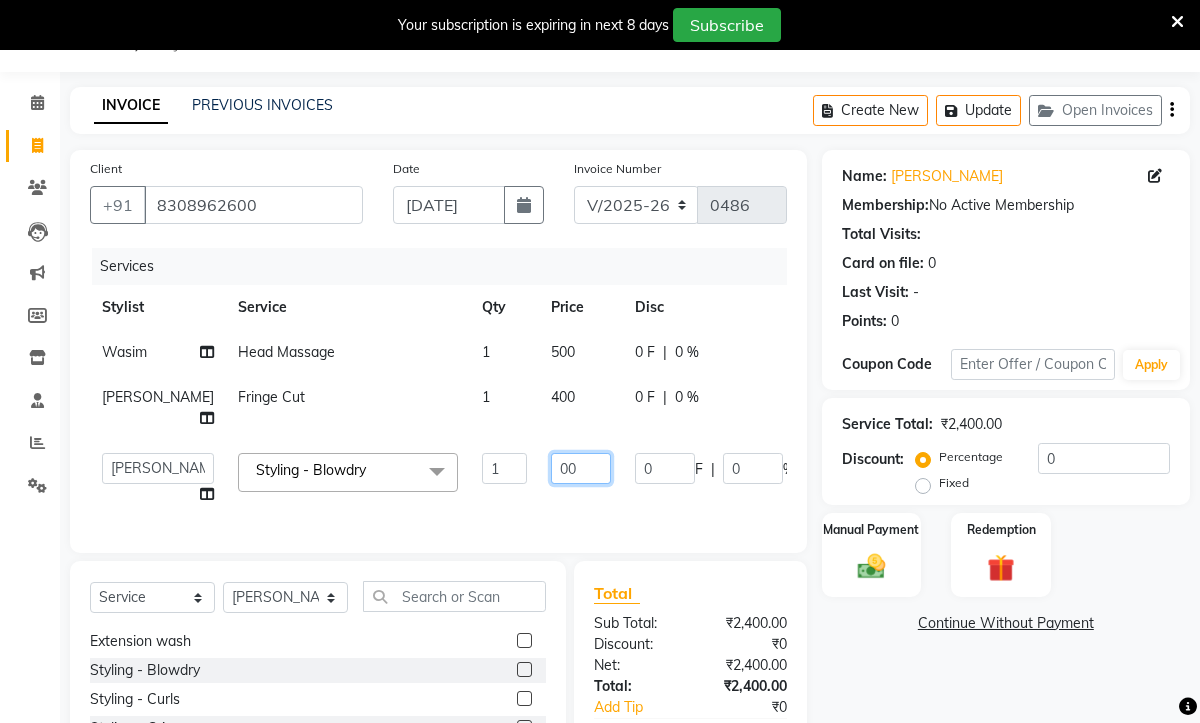type on "900" 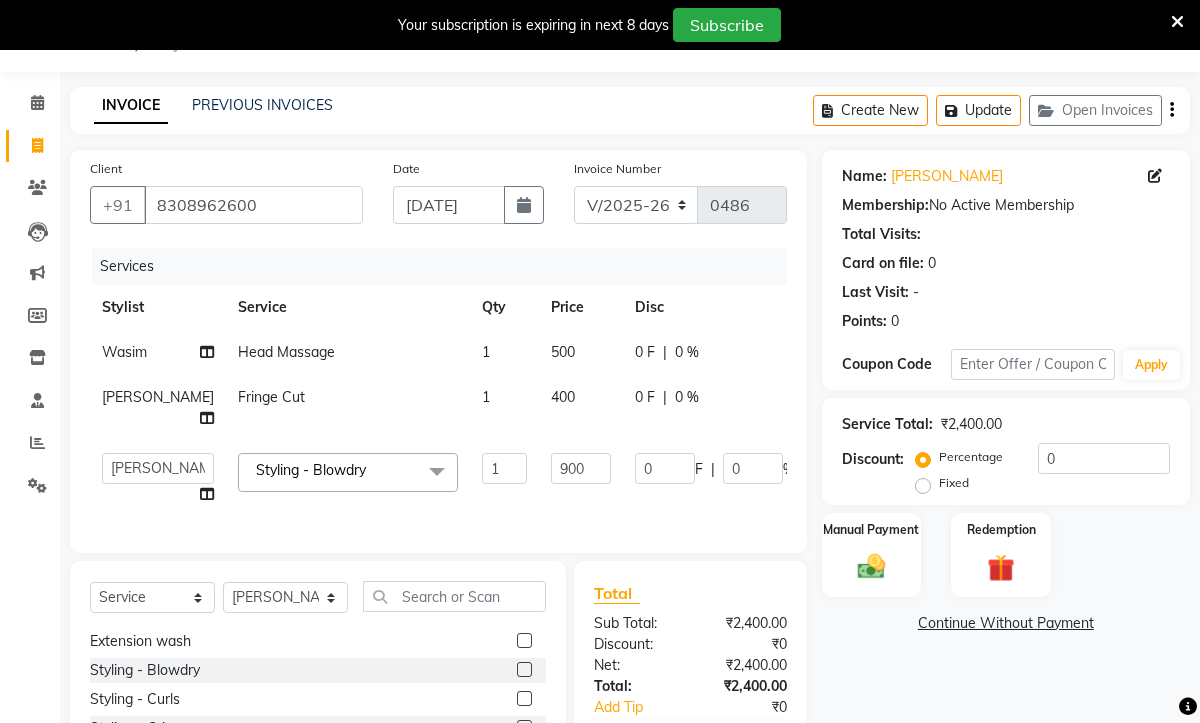 click on "Client [PHONE_NUMBER] Date [DATE] Invoice Number V/2025 V/[PHONE_NUMBER] Services Stylist Service Qty Price Disc Total Action Wasim  Head Massage 1 500 0 F | 0 % 500 [PERSON_NAME] Fringe Cut 1 400 0 F | 0 % 400  Aaryan   [PERSON_NAME]   [PERSON_NAME]   [PERSON_NAME]   Jyoti    [PERSON_NAME]   Manali    Maneger   Nazlin [PERSON_NAME]   [PERSON_NAME]    [PERSON_NAME]   Vidya   Wasim   Styling - Blowdry  x Haircuts - [DEMOGRAPHIC_DATA] (Senior) Haircuts - [DEMOGRAPHIC_DATA](Senior) Haircuts - [DEMOGRAPHIC_DATA] (Junior) Haircuts - [DEMOGRAPHIC_DATA] (Junior) Fringe Cut Kids Haircut-under 5yrs Hair trim Hair Fading [DEMOGRAPHIC_DATA] Haircuts  ([DEMOGRAPHIC_DATA]) Haircut -[DEMOGRAPHIC_DATA] (Junior old) Shampoo - Shampoo Extension wash Styling - Blowdry Styling - Curls Styling - Crimp Styling - [DEMOGRAPHIC_DATA] Style Saree Draping [PERSON_NAME] Styling - Trim [PERSON_NAME] Styling - [PERSON_NAME] Styling Touchups Full  Touchups Half Global Color - Full Global Color - Half Toning Highlights - Full Highlights - 3/4Th Highlights - Half Low Lights Highlights And Global Balayage - Full Balayage - Half Balayage - Front Treatments - Fringe([MEDICAL_DATA]) Milkshake spa K-18 1" 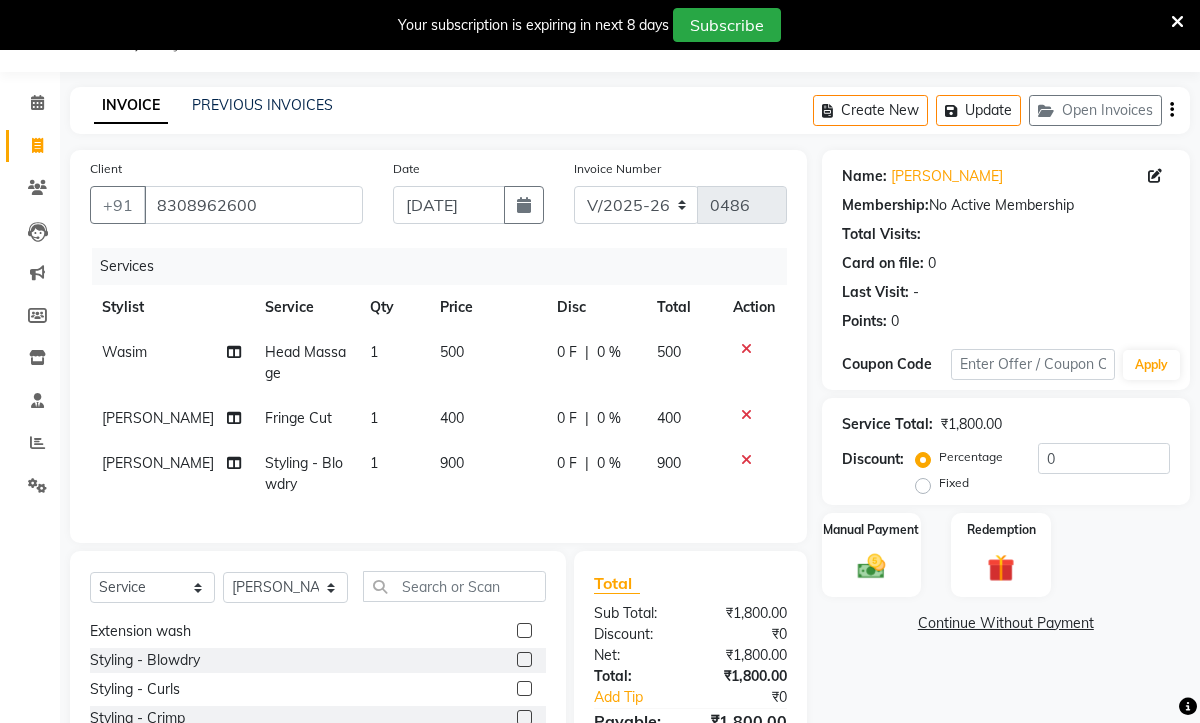 click on "[PERSON_NAME]" 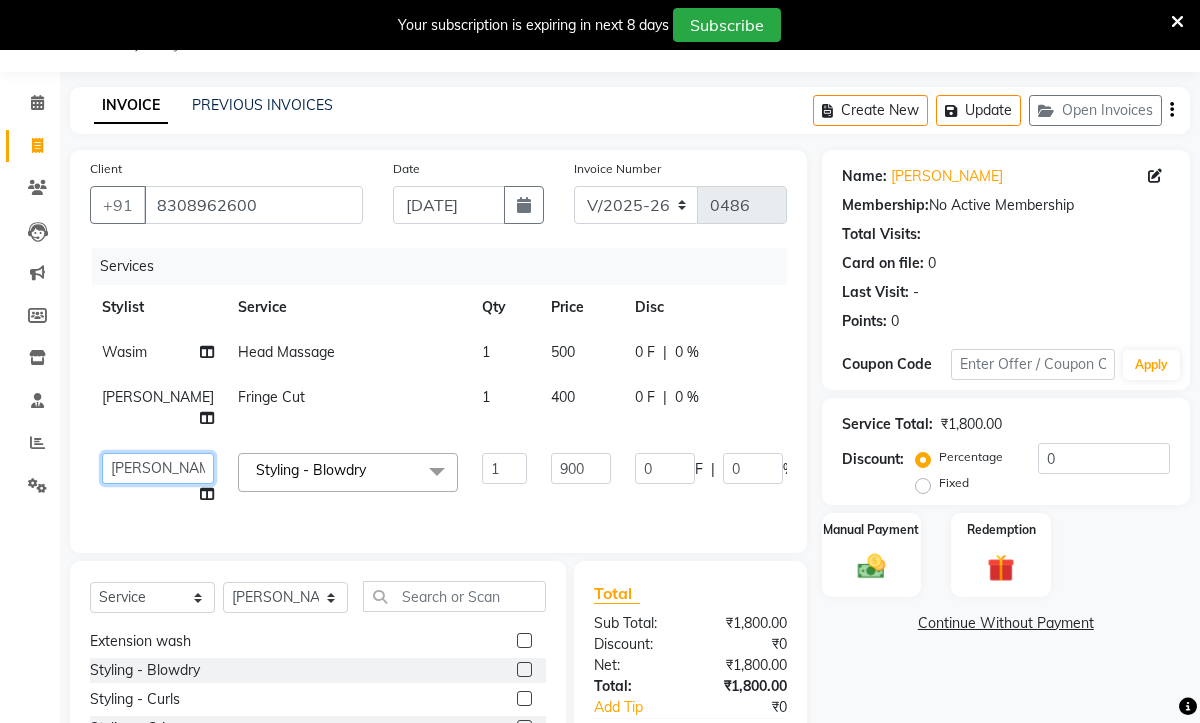 click on "Aaryan   [PERSON_NAME]   [PERSON_NAME]   [PERSON_NAME]   Jyoti    [PERSON_NAME]   Manali    Maneger   [PERSON_NAME]   [PERSON_NAME]    [PERSON_NAME]   [PERSON_NAME]" 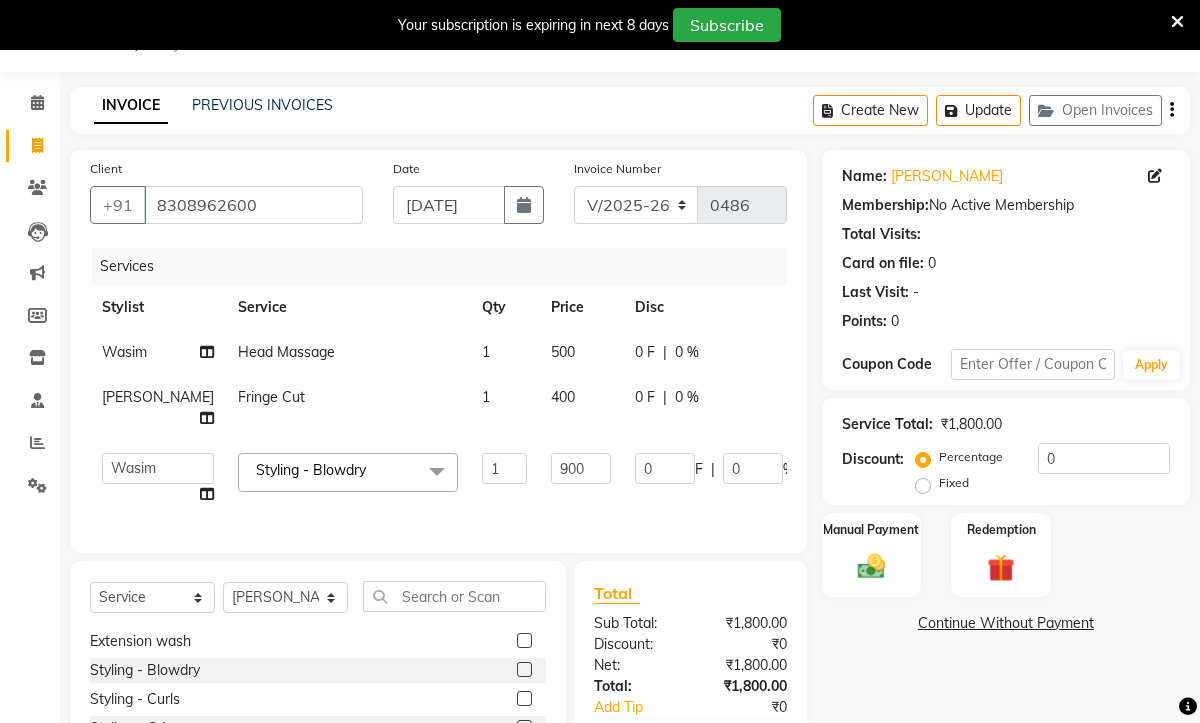 select on "12914" 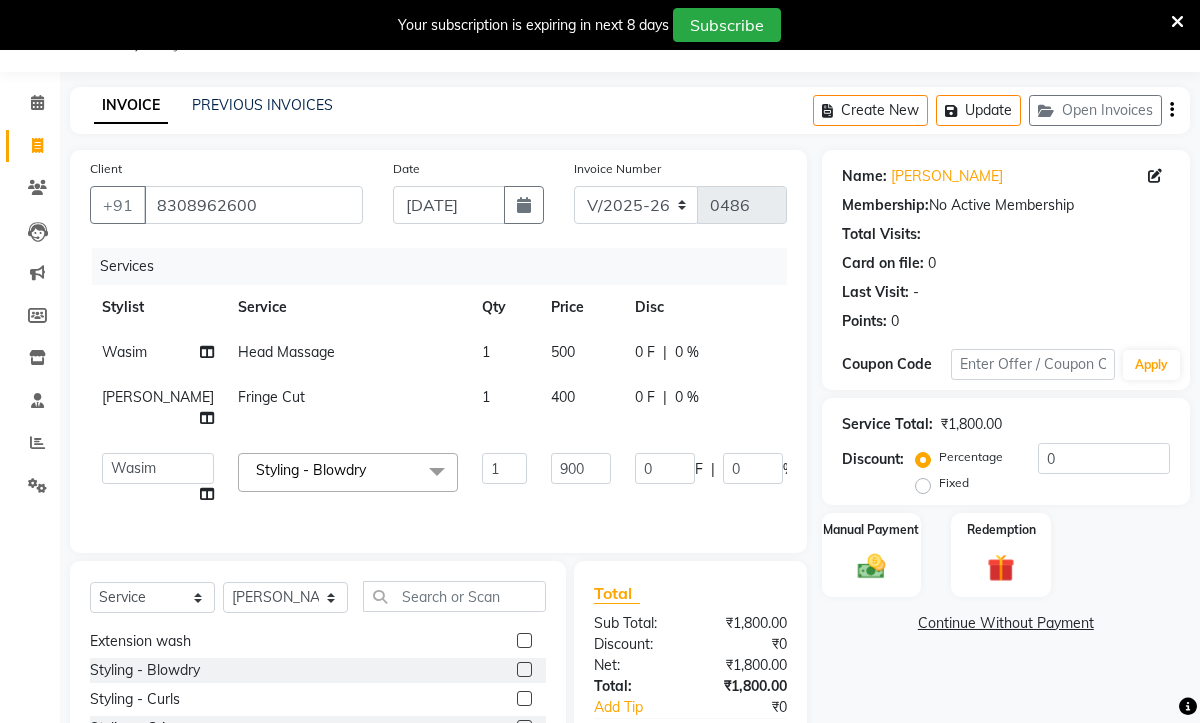 click on "Fringe Cut" 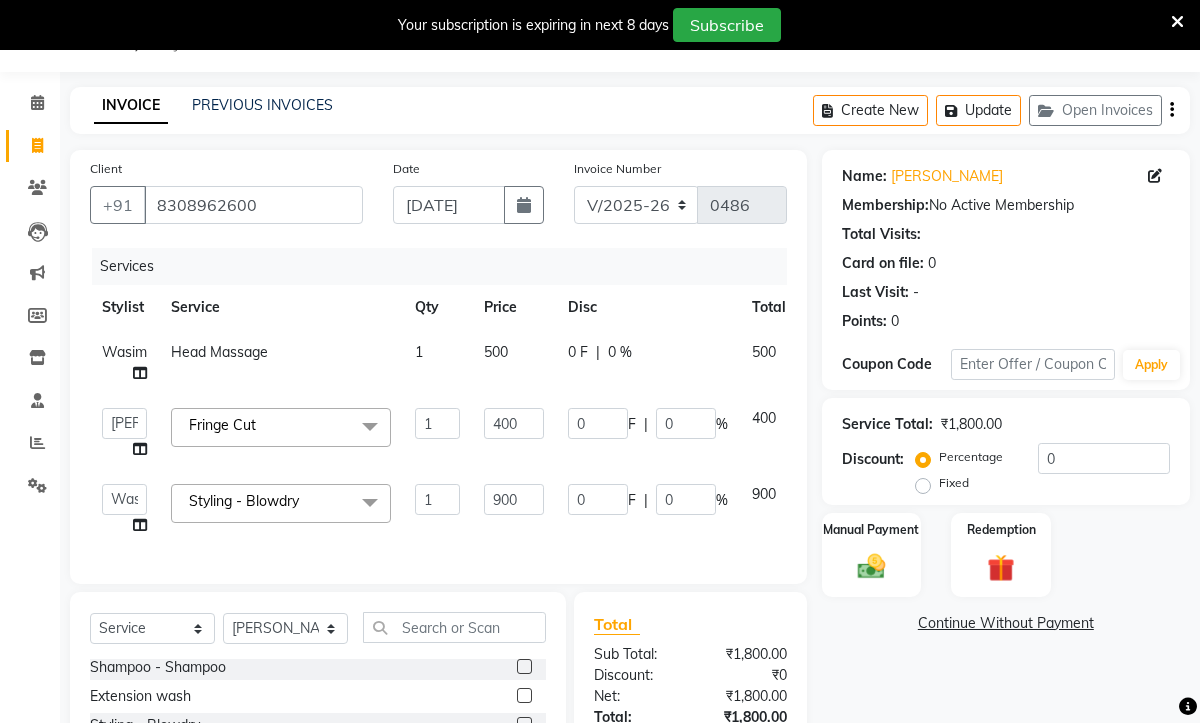 scroll, scrollTop: 249, scrollLeft: 0, axis: vertical 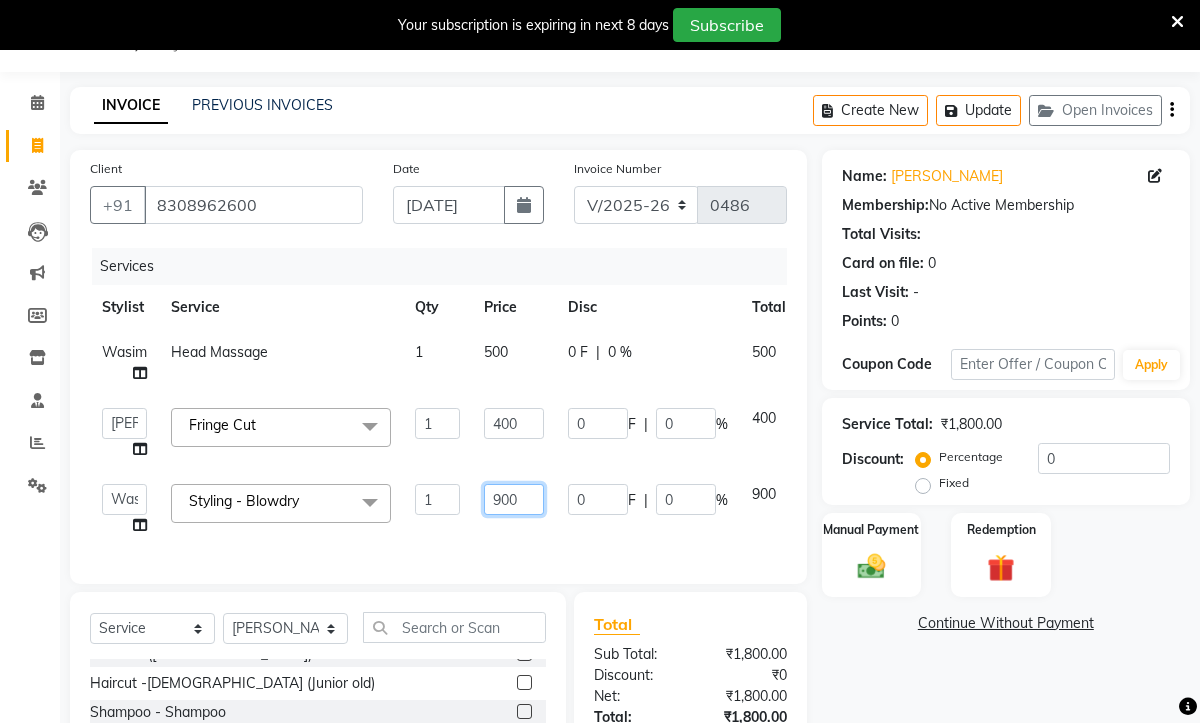 click on "900" 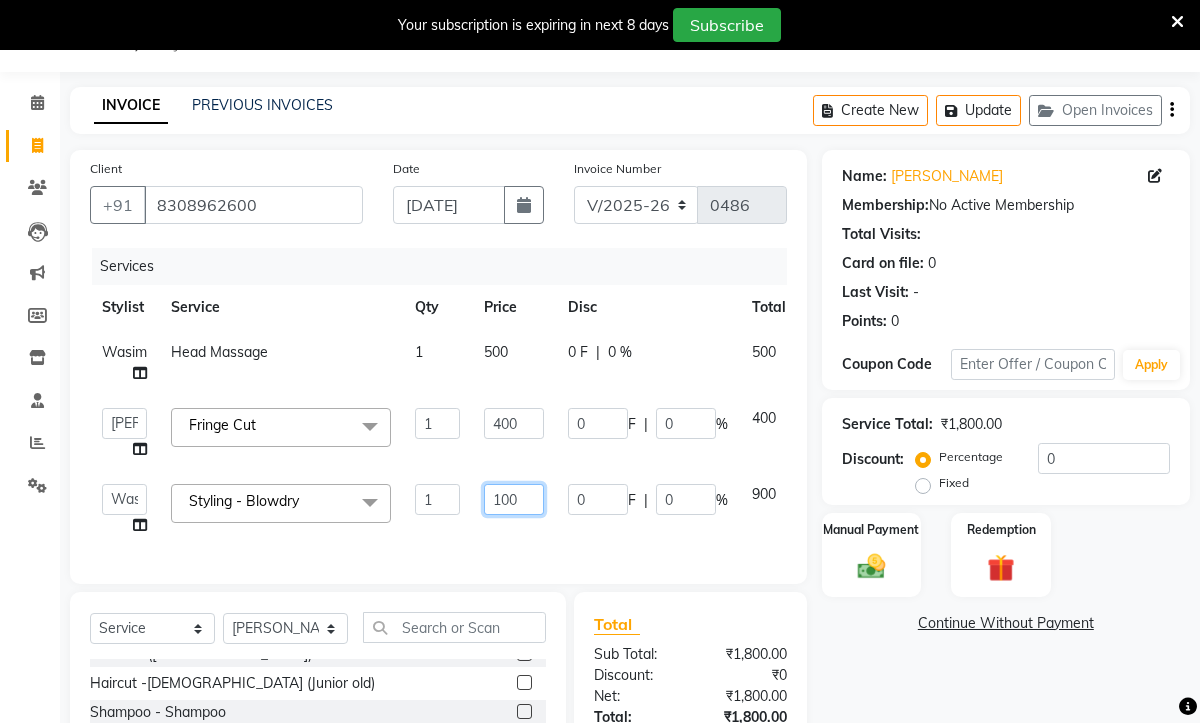 type on "1400" 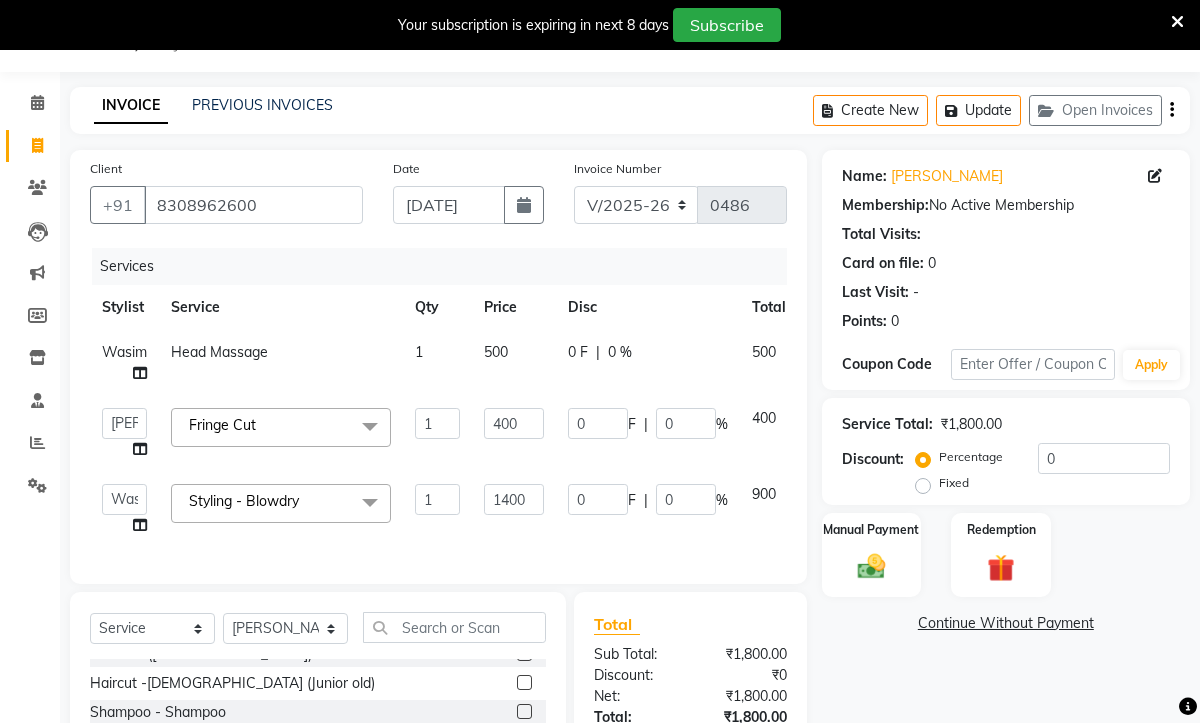 click on "Services Stylist Service Qty Price Disc Total Action Wasim  Head Massage 1 500 0 F | 0 % 500  Aaryan   [PERSON_NAME]   [PERSON_NAME]   [PERSON_NAME]   Jyoti    [PERSON_NAME]   Manali    Maneger   [PERSON_NAME]   [PERSON_NAME]    [PERSON_NAME]   Vidya   Wasim   Fringe Cut  x Haircuts - [DEMOGRAPHIC_DATA] (Senior) Haircuts - [DEMOGRAPHIC_DATA](Senior) Haircuts - [DEMOGRAPHIC_DATA] (Junior) Haircuts - [DEMOGRAPHIC_DATA] (Junior) Fringe Cut Kids Haircut-under 5yrs Hair trim Hair Fading [DEMOGRAPHIC_DATA] Haircuts  ([DEMOGRAPHIC_DATA]) Haircut -[DEMOGRAPHIC_DATA] (Junior old) Shampoo - Shampoo Extension wash Styling - Blowdry Styling - Curls Styling - Crimp Styling - [DEMOGRAPHIC_DATA] Style Saree Draping [PERSON_NAME] Styling - Trim [PERSON_NAME] Styling - [PERSON_NAME] Styling Touchups Full  Touchups Half Global Color - Full Global Color - Half Toning Highlights - Full Highlights - 3/4Th Highlights - Half Low Lights Highlights And Global Balayage - Full Balayage - Half Balayage - Front Treatments - Fringe([MEDICAL_DATA]) Treatments - Crown ([MEDICAL_DATA]) Treatments - Full ([MEDICAL_DATA]) Treatments - [DEMOGRAPHIC_DATA] Top ([MEDICAL_DATA]) Treatments - Full (Backwastreatment) Treatments - Full (Filller)" 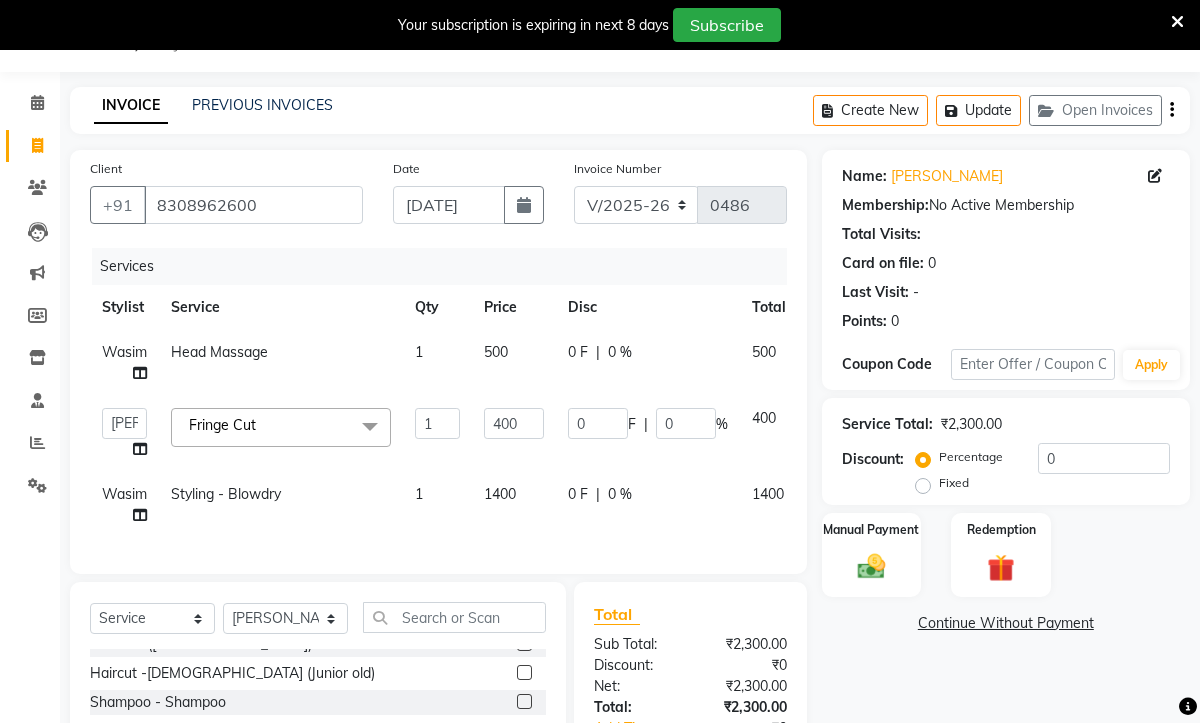 click on "1400" 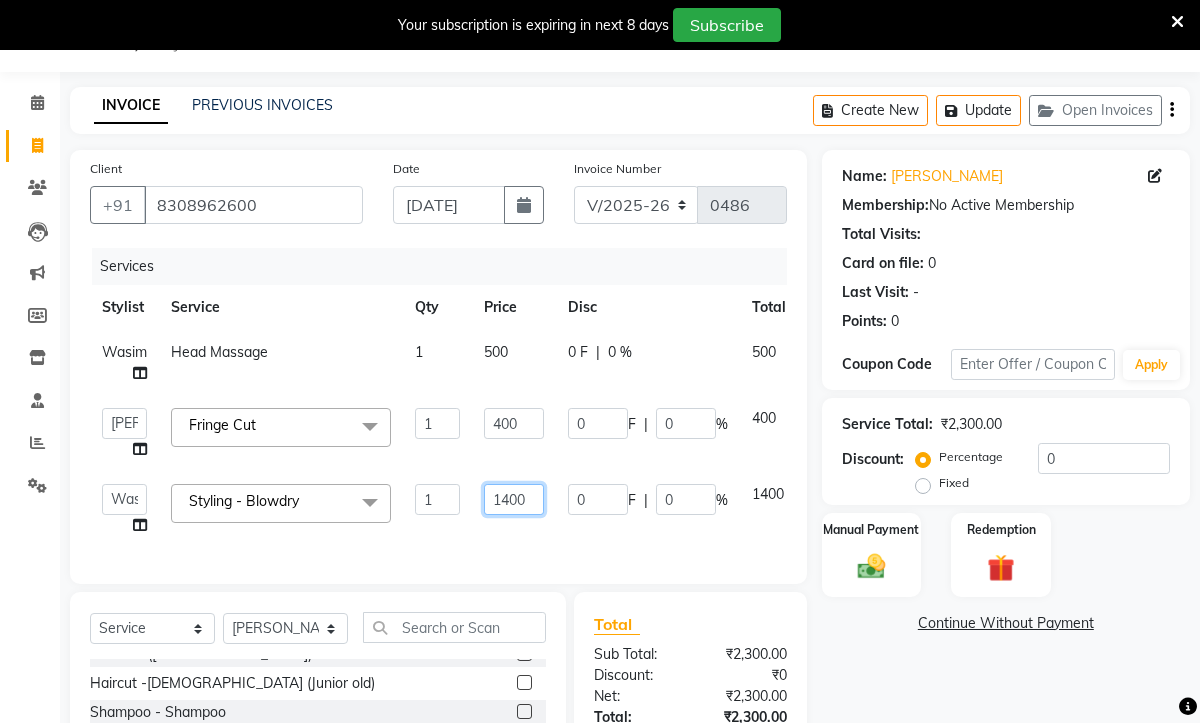 click on "1400" 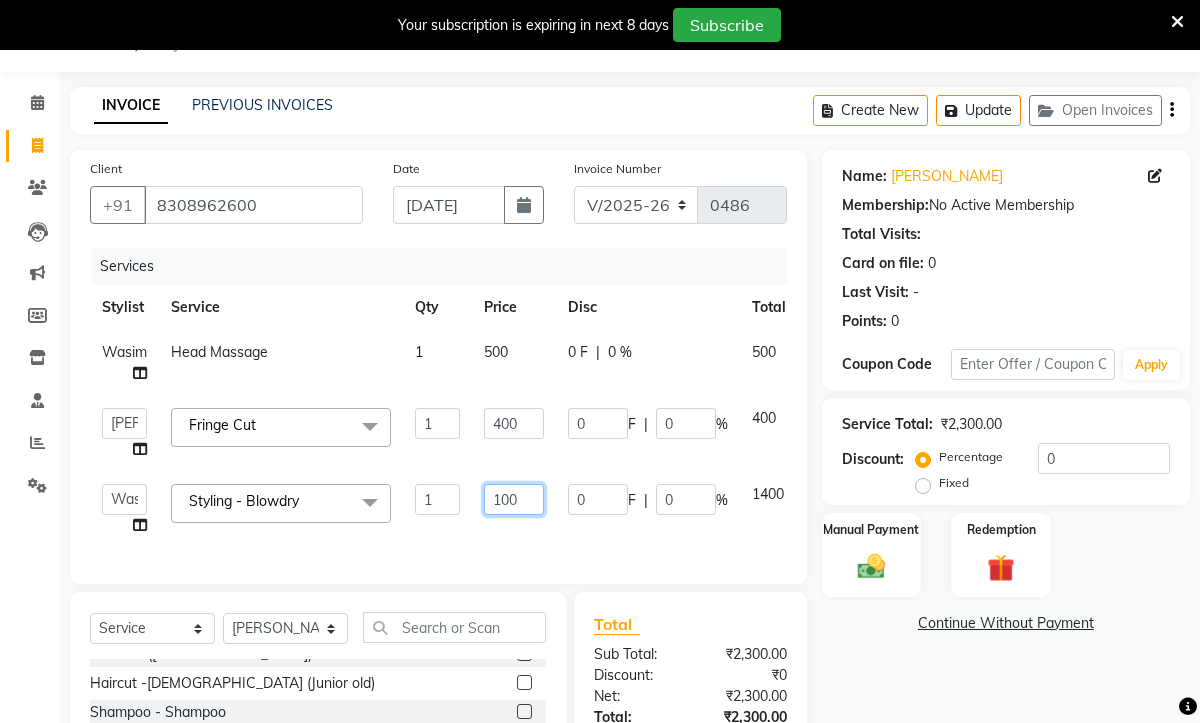 type on "1300" 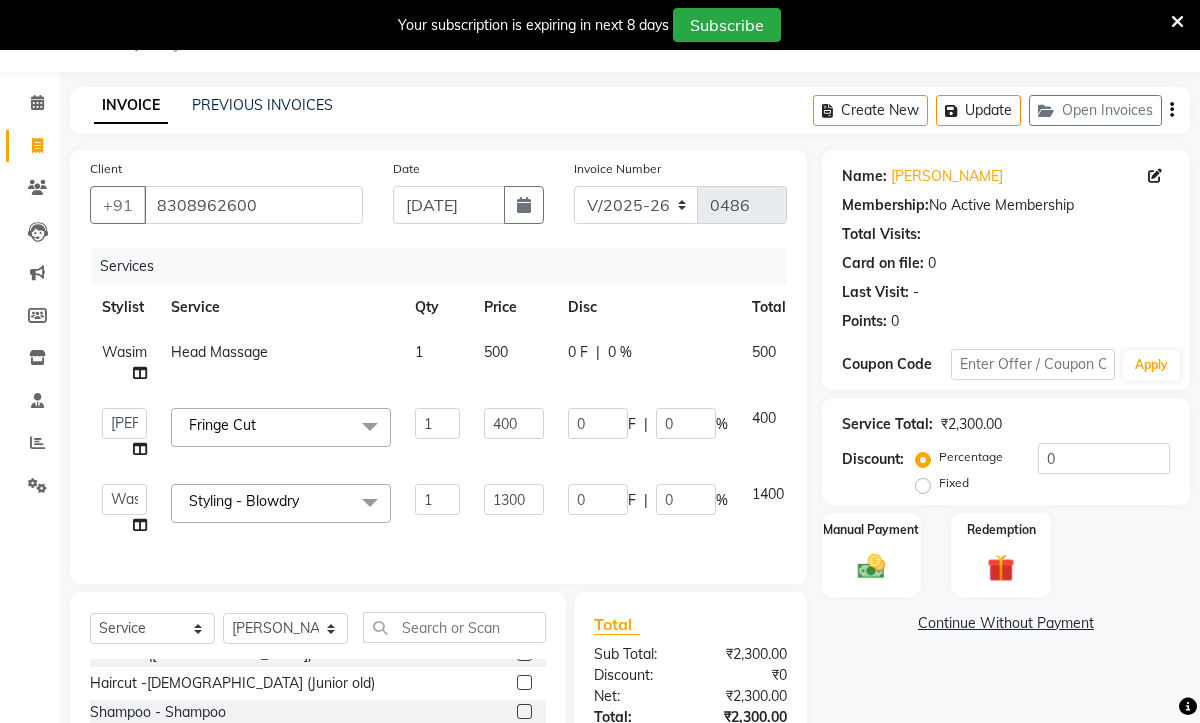 click on "1300" 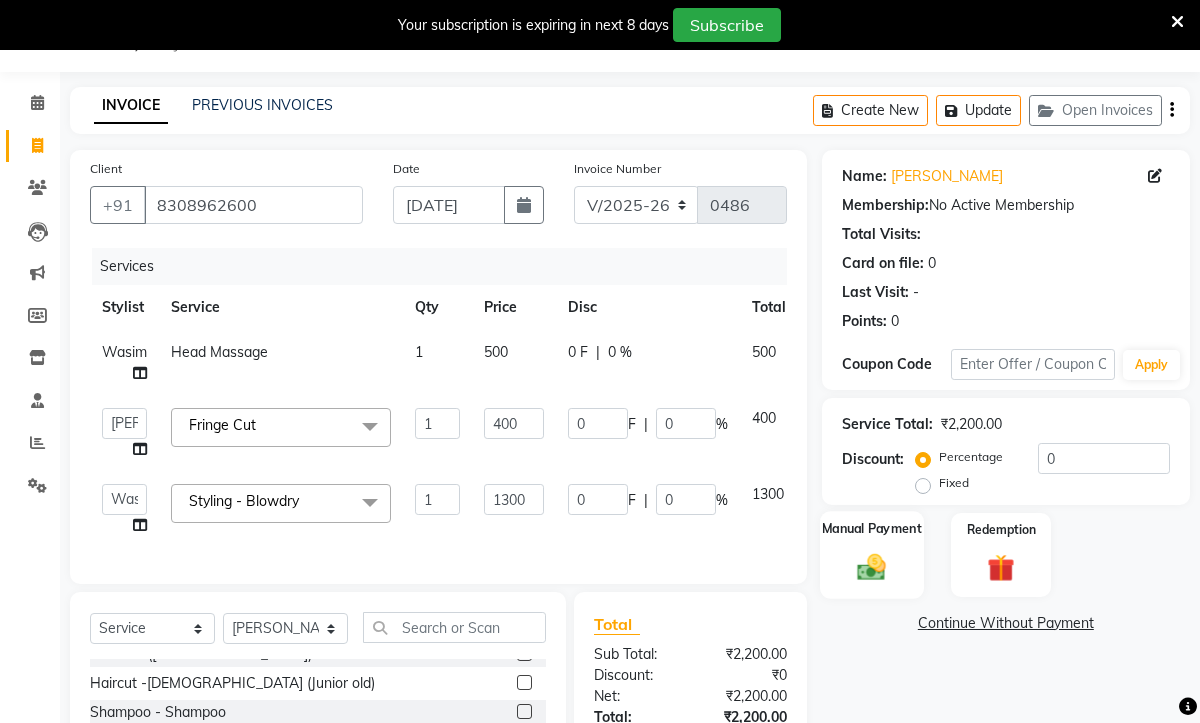 click 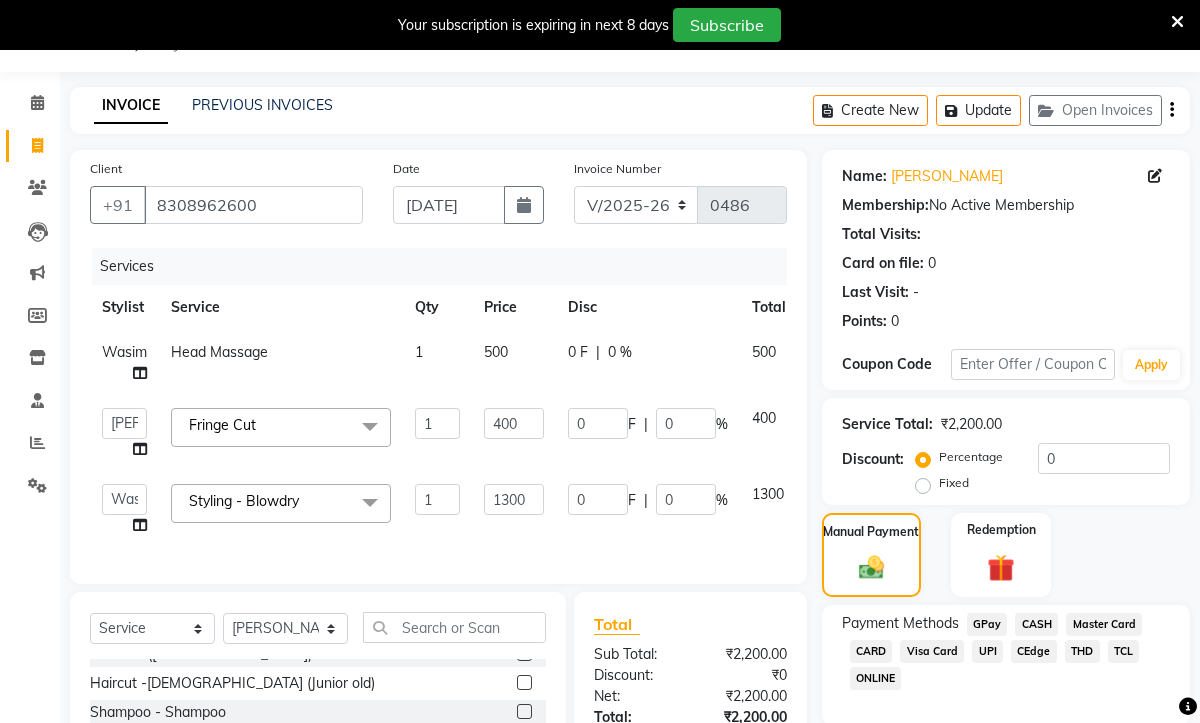 click on "Client [PHONE_NUMBER] Date [DATE] Invoice Number V/2025 V/[PHONE_NUMBER] Services Stylist Service Qty Price Disc Total Action Wasim  Head Massage 1 500 0 F | 0 % 500  Aaryan   [PERSON_NAME]   [PERSON_NAME]   [PERSON_NAME]   Jyoti    [PERSON_NAME]   Manali    Maneger   [PERSON_NAME]   [PERSON_NAME]    [PERSON_NAME]   Vidya   Wasim   Fringe Cut  x Haircuts - [DEMOGRAPHIC_DATA] (Senior) Haircuts - [DEMOGRAPHIC_DATA](Senior) Haircuts - [DEMOGRAPHIC_DATA] (Junior) Haircuts - [DEMOGRAPHIC_DATA] (Junior) Fringe Cut Kids Haircut-under 5yrs Hair trim Hair Fading [DEMOGRAPHIC_DATA] Haircuts  ([DEMOGRAPHIC_DATA]) Haircut -[DEMOGRAPHIC_DATA] (Junior old) Shampoo - Shampoo Extension wash Styling - Blowdry Styling - Curls Styling - Crimp Styling - [DEMOGRAPHIC_DATA] Style Saree Draping [PERSON_NAME] Styling - Trim [PERSON_NAME] Styling - [PERSON_NAME] Styling Touchups Full  Touchups Half Global Color - Full Global Color - Half Toning Highlights - Full Highlights - 3/4Th Highlights - Half Low Lights Highlights And Global Balayage - Full Balayage - Half Balayage - Front Treatments - Fringe([MEDICAL_DATA]) Treatments - Crown ([MEDICAL_DATA]) Treatments - Full ([MEDICAL_DATA]) Milkshake spa K-18 1" 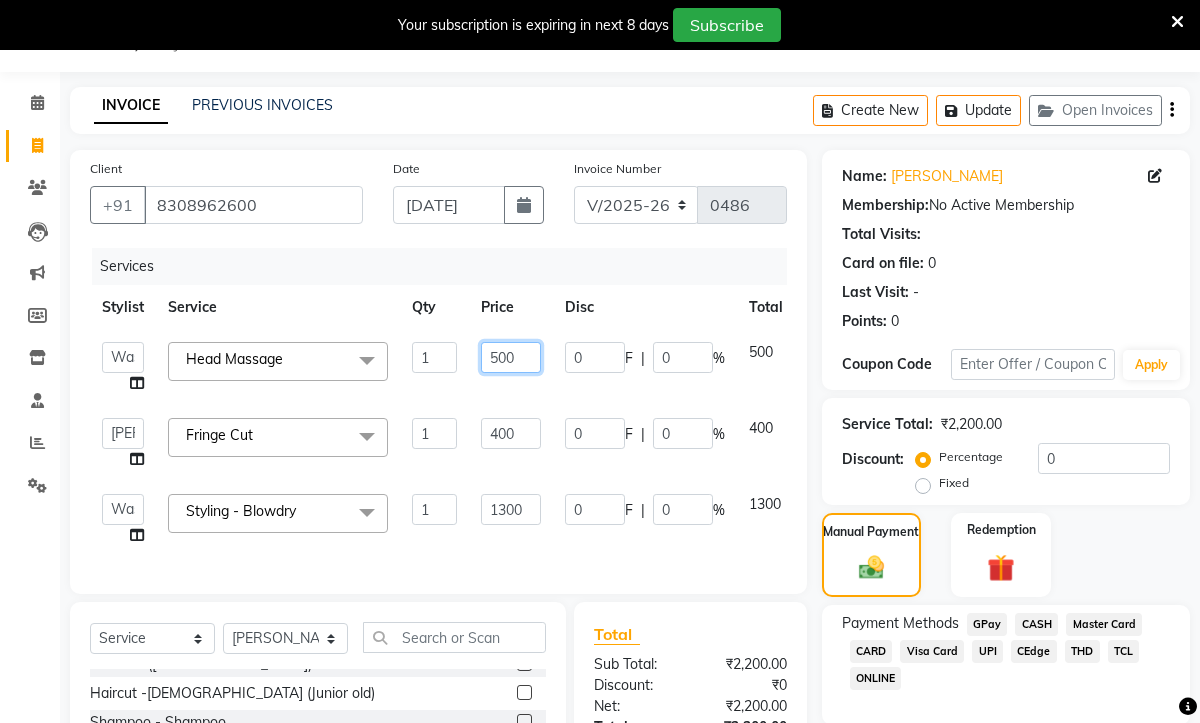 click on "500" 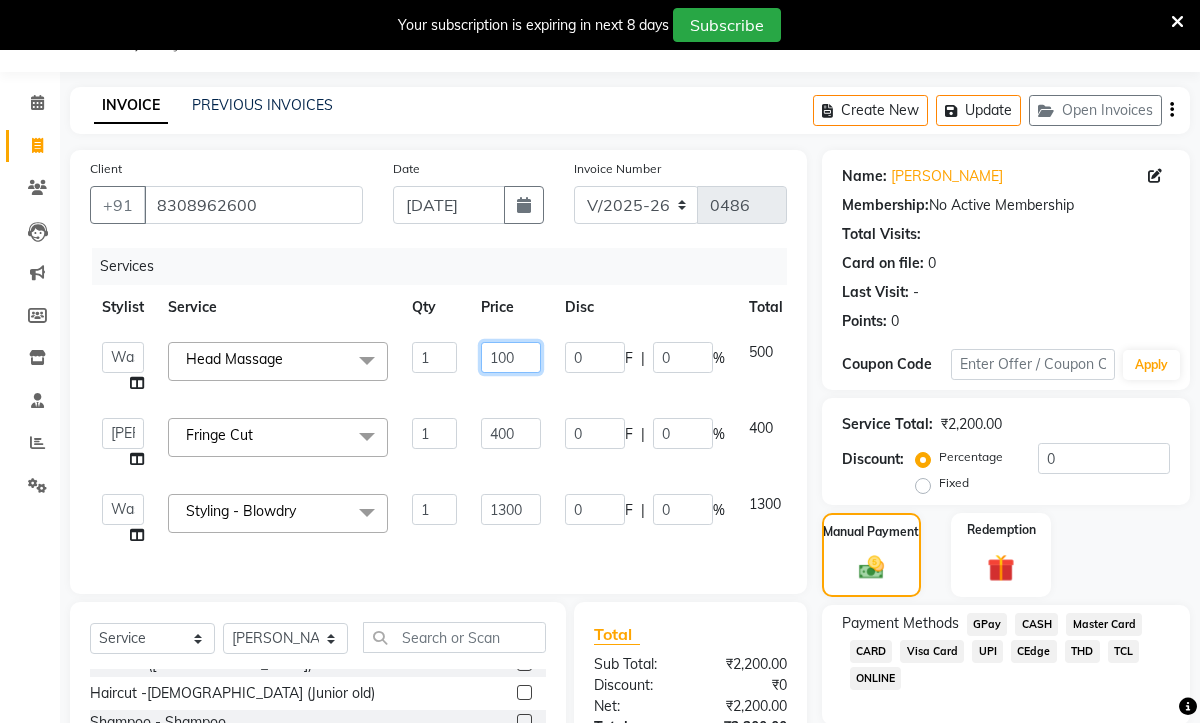 type on "1000" 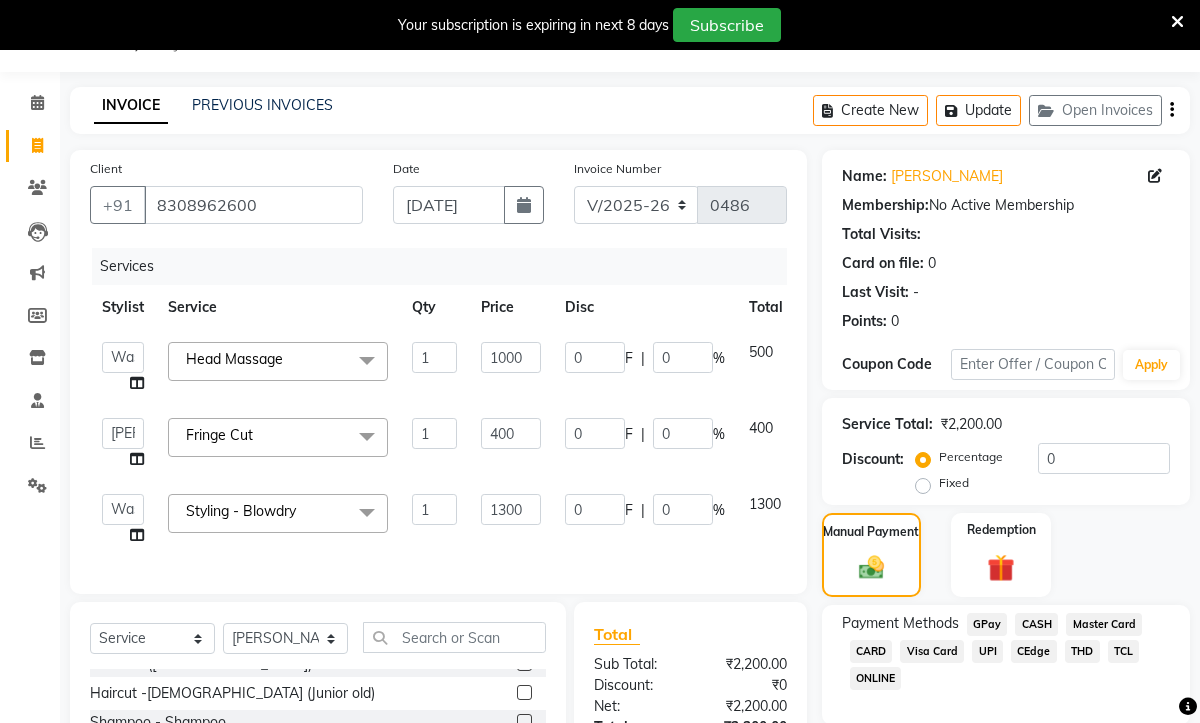 click on "1000" 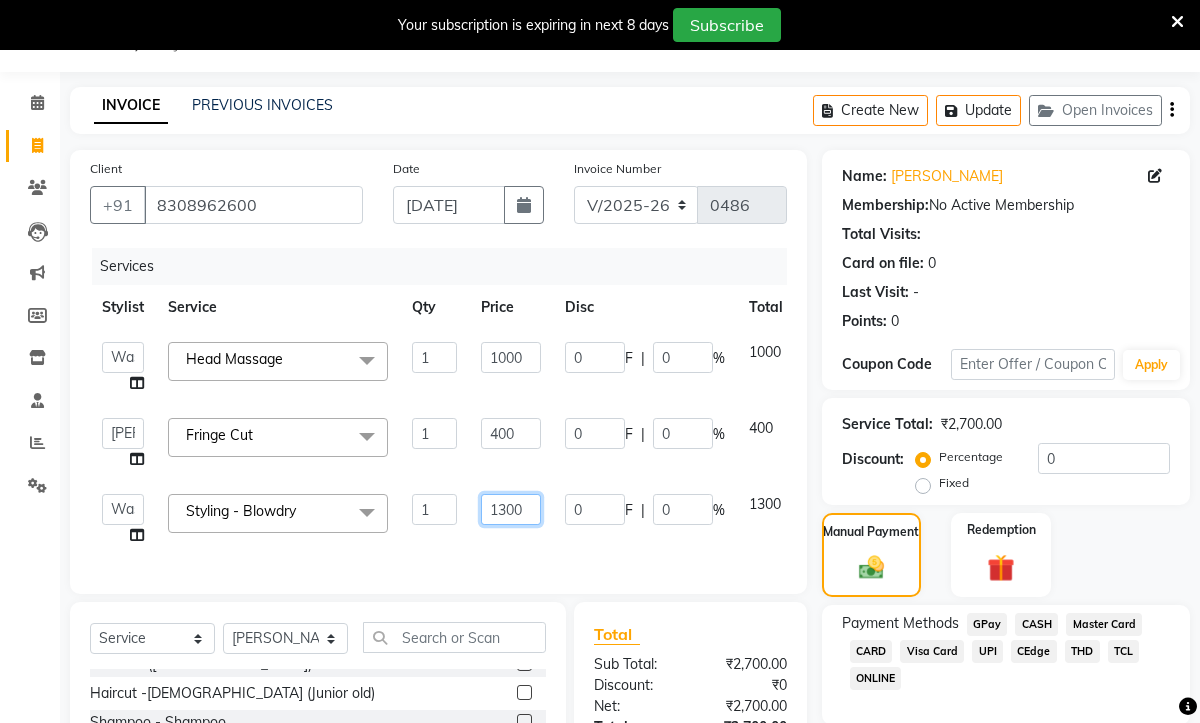 click on "1300" 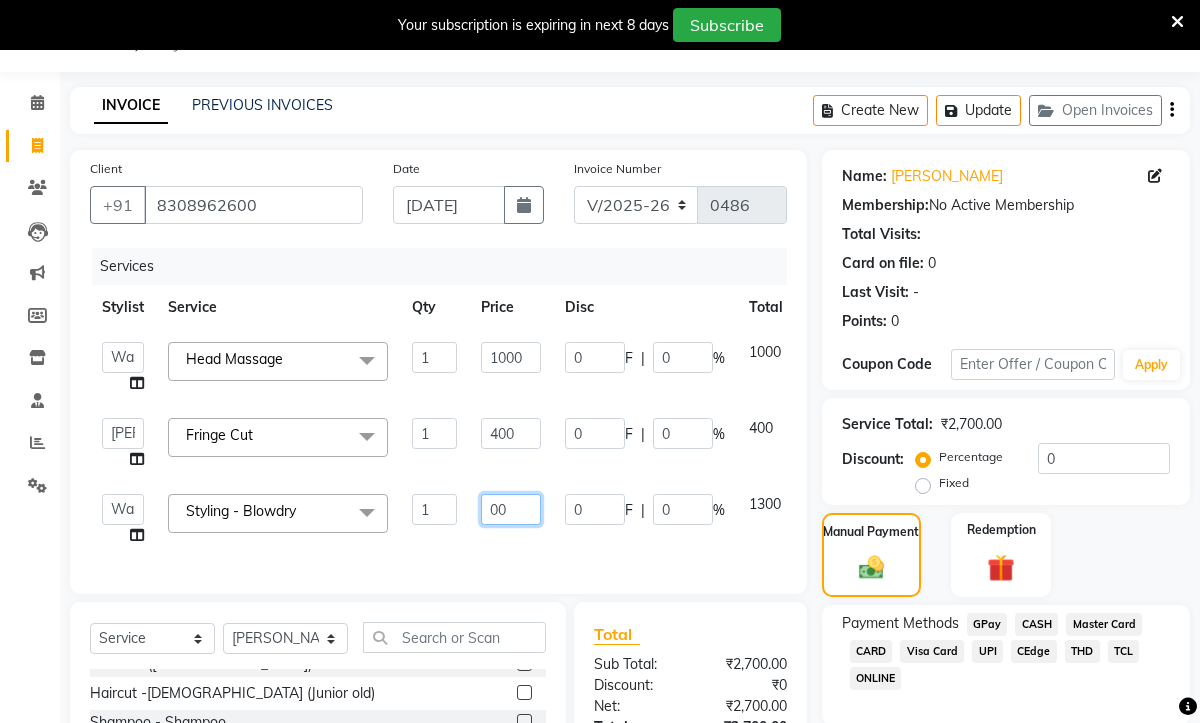 type on "800" 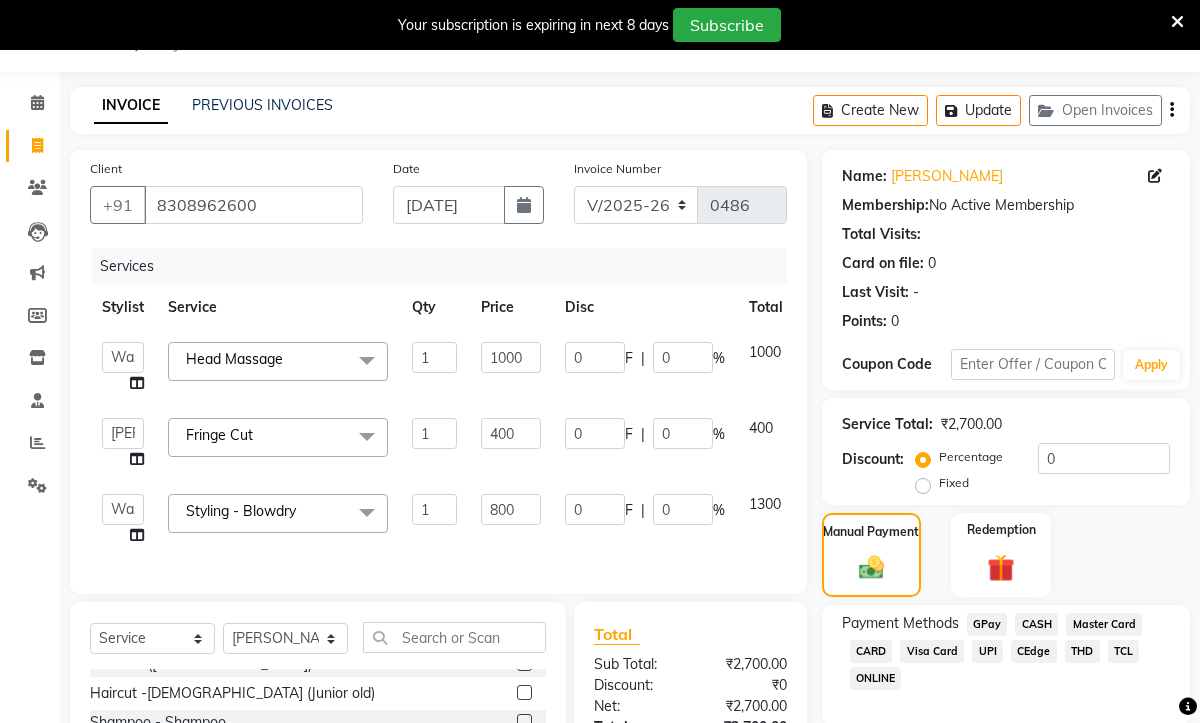 click on "Services Stylist Service Qty Price Disc Total Action  Aaryan   [PERSON_NAME]   [PERSON_NAME]   [PERSON_NAME]   Jyoti    [PERSON_NAME]   Manali    Maneger   Nazlin [PERSON_NAME]   [PERSON_NAME]    [PERSON_NAME]   [PERSON_NAME]   Head Massage  x Haircuts - [DEMOGRAPHIC_DATA] (Senior) Haircuts - [DEMOGRAPHIC_DATA](Senior) Haircuts - [DEMOGRAPHIC_DATA] (Junior) Haircuts - [DEMOGRAPHIC_DATA] (Junior) Fringe Cut Kids Haircut-under 5yrs Hair trim Hair Fading [DEMOGRAPHIC_DATA] Haircuts  ([DEMOGRAPHIC_DATA]) Haircut -[DEMOGRAPHIC_DATA] (Junior old) Shampoo - Shampoo Extension wash Styling - Blowdry Styling - Curls Styling - Crimp Styling - [DEMOGRAPHIC_DATA] Style Saree Draping [PERSON_NAME] Styling - Trim [PERSON_NAME] Styling - [PERSON_NAME] Styling Touchups Full  Touchups Half Global Color - Full Global Color - Half Toning Highlights - Full Highlights - 3/4Th Highlights - Half Low Lights Highlights And Global Balayage - Full Balayage - Half Balayage - Front Treatments - Fringe([MEDICAL_DATA]) Treatments - Crown ([MEDICAL_DATA]) Treatments - Full ([MEDICAL_DATA]) Treatments - [DEMOGRAPHIC_DATA] Top ([MEDICAL_DATA]) Treatments - Full (Backwastreatment) Treatments - Full (Filller) Milkshake spa Sos [PERSON_NAME] K Head Massage" 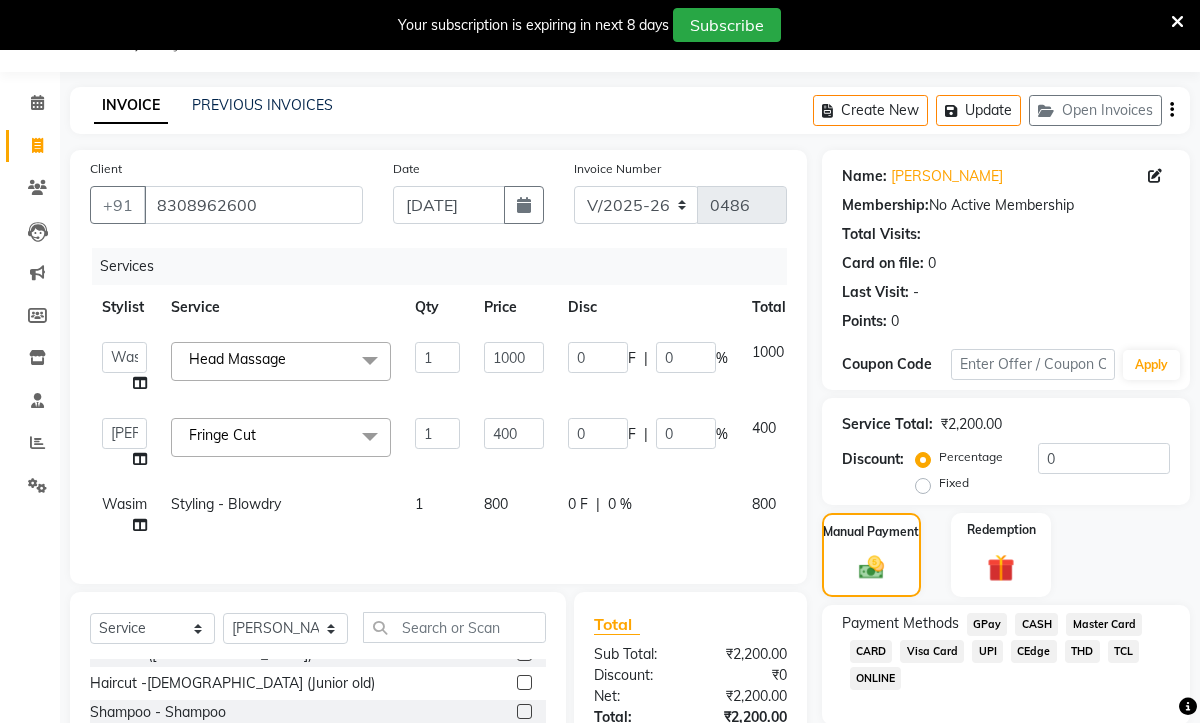 click on "CEdge" 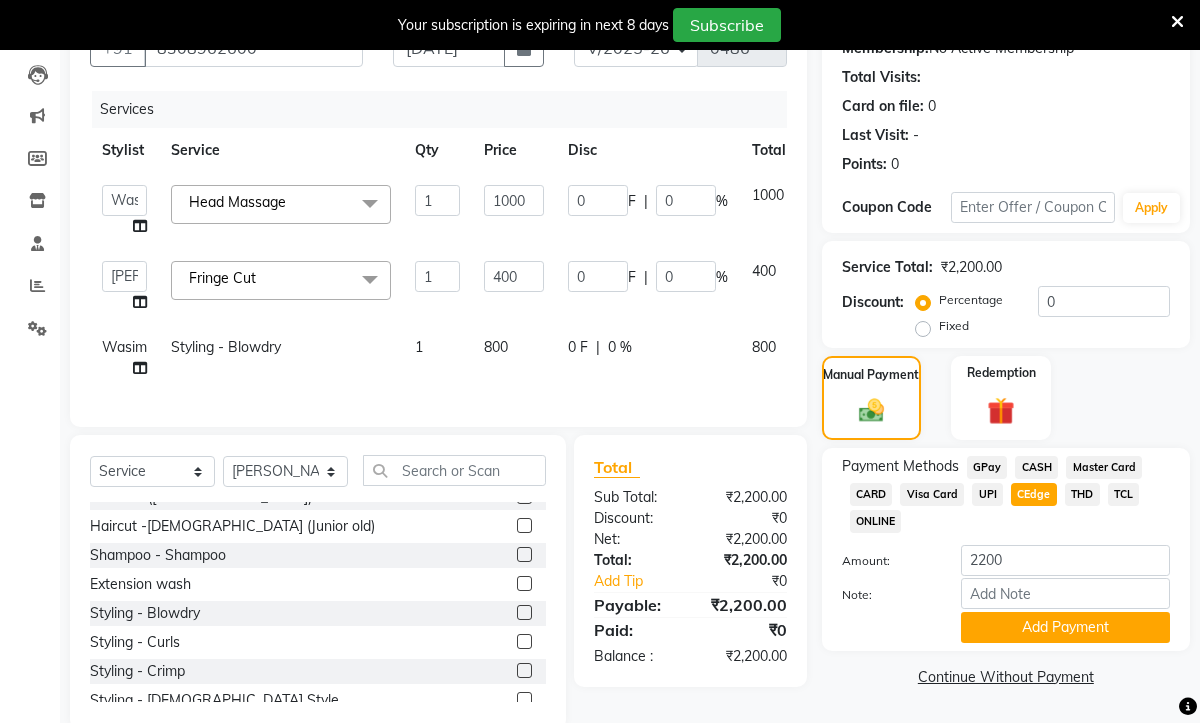scroll, scrollTop: 244, scrollLeft: 0, axis: vertical 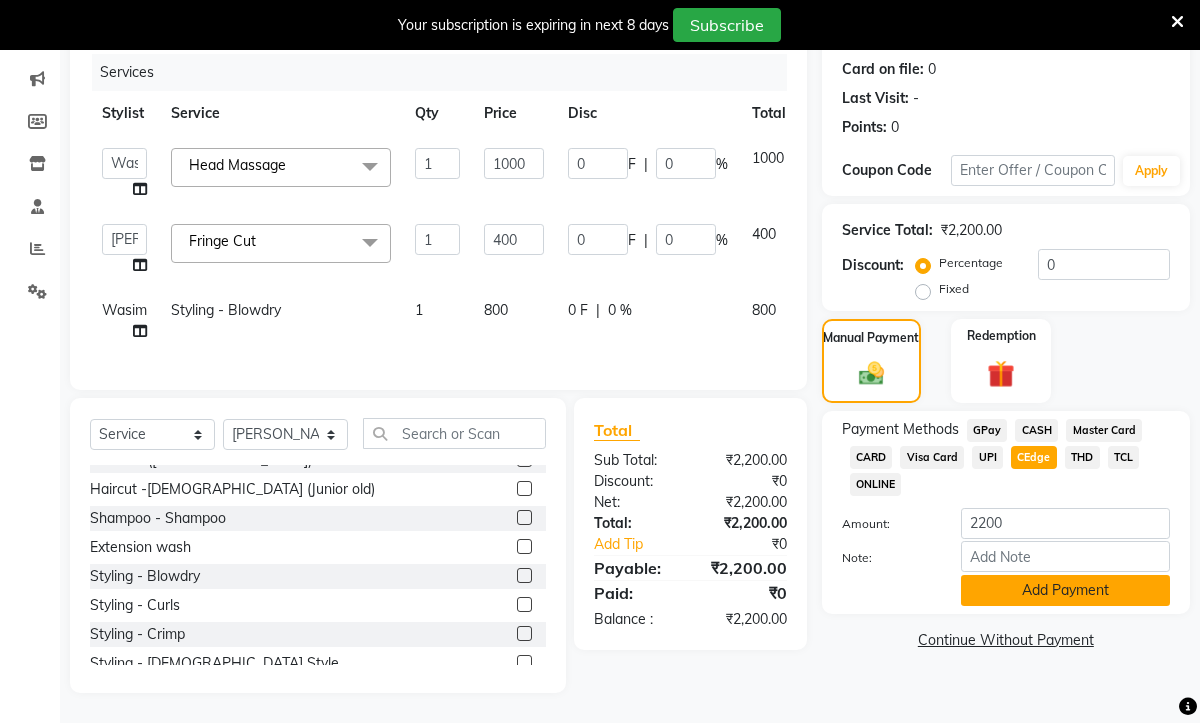 click on "Add Payment" 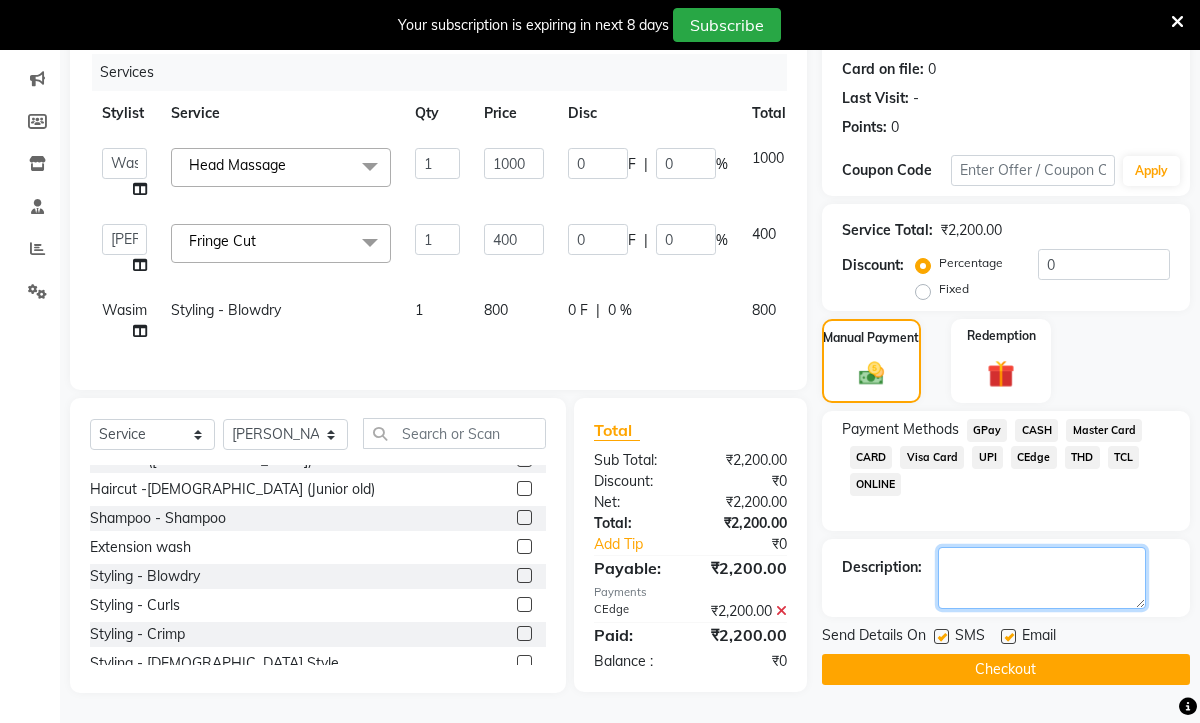 click 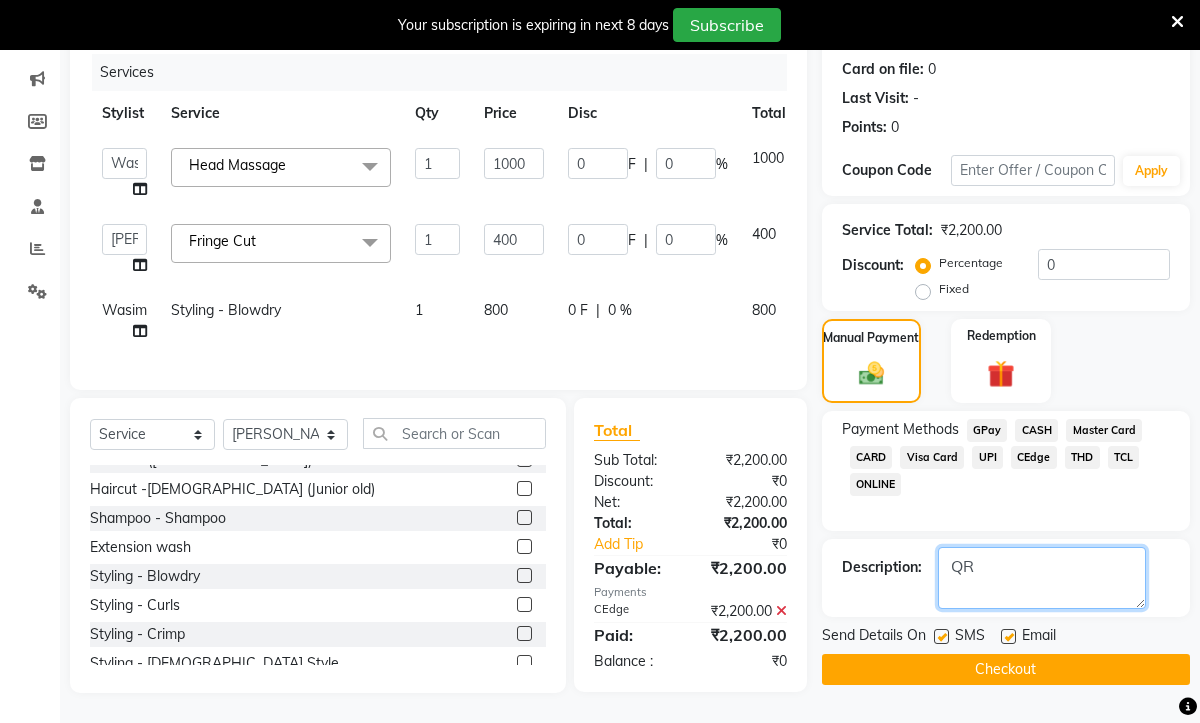 type on "QR" 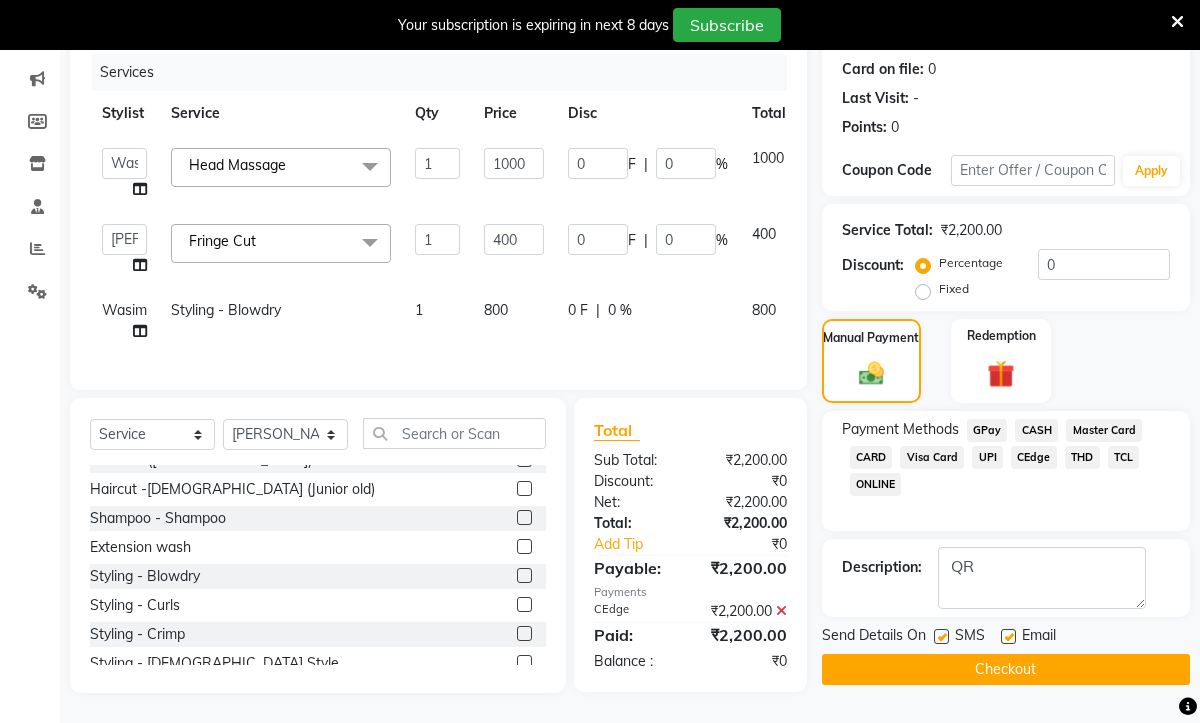 click 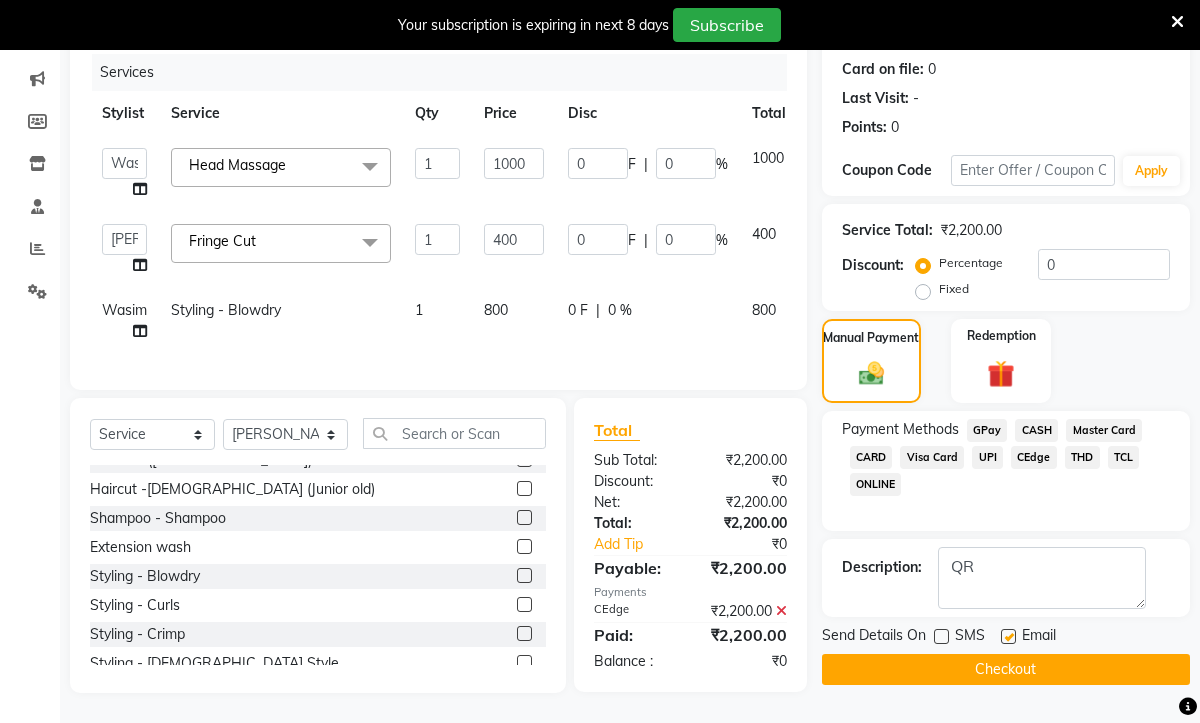 click 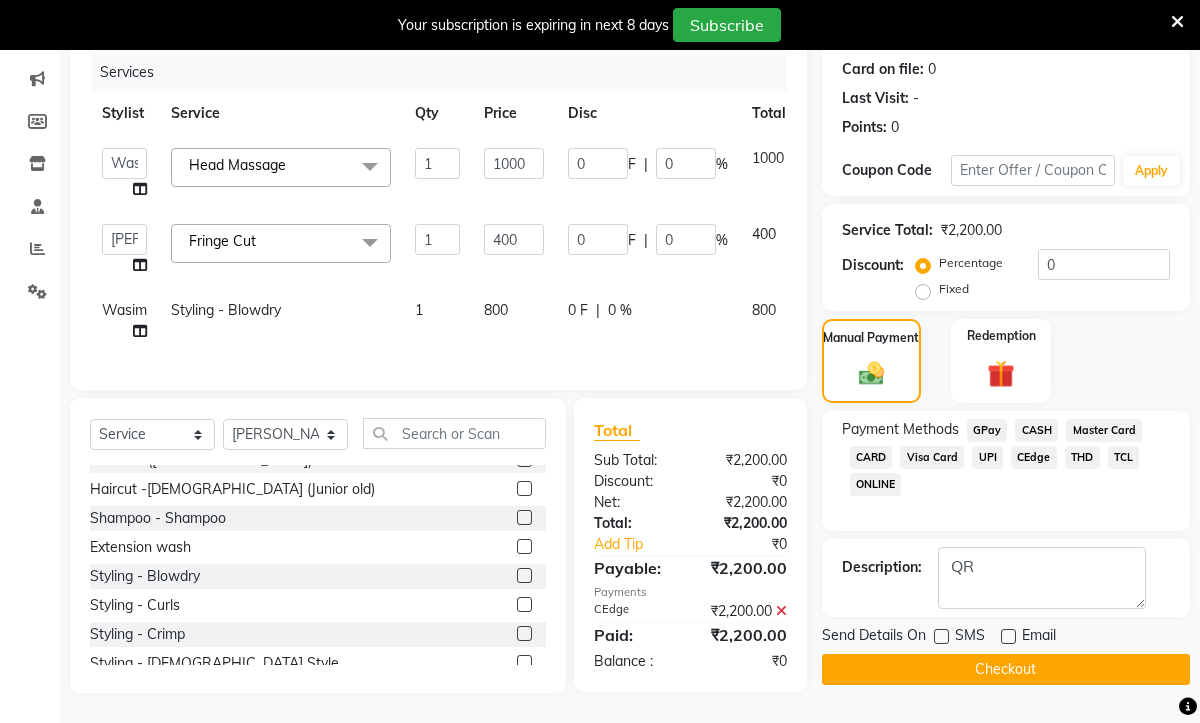 click on "Checkout" 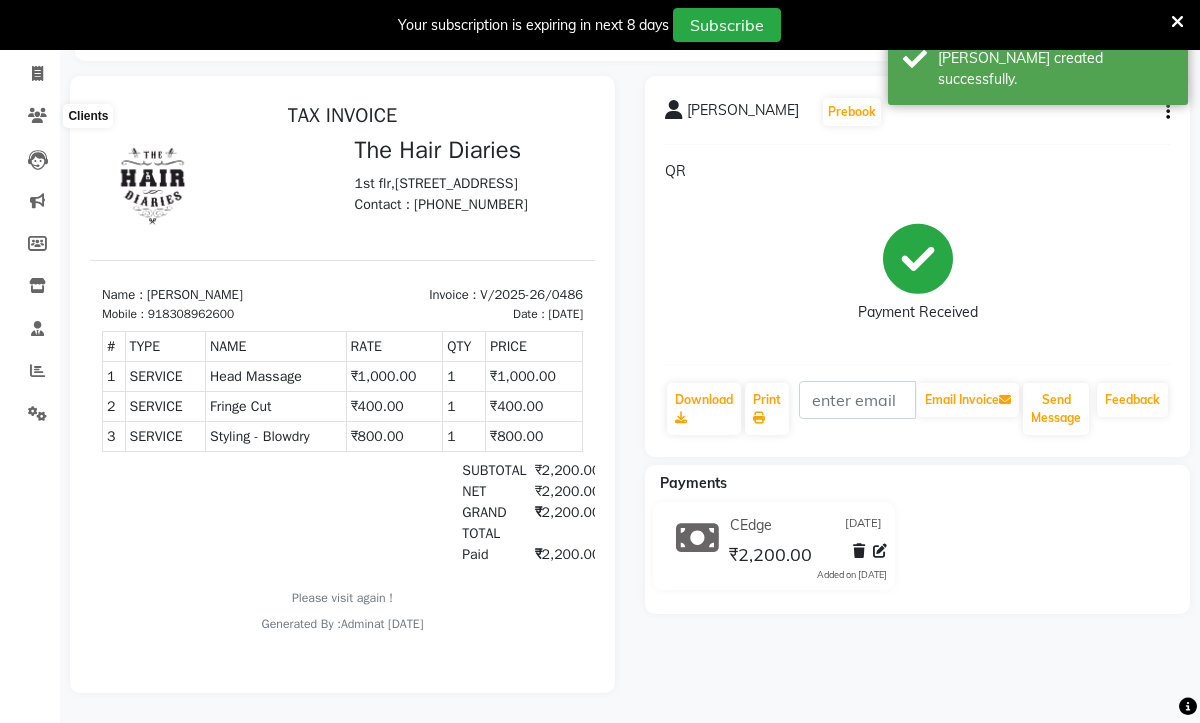 scroll, scrollTop: 0, scrollLeft: 0, axis: both 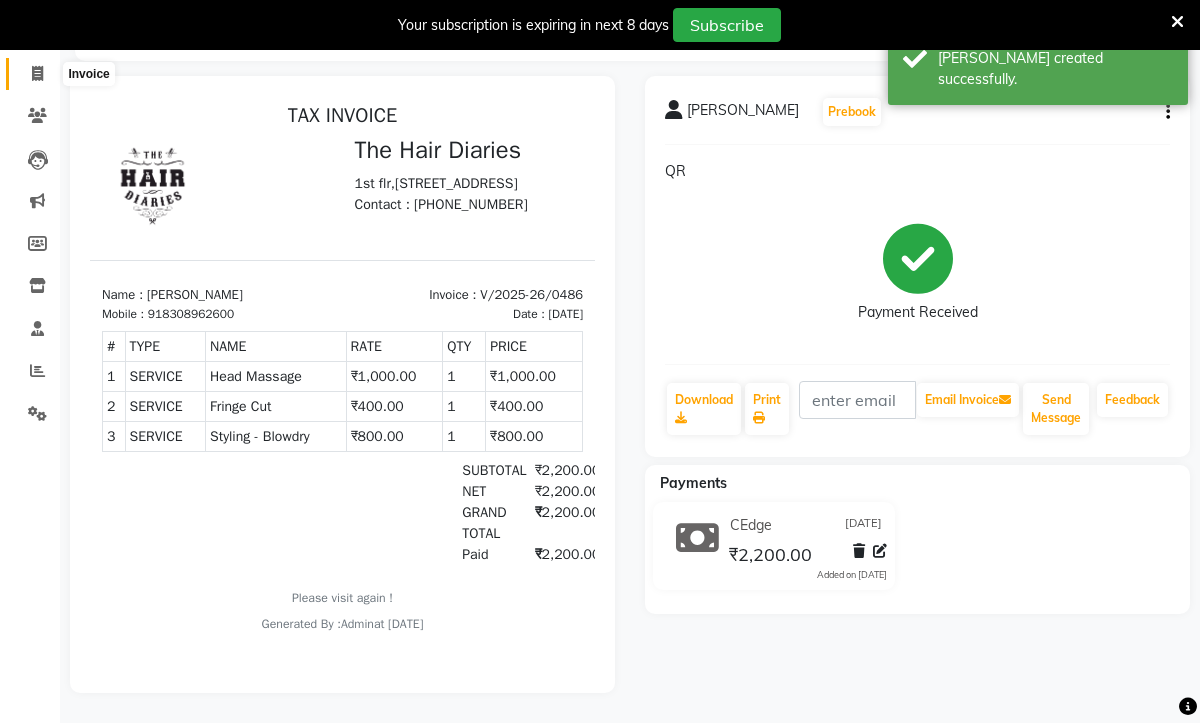 click 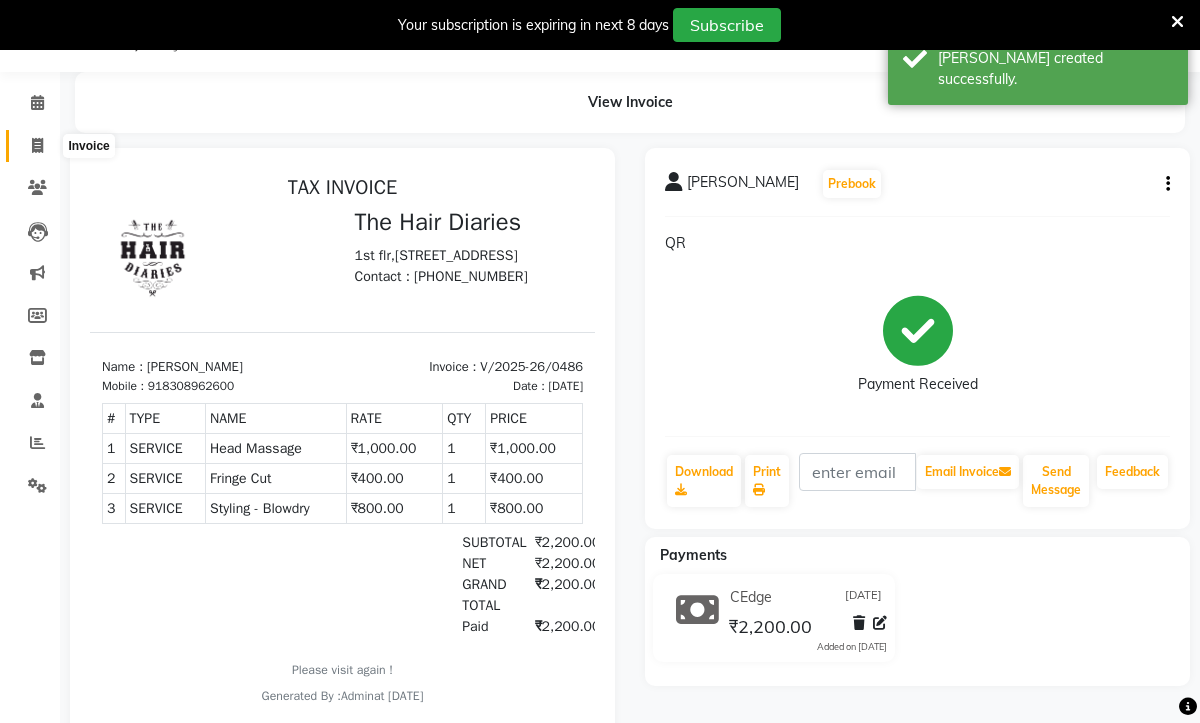 select on "782" 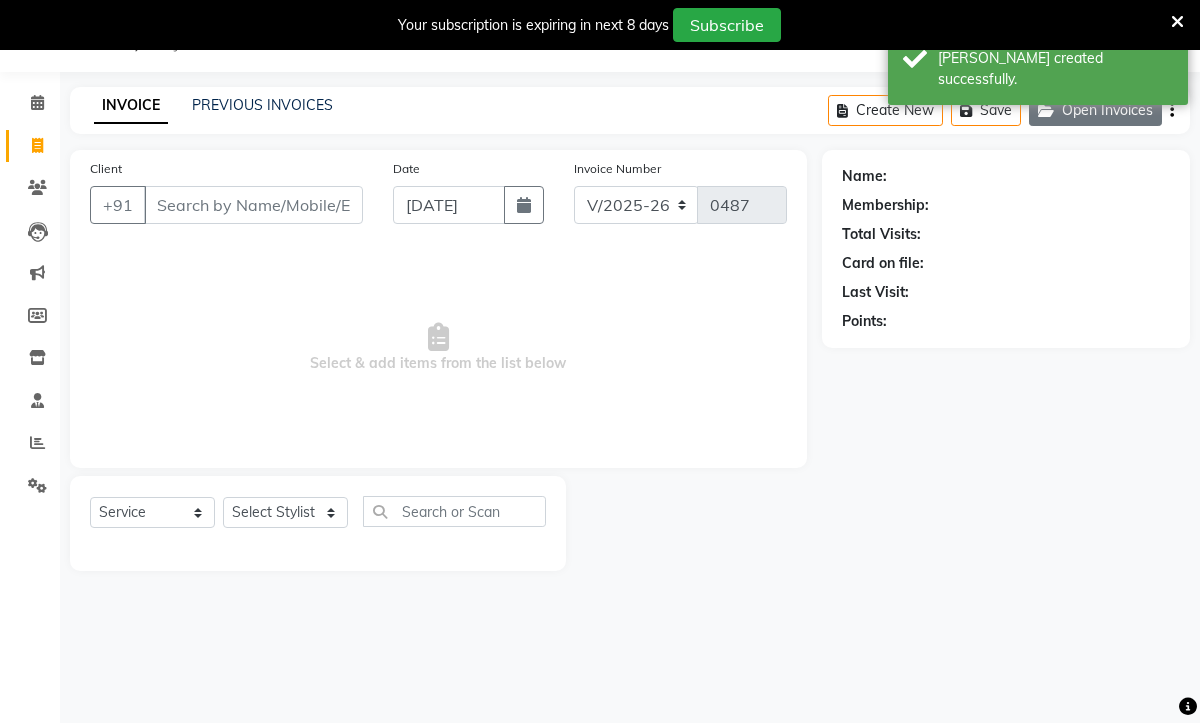 click on "Open Invoices" 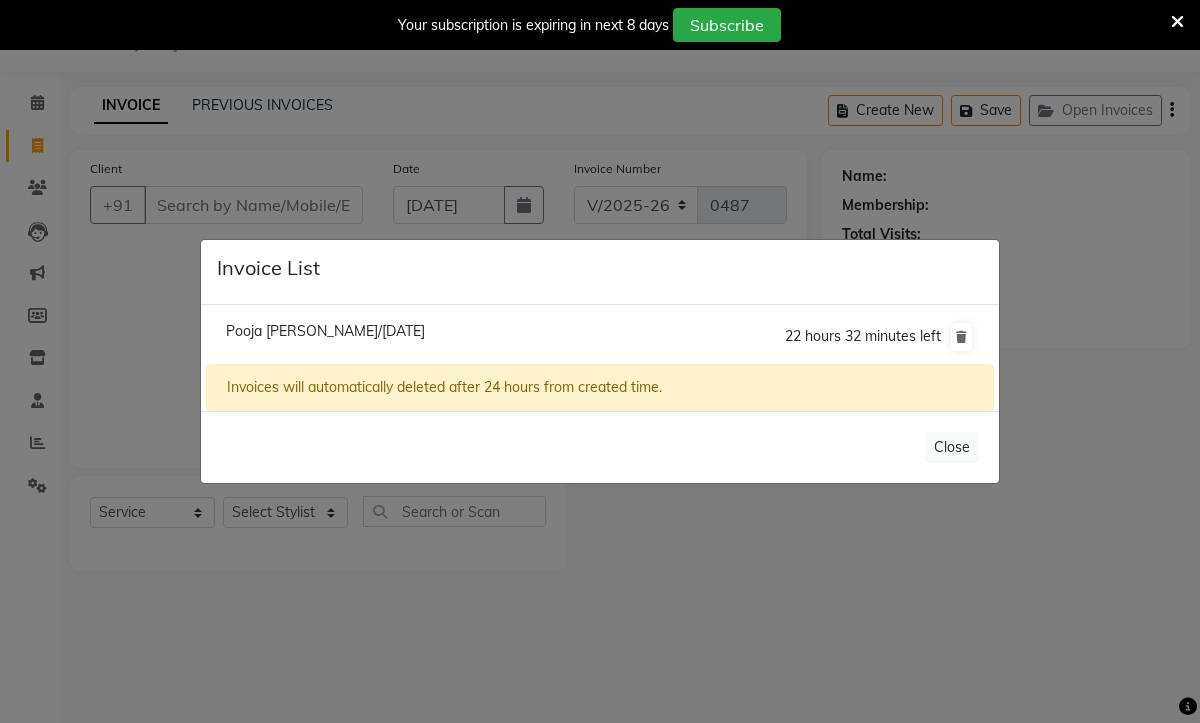 click on "Invoice List  Pooja [PERSON_NAME]/[DATE]  22 hours 32 minutes left  Invoices will automatically deleted after 24 hours from created time.   Close" 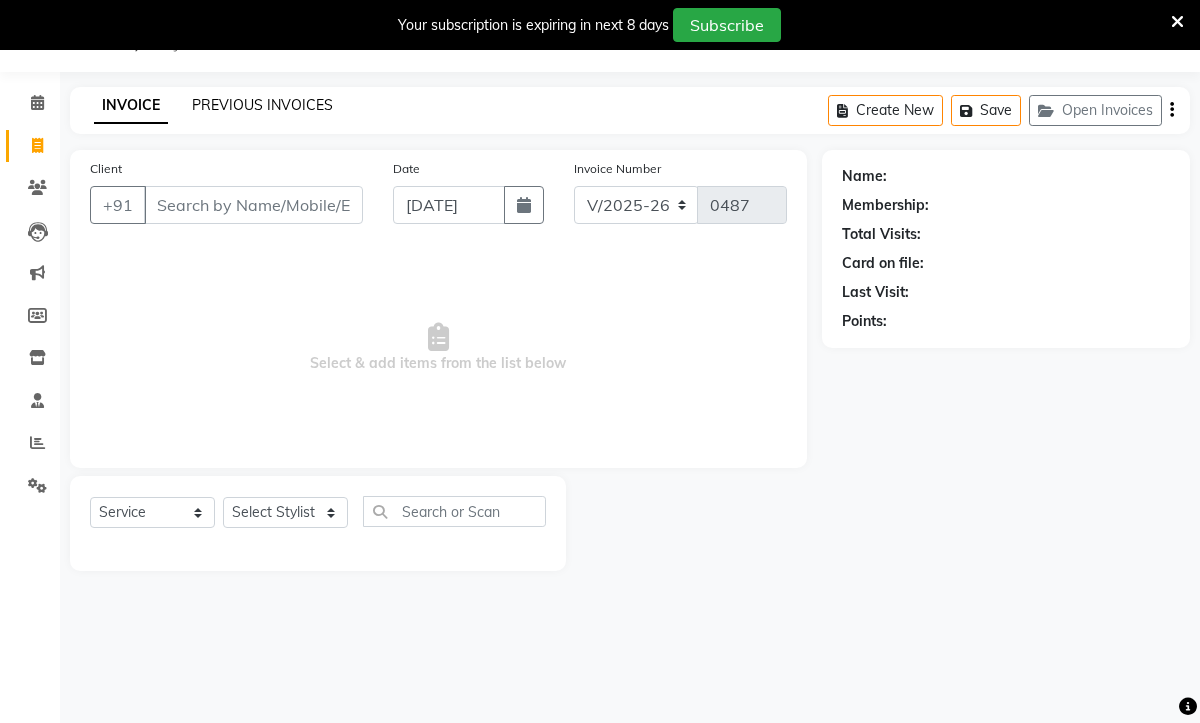 click on "PREVIOUS INVOICES" 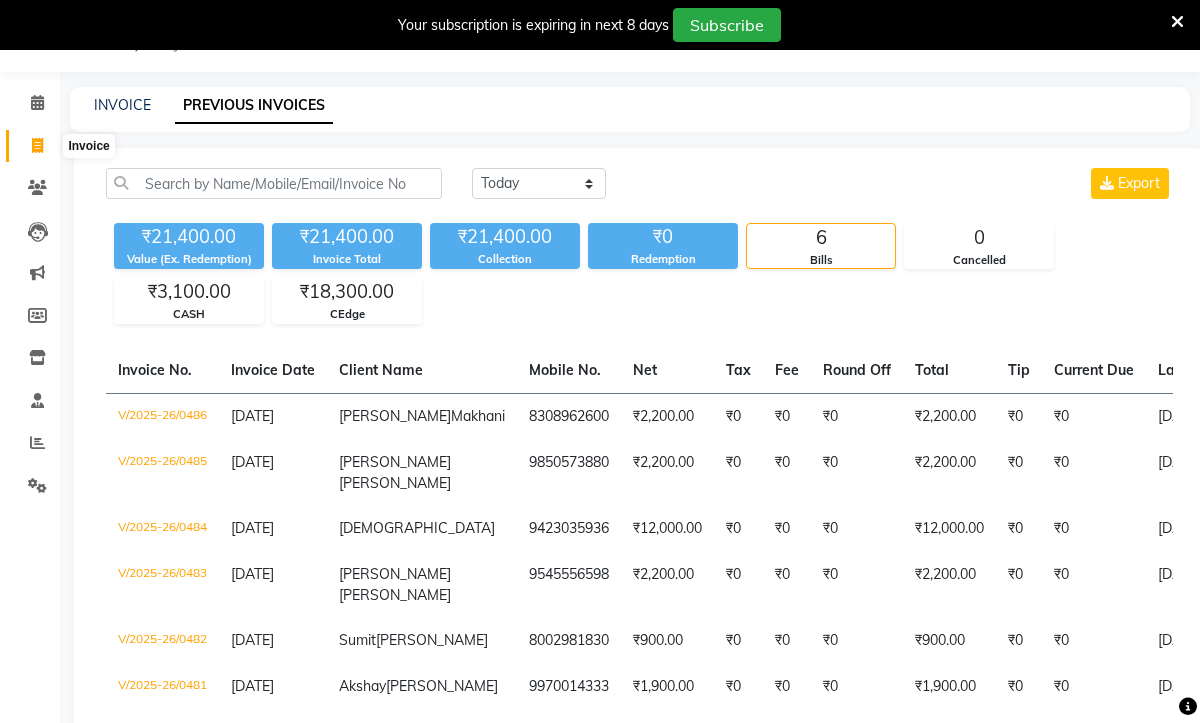click 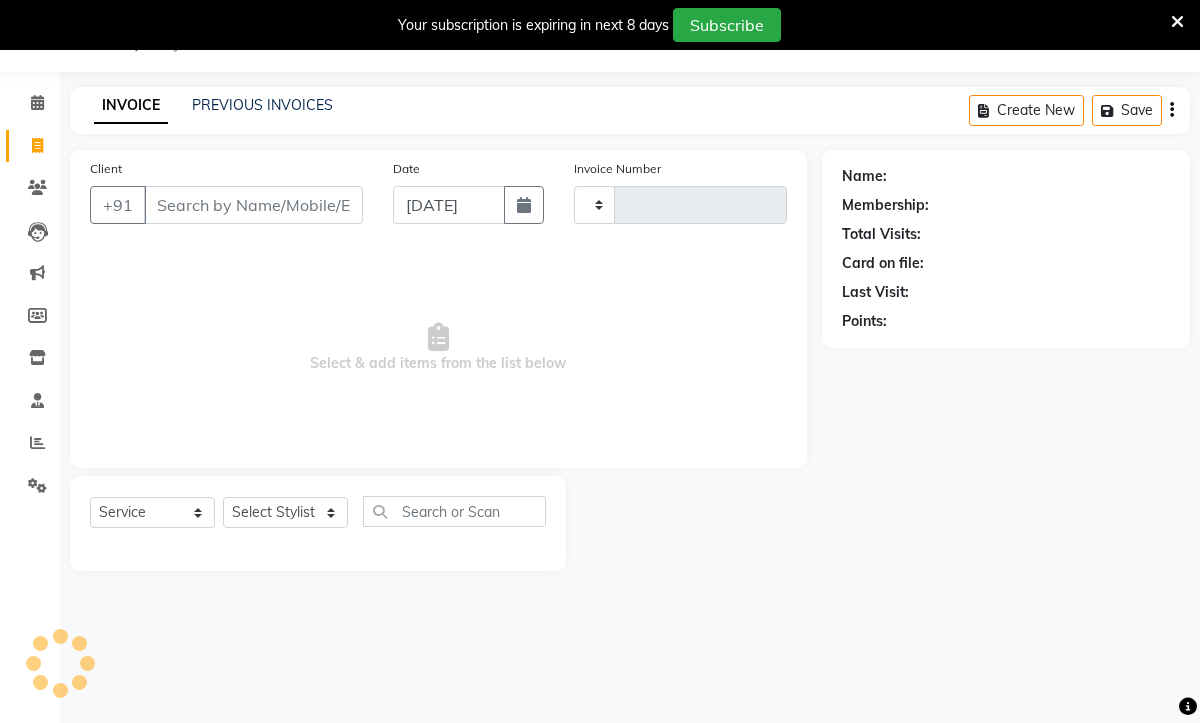 type on "0487" 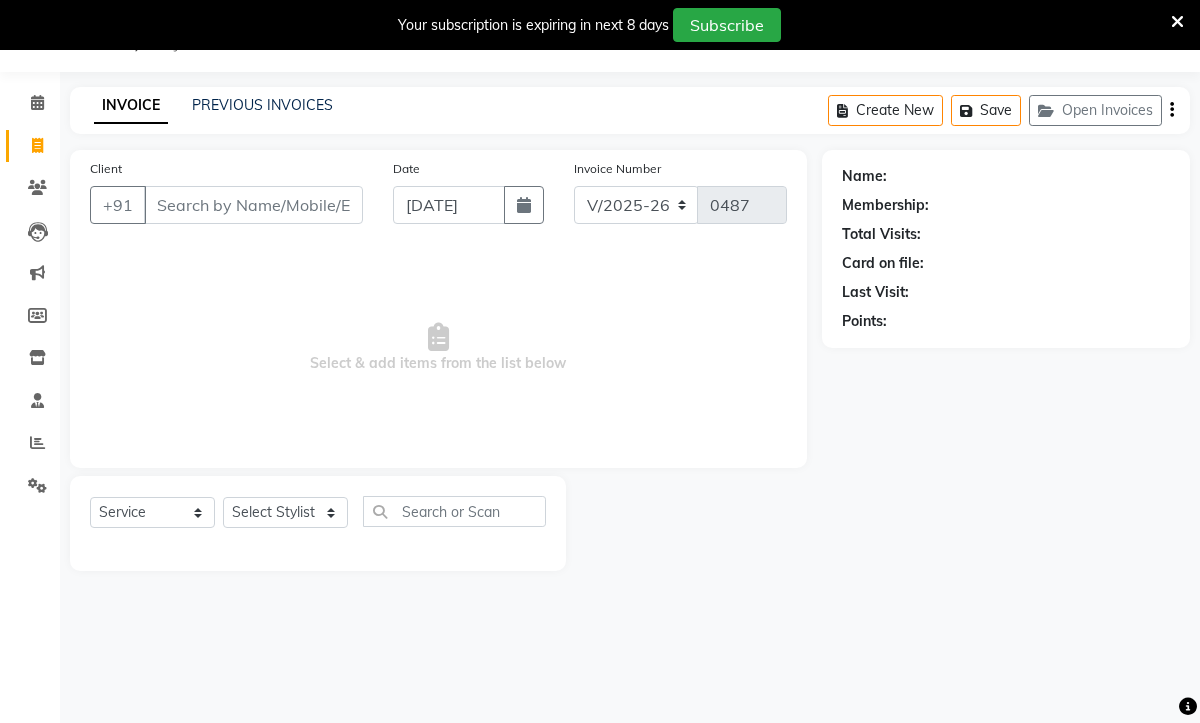 click on "Client" at bounding box center (253, 205) 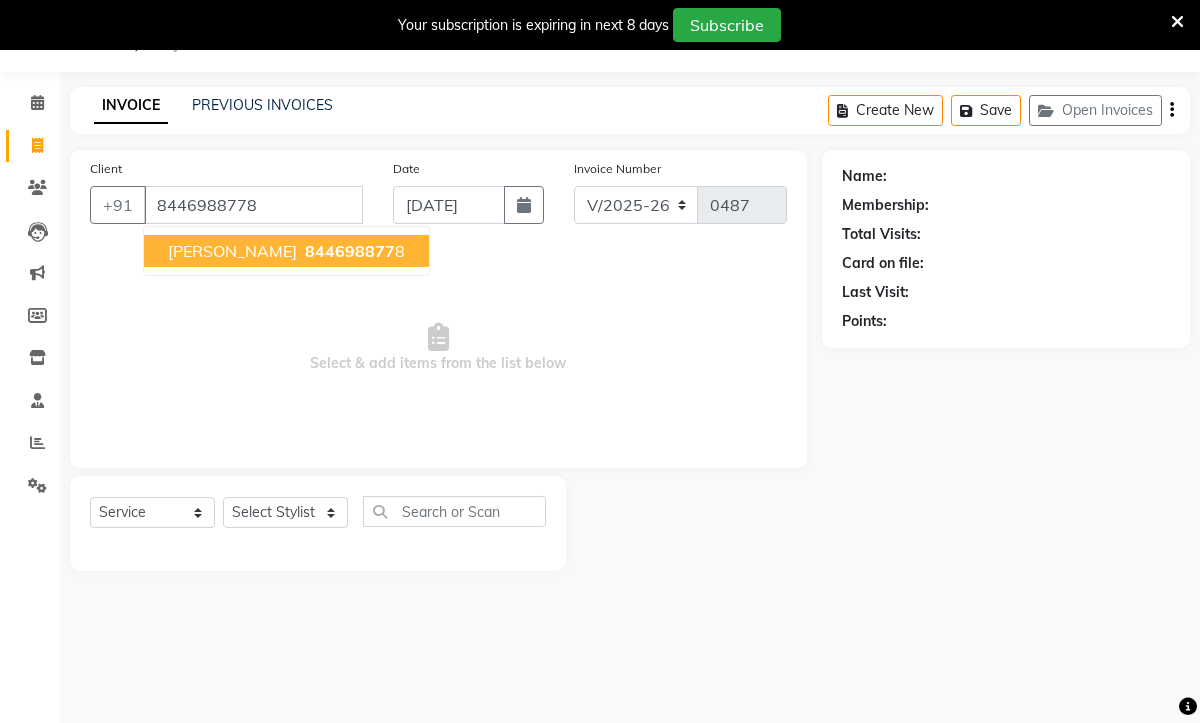 type on "8446988778" 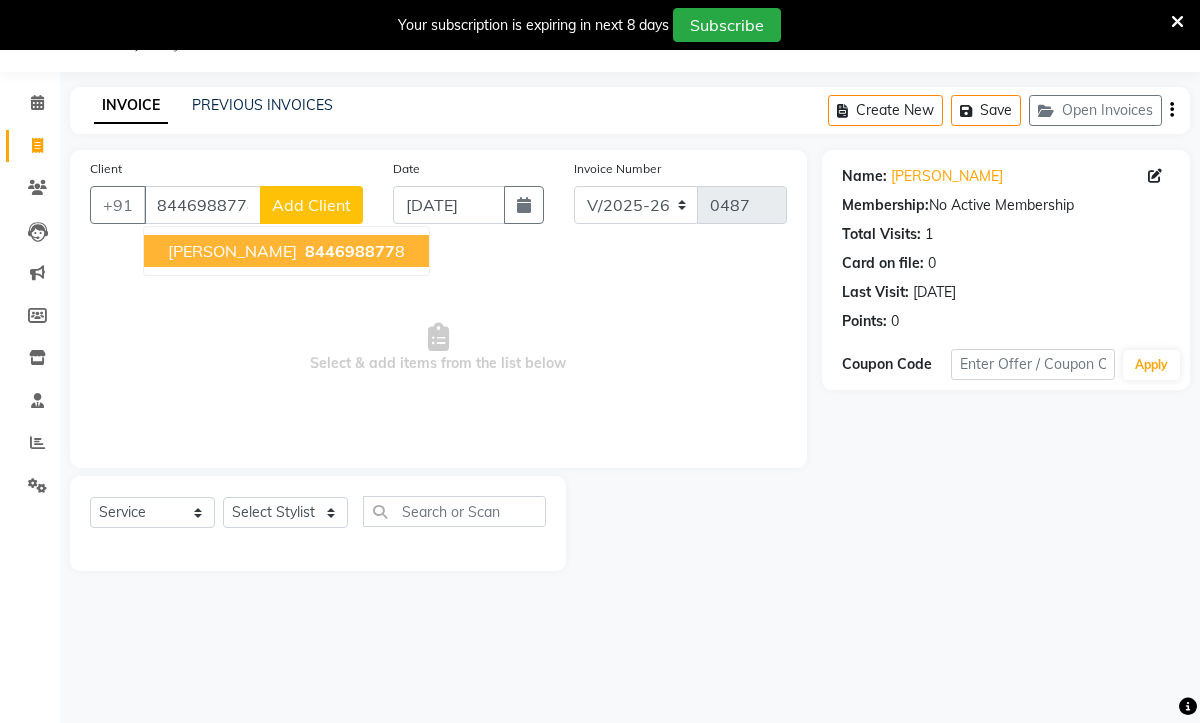 click on "[PERSON_NAME]   844698877 8" at bounding box center [286, 251] 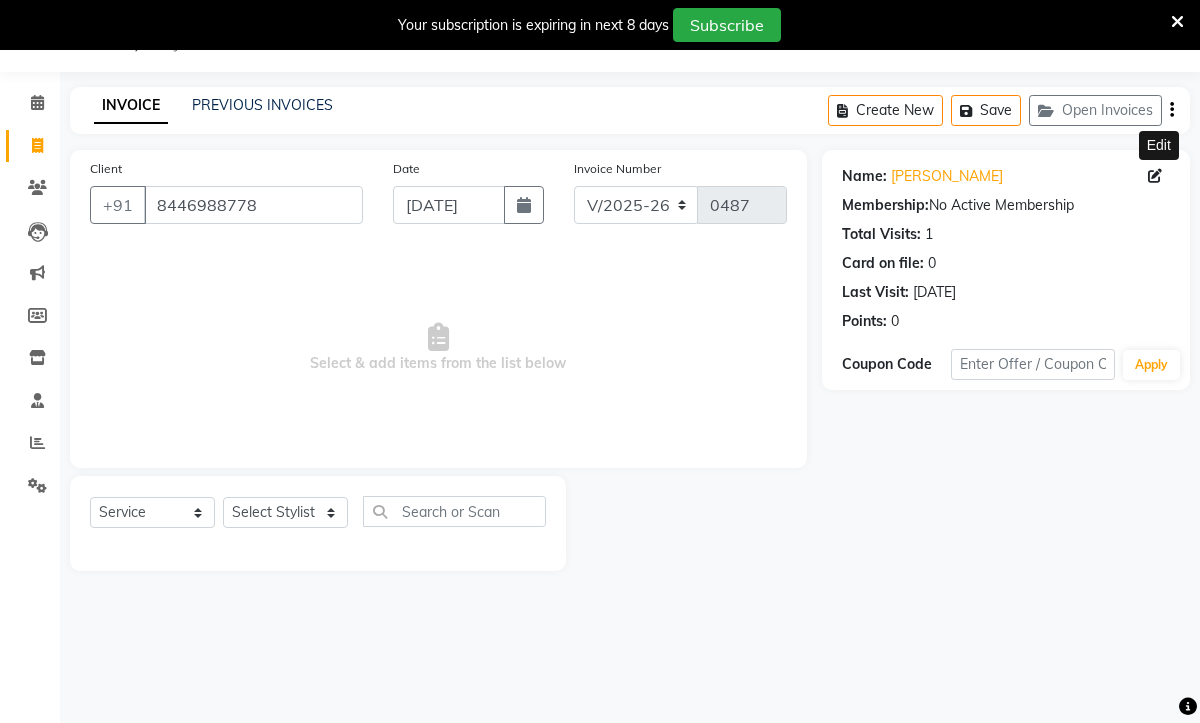 click 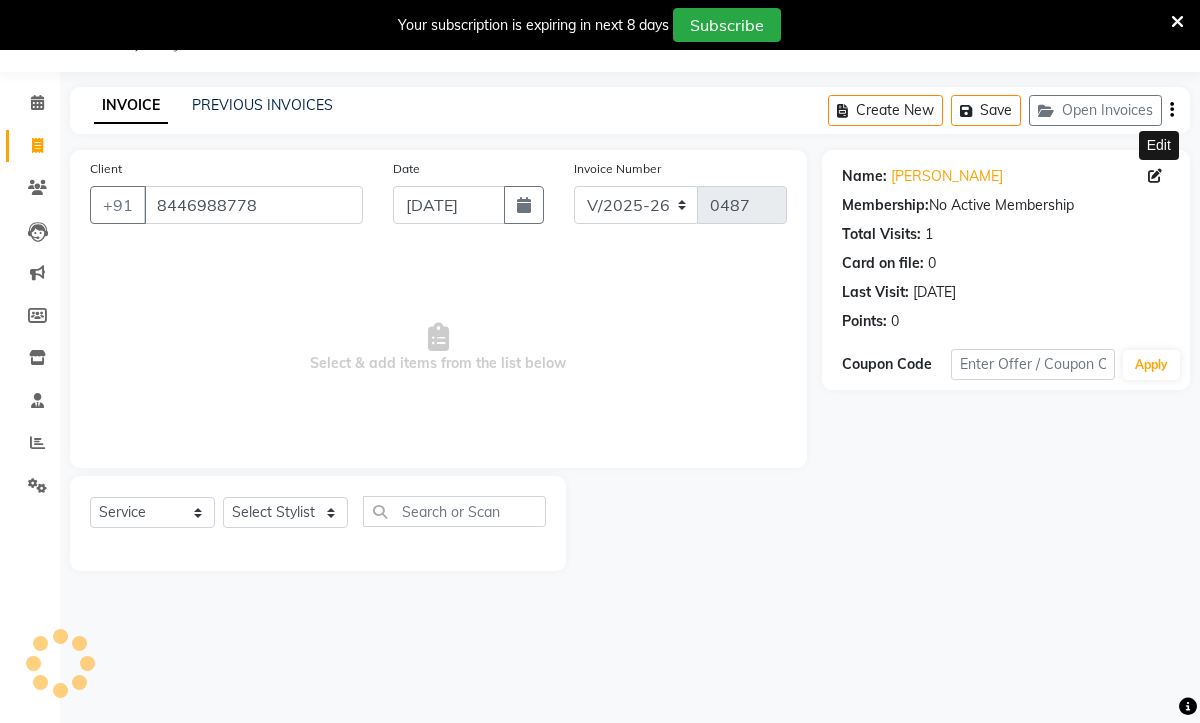 select on "04" 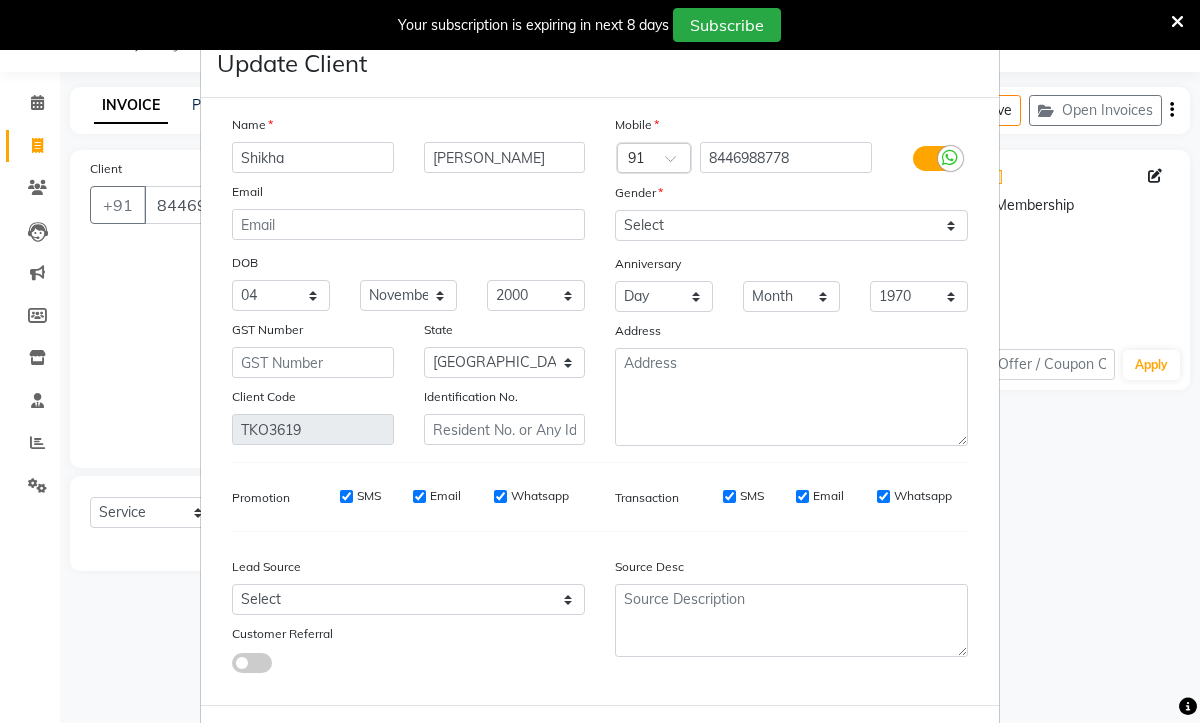 click on "Shikha" at bounding box center [313, 157] 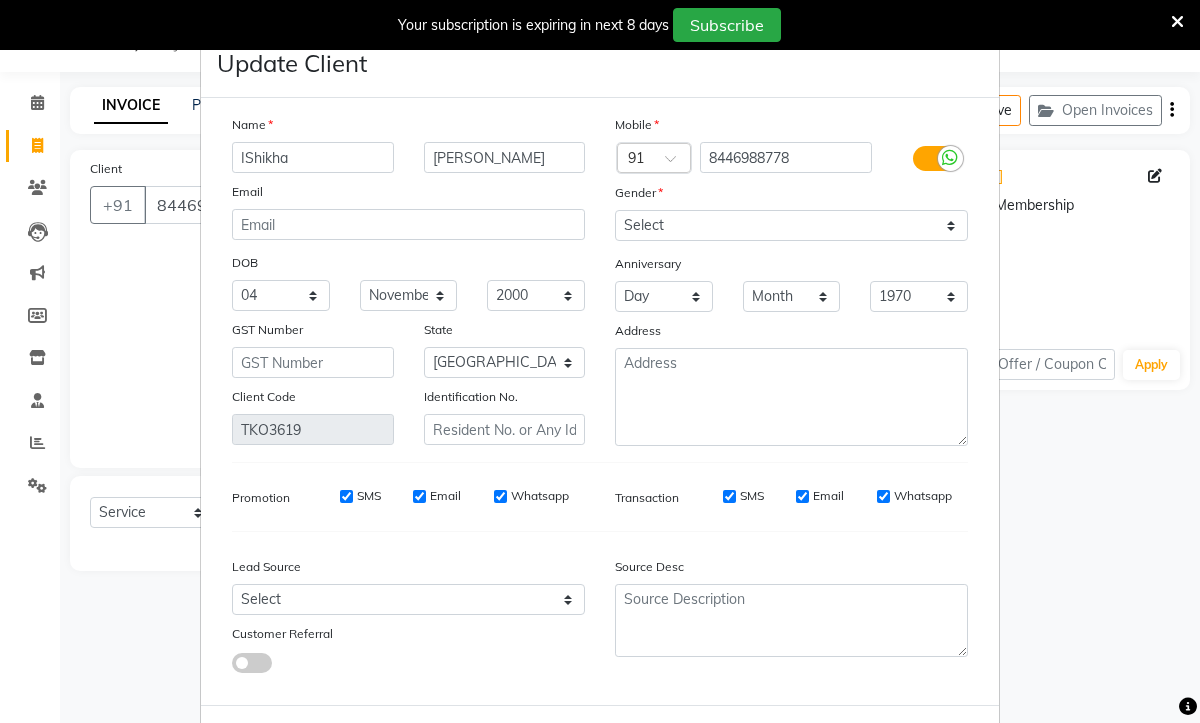 click on "IShikha" at bounding box center [313, 157] 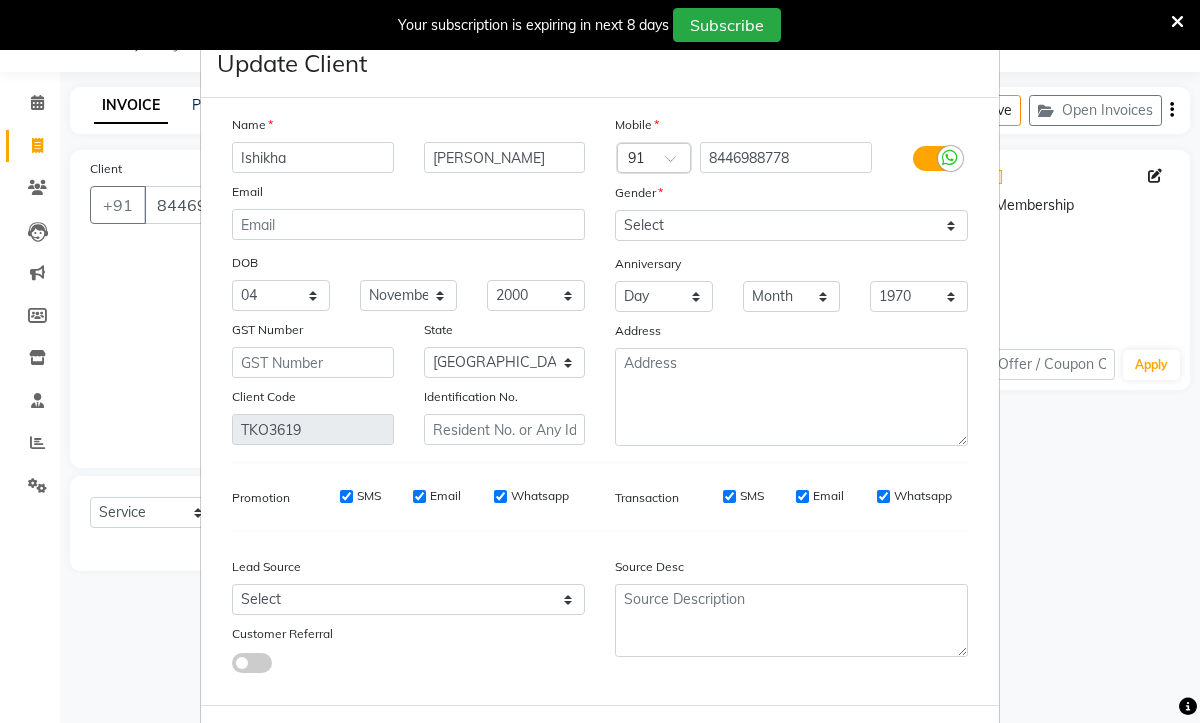 scroll, scrollTop: 90, scrollLeft: 0, axis: vertical 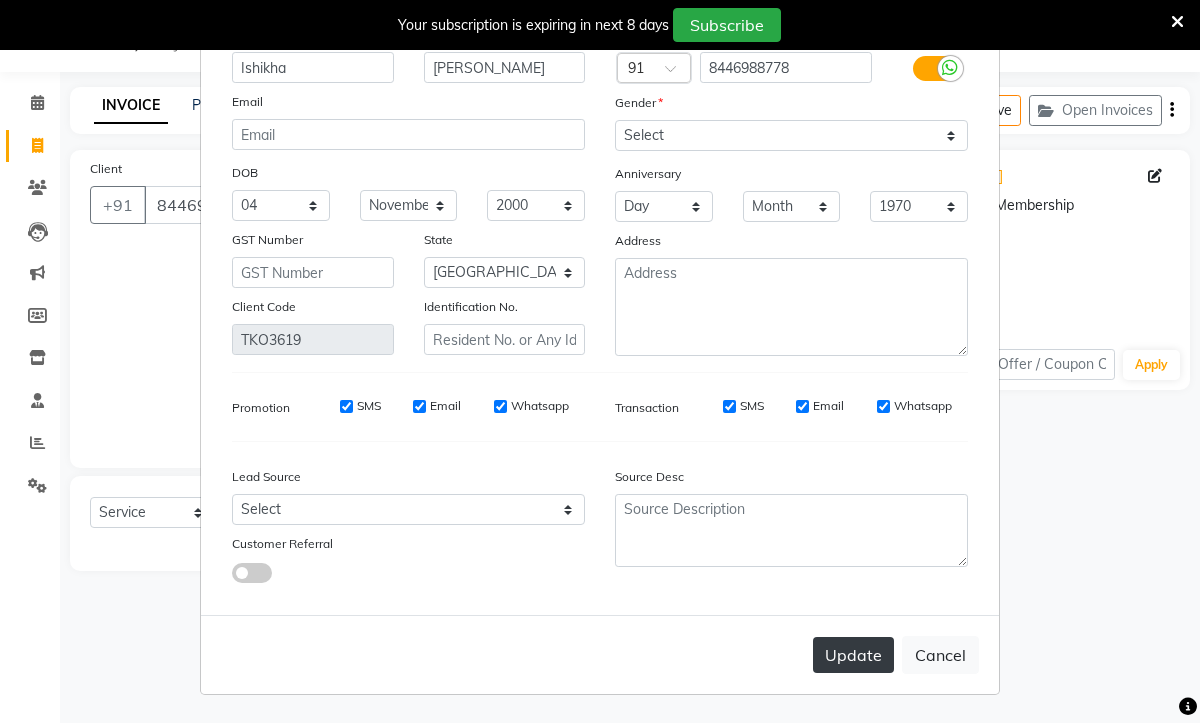 type on "Ishikha" 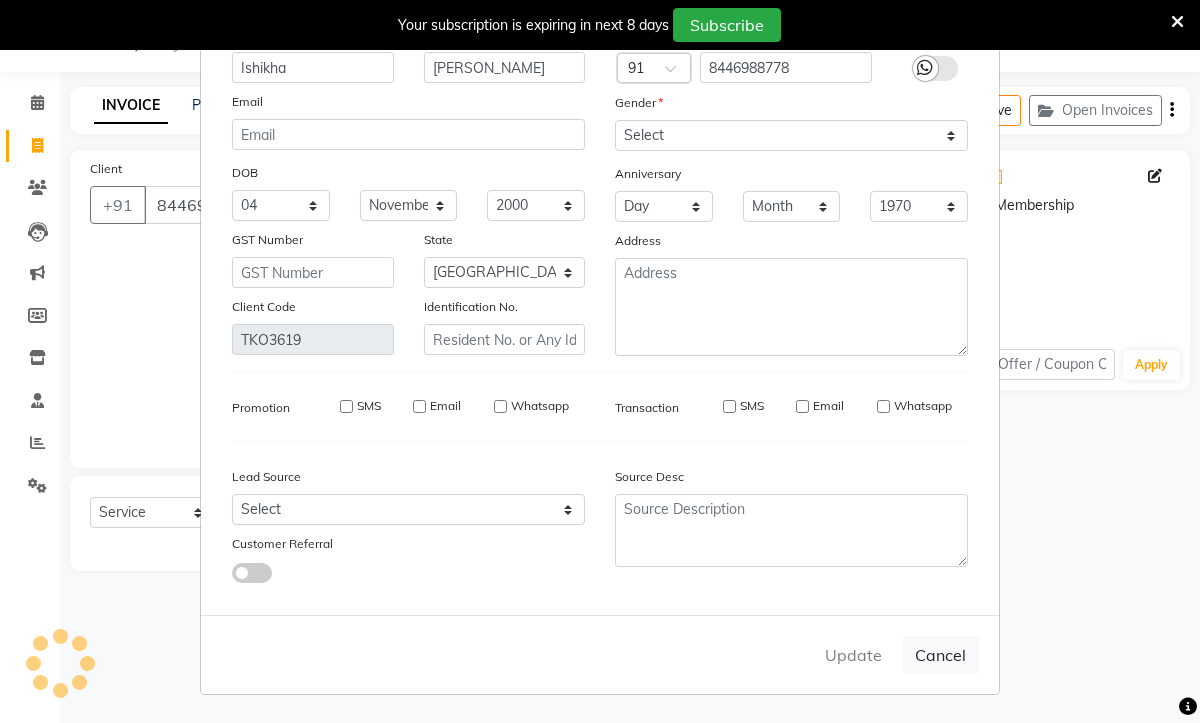 type 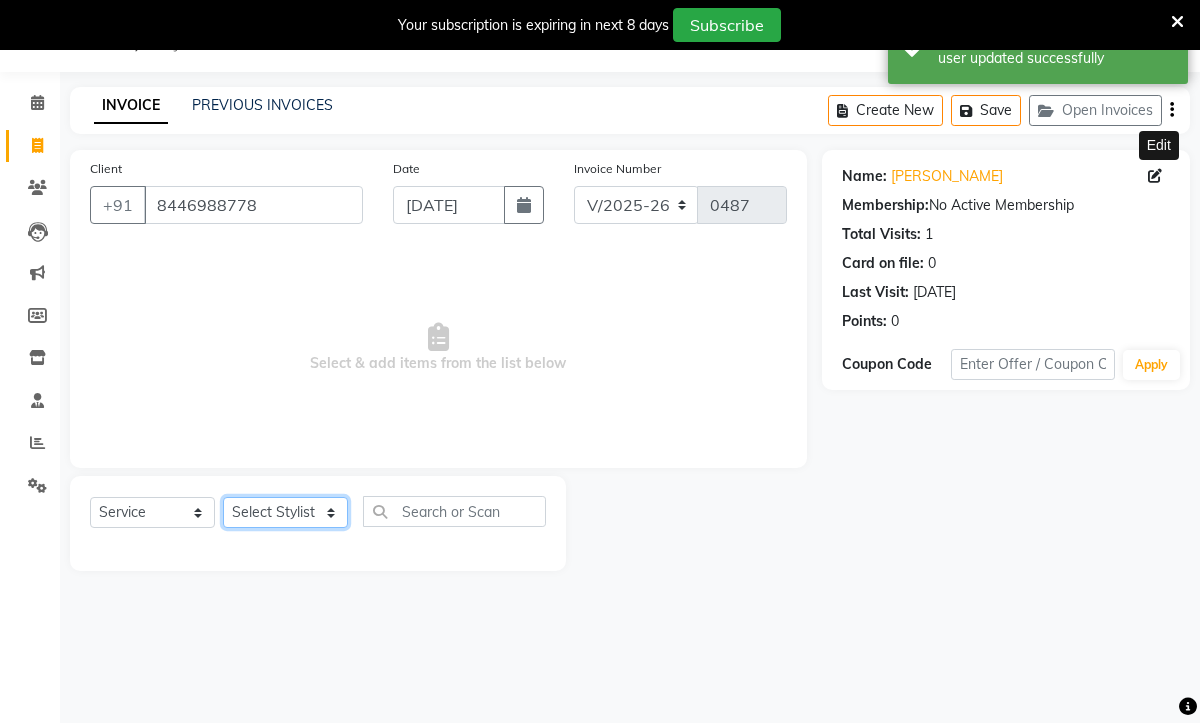 click on "Select Stylist Aaryan [PERSON_NAME] [PERSON_NAME] [PERSON_NAME] Jyoti  [PERSON_NAME] Manali  Maneger [PERSON_NAME] [PERSON_NAME]  [PERSON_NAME] [PERSON_NAME]" 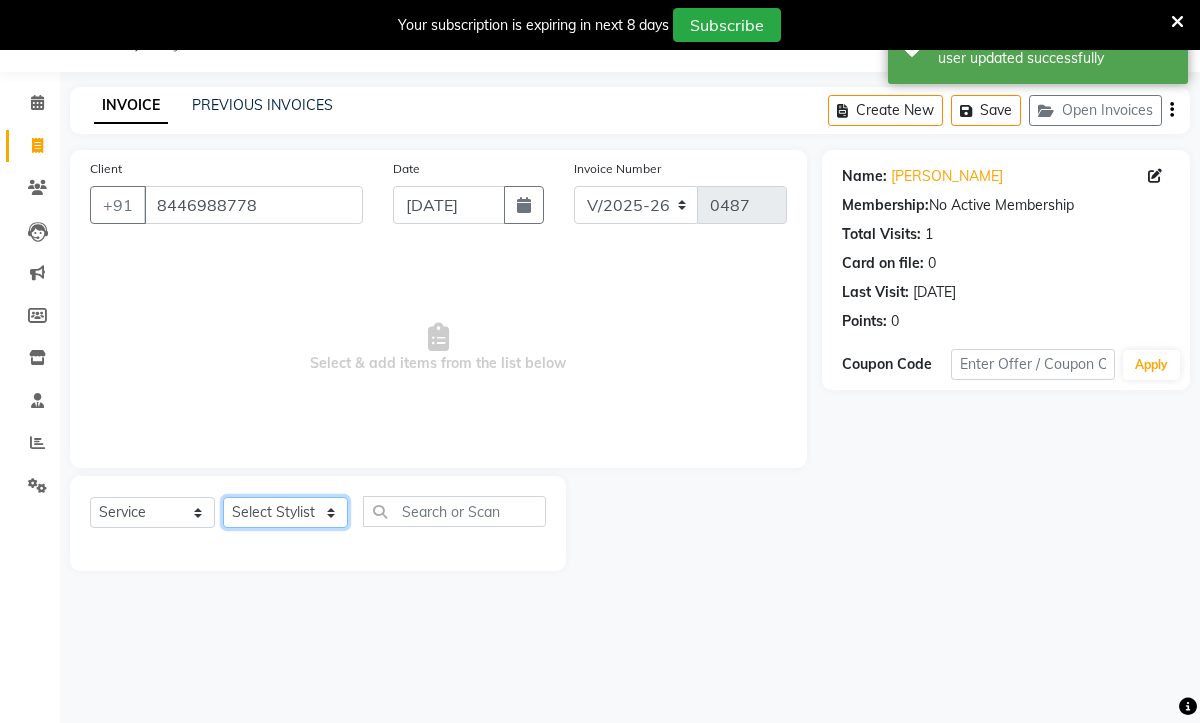 select on "32056" 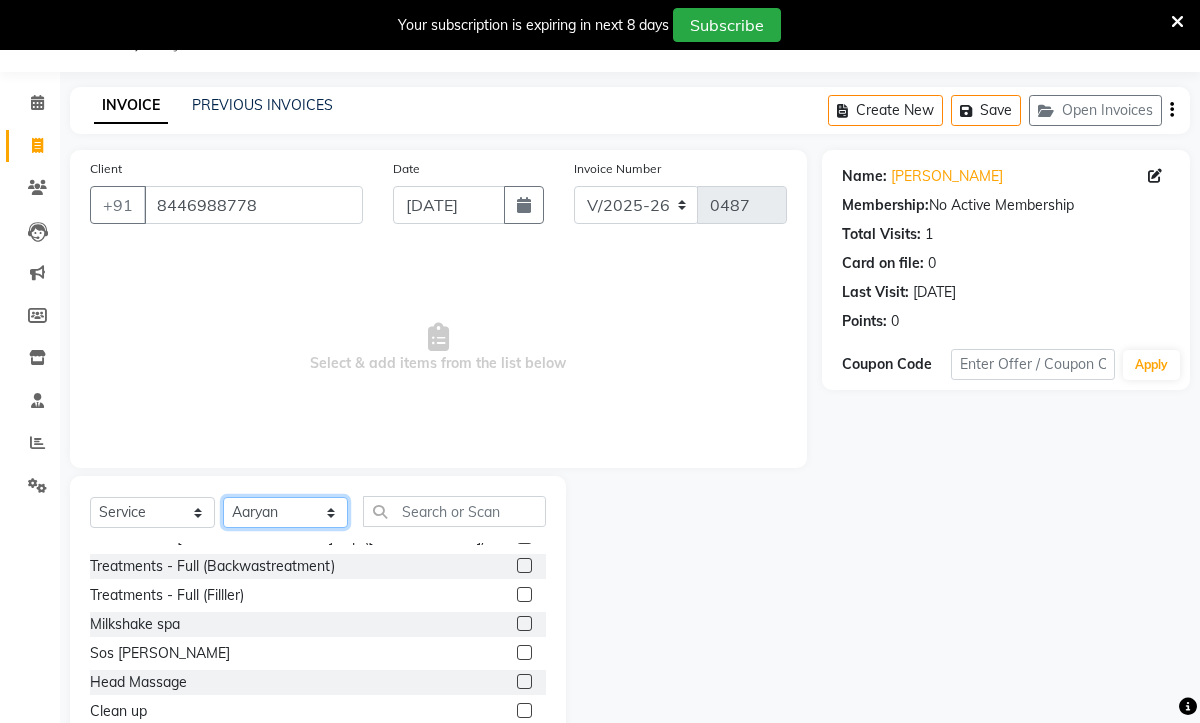 scroll, scrollTop: 1053, scrollLeft: 0, axis: vertical 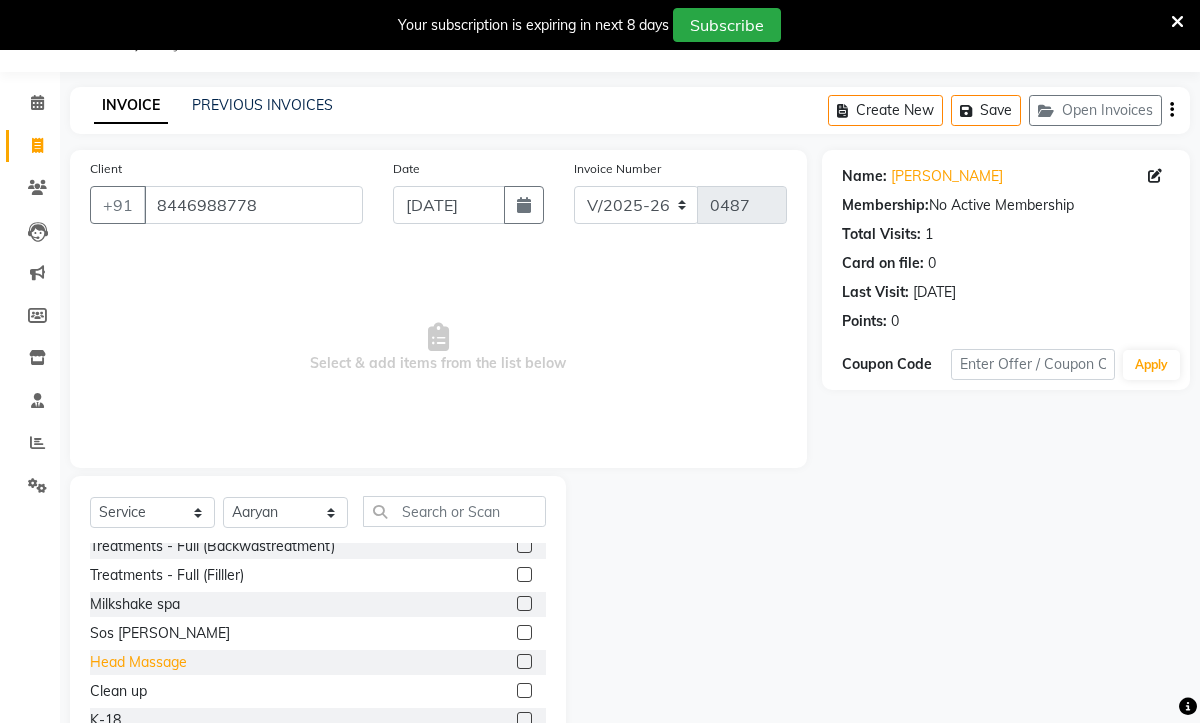 click on "Head Massage" 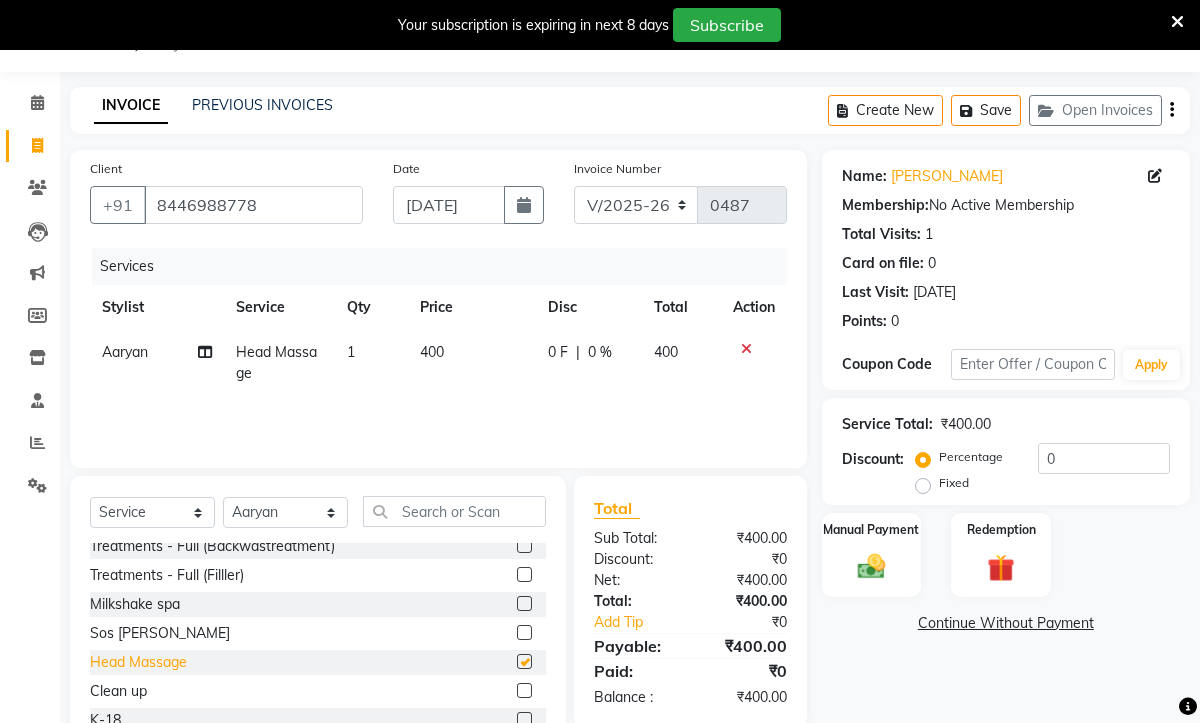 checkbox on "false" 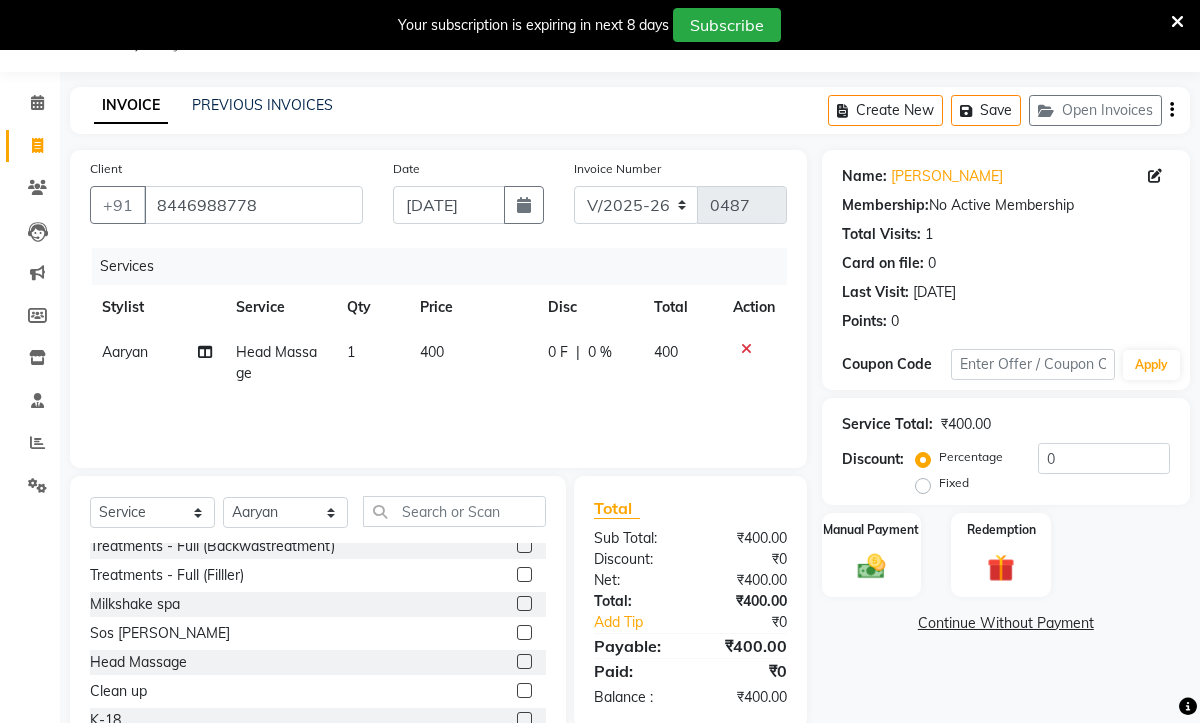 click on "400" 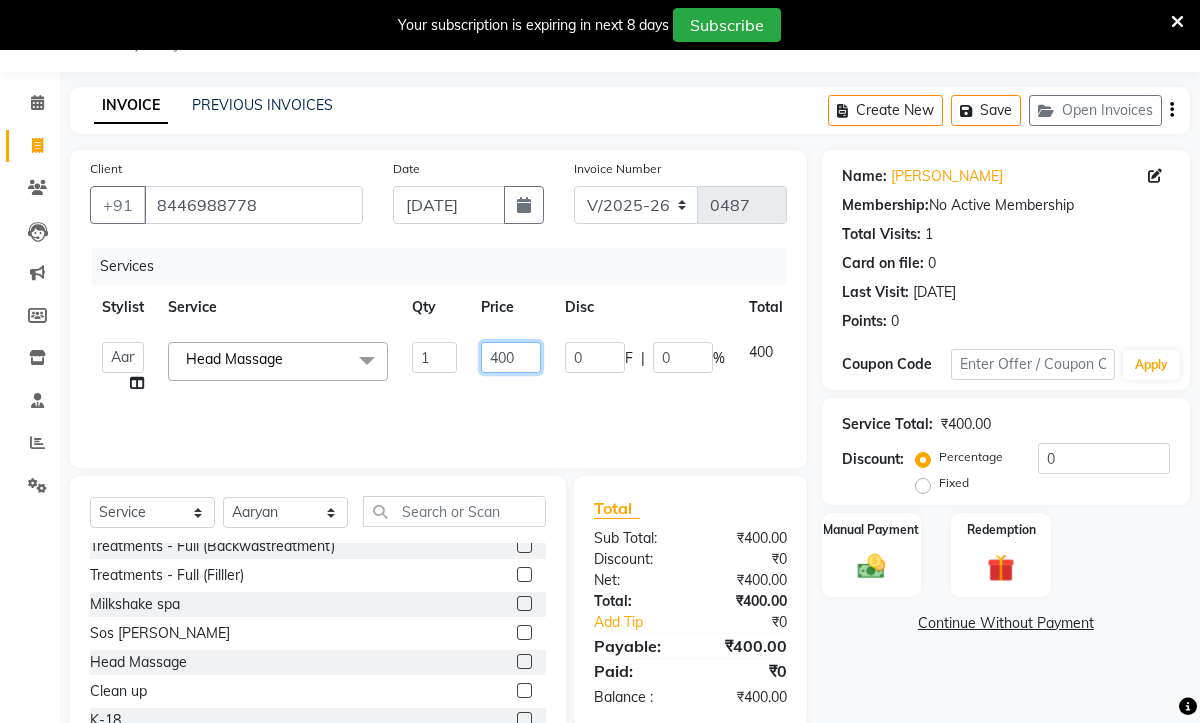 click on "400" 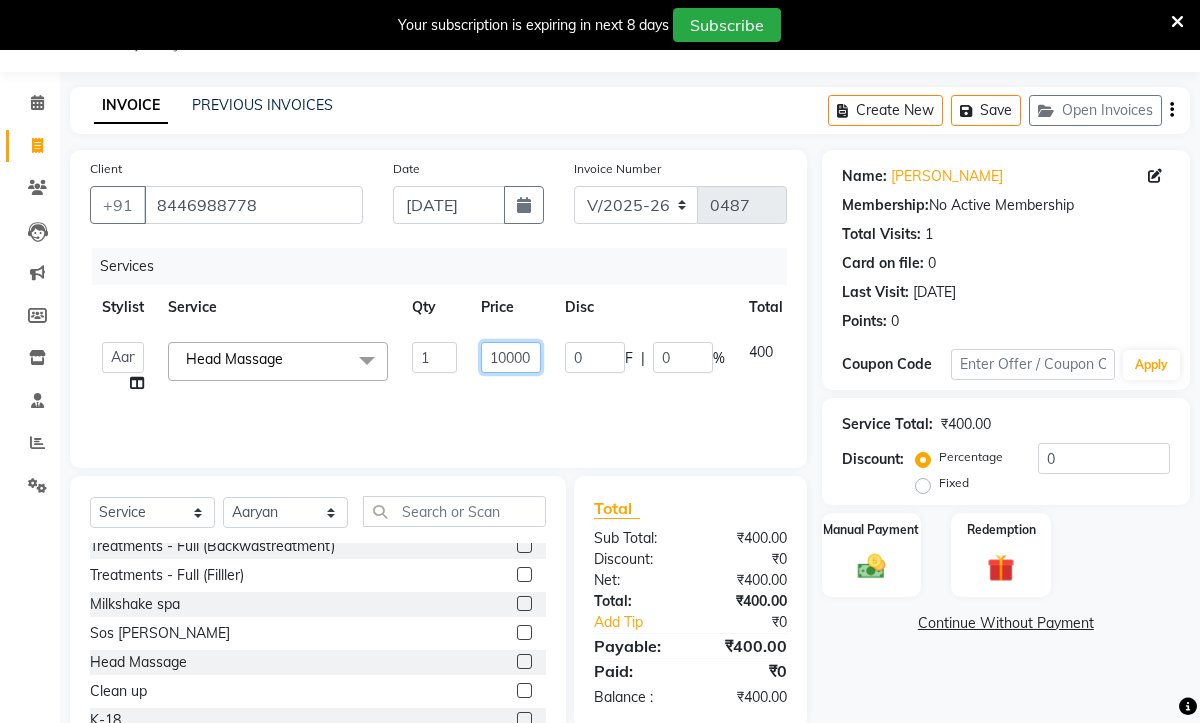 type on "1000" 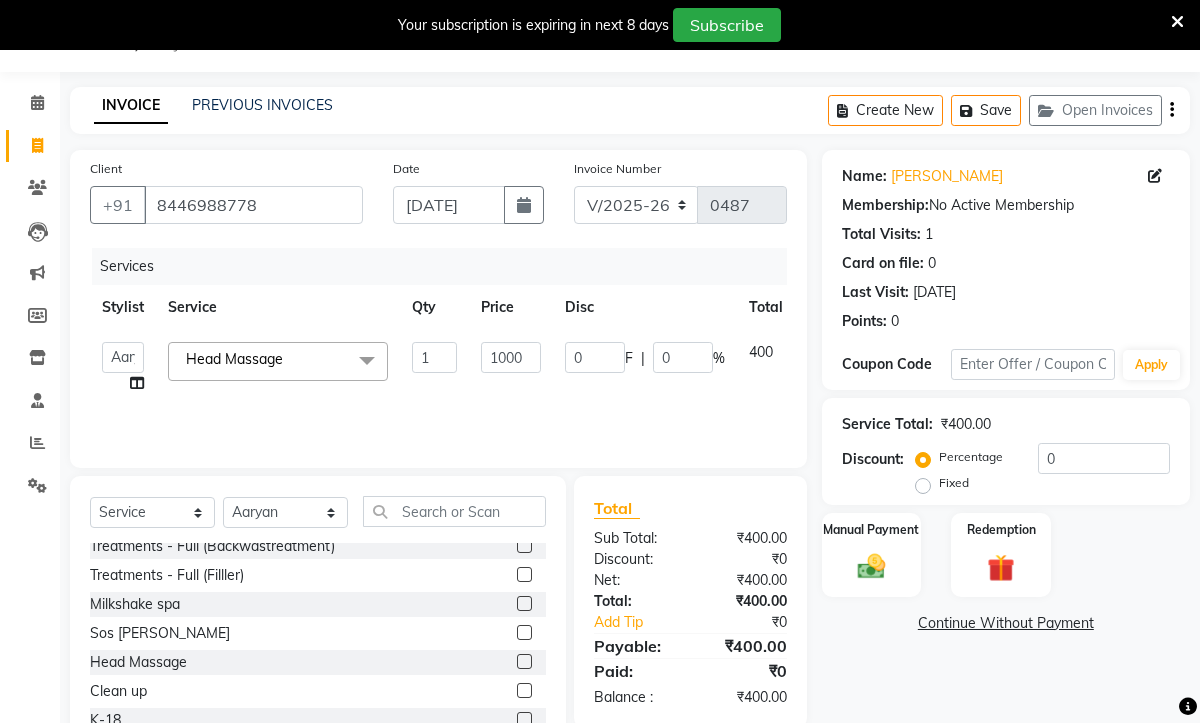 click on "Services Stylist Service Qty Price Disc Total Action  Aaryan   [PERSON_NAME]   [PERSON_NAME]   [PERSON_NAME]   Jyoti    [PERSON_NAME]   Manali    Maneger   Nazlin [PERSON_NAME]   [PERSON_NAME]    [PERSON_NAME]   [PERSON_NAME]   Head Massage  x Haircuts - [DEMOGRAPHIC_DATA] (Senior) Haircuts - [DEMOGRAPHIC_DATA](Senior) Haircuts - [DEMOGRAPHIC_DATA] (Junior) Haircuts - [DEMOGRAPHIC_DATA] (Junior) Fringe Cut Kids Haircut-under 5yrs Hair trim Hair Fading [DEMOGRAPHIC_DATA] Haircuts  ([DEMOGRAPHIC_DATA]) Haircut -[DEMOGRAPHIC_DATA] (Junior old) Shampoo - Shampoo Extension wash Styling - Blowdry Styling - Curls Styling - Crimp Styling - [DEMOGRAPHIC_DATA] Style Saree Draping [PERSON_NAME] Styling - Trim [PERSON_NAME] Styling - [PERSON_NAME] Styling Touchups Full  Touchups Half Global Color - Full Global Color - Half Toning Highlights - Full Highlights - 3/4Th Highlights - Half Low Lights Highlights And Global Balayage - Full Balayage - Half Balayage - Front Treatments - Fringe([MEDICAL_DATA]) Treatments - Crown ([MEDICAL_DATA]) Treatments - Full ([MEDICAL_DATA]) Treatments - [DEMOGRAPHIC_DATA] Top ([MEDICAL_DATA]) Treatments - Full (Backwastreatment) Treatments - Full (Filller) Milkshake spa Sos [PERSON_NAME] K Head Massage" 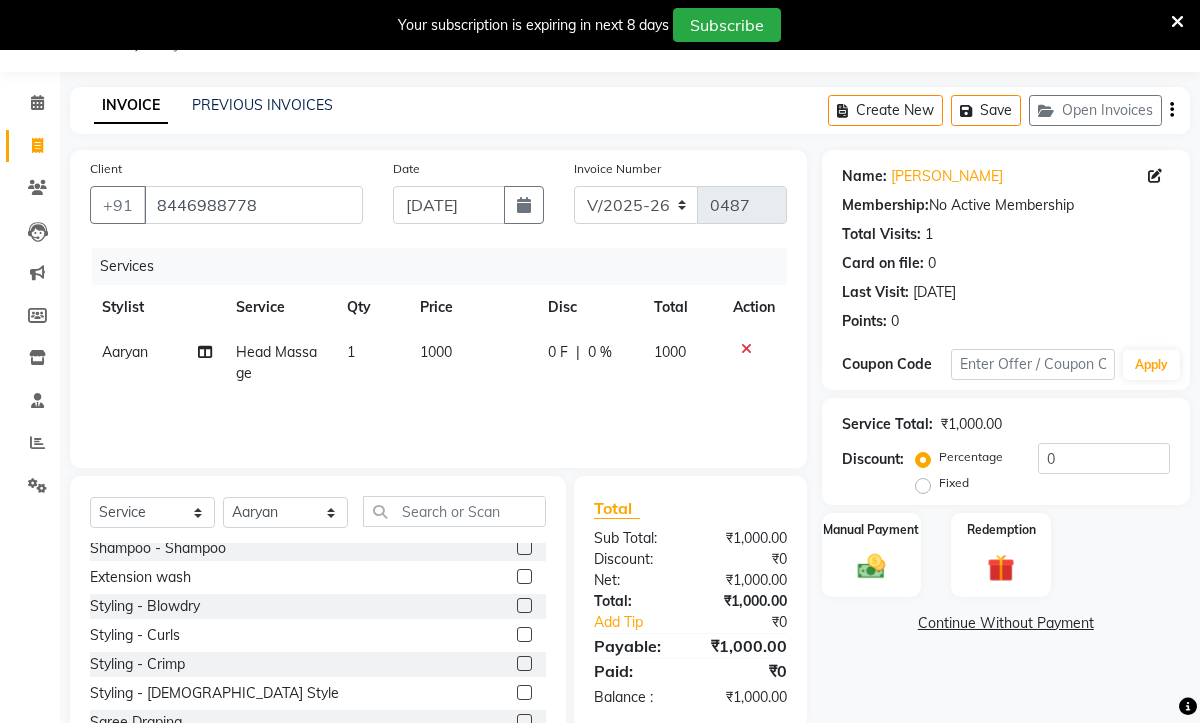 scroll, scrollTop: 306, scrollLeft: 0, axis: vertical 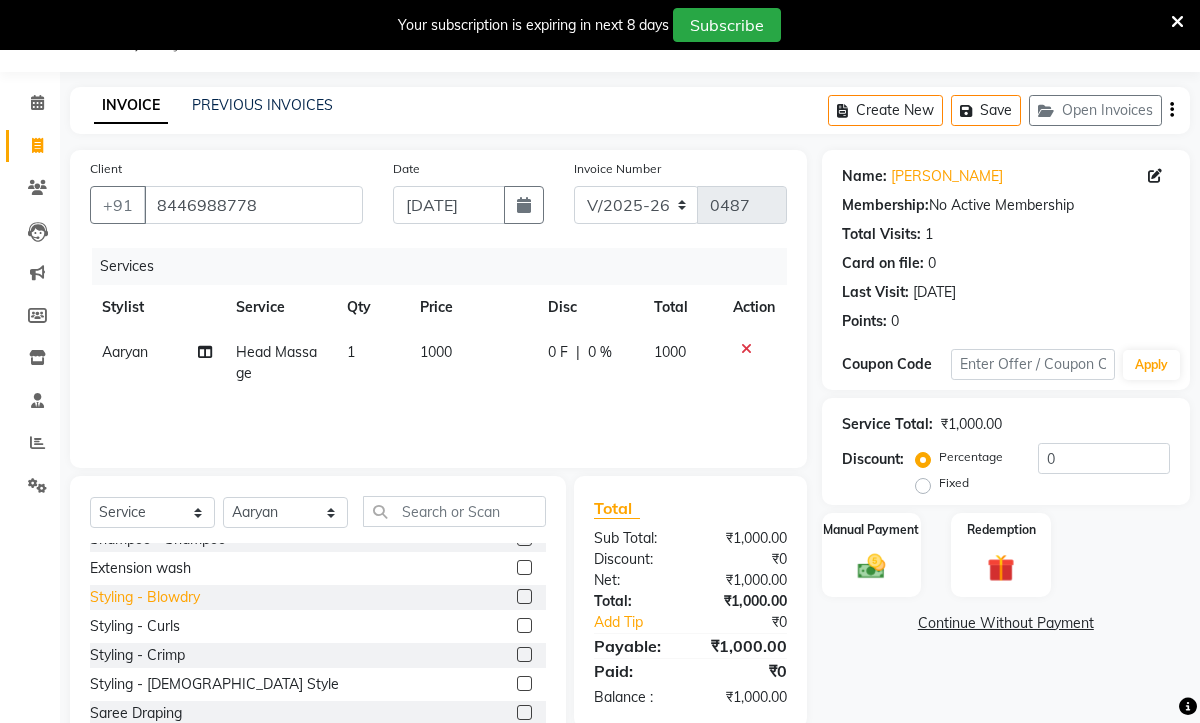 click on "Styling - Blowdry" 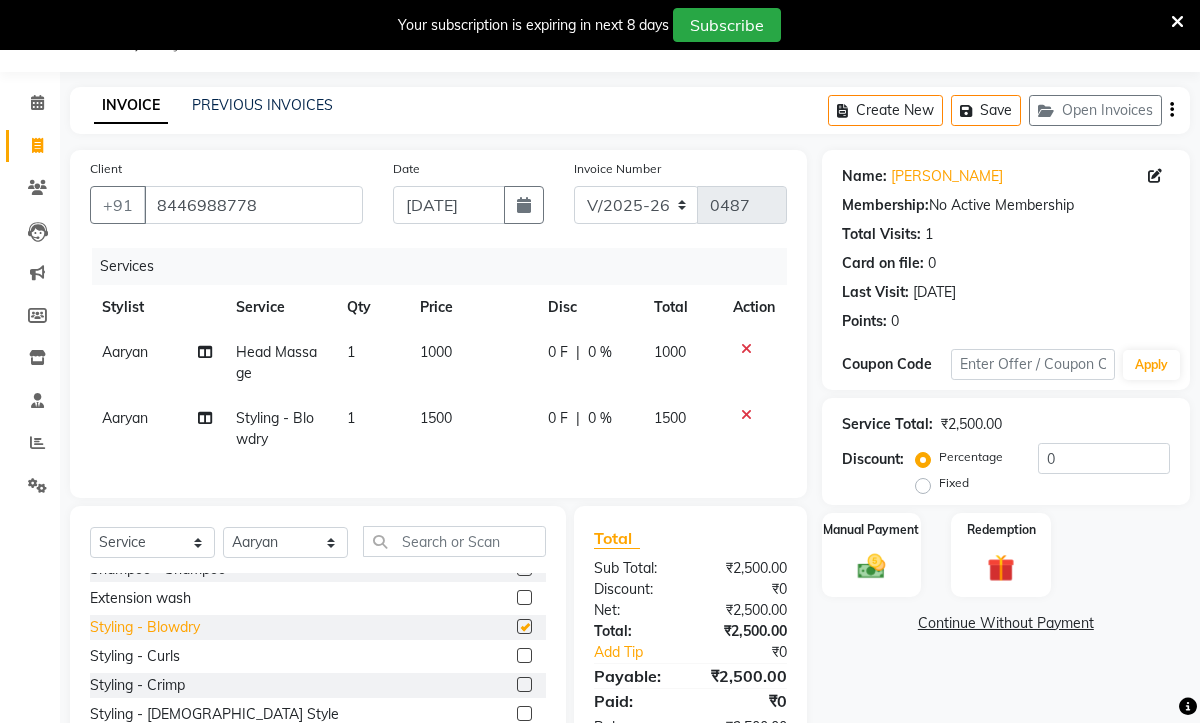 checkbox on "false" 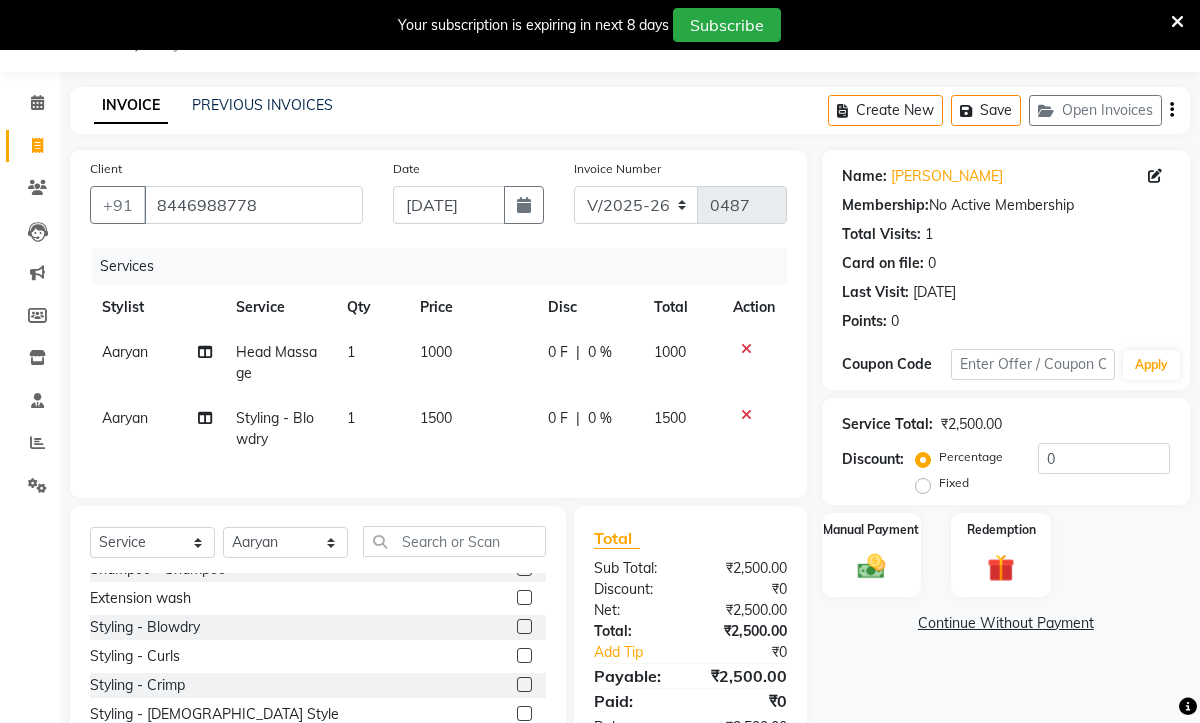 click on "1500" 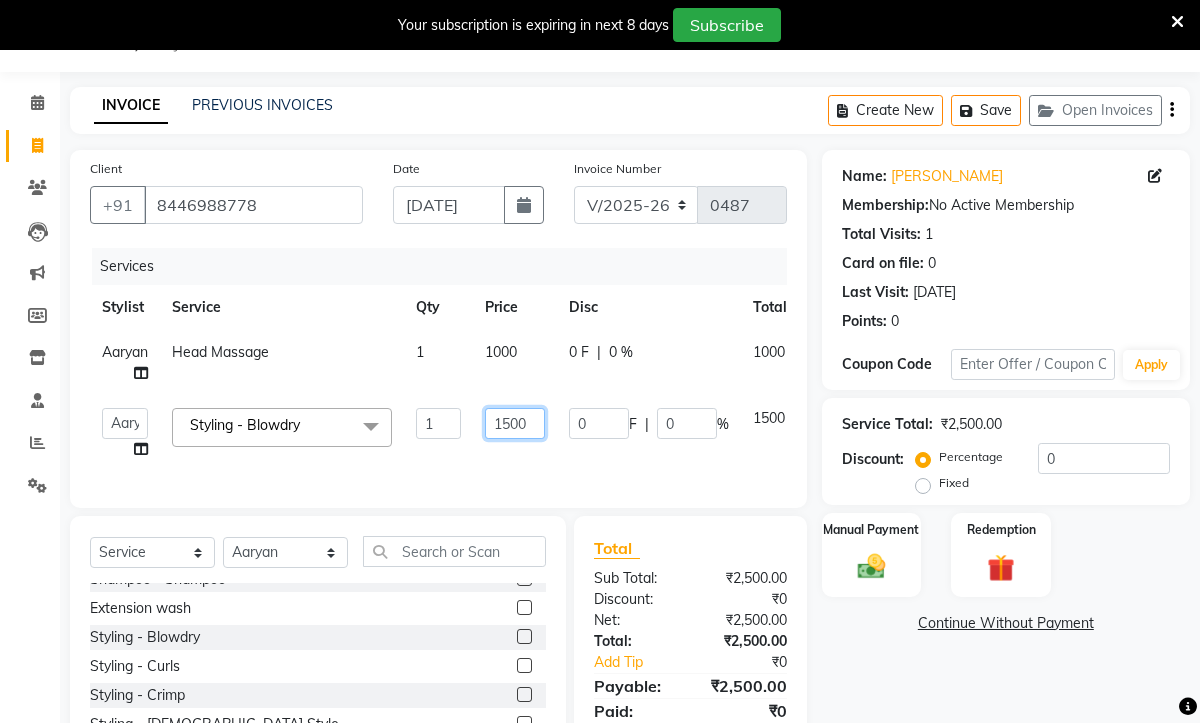 click on "1500" 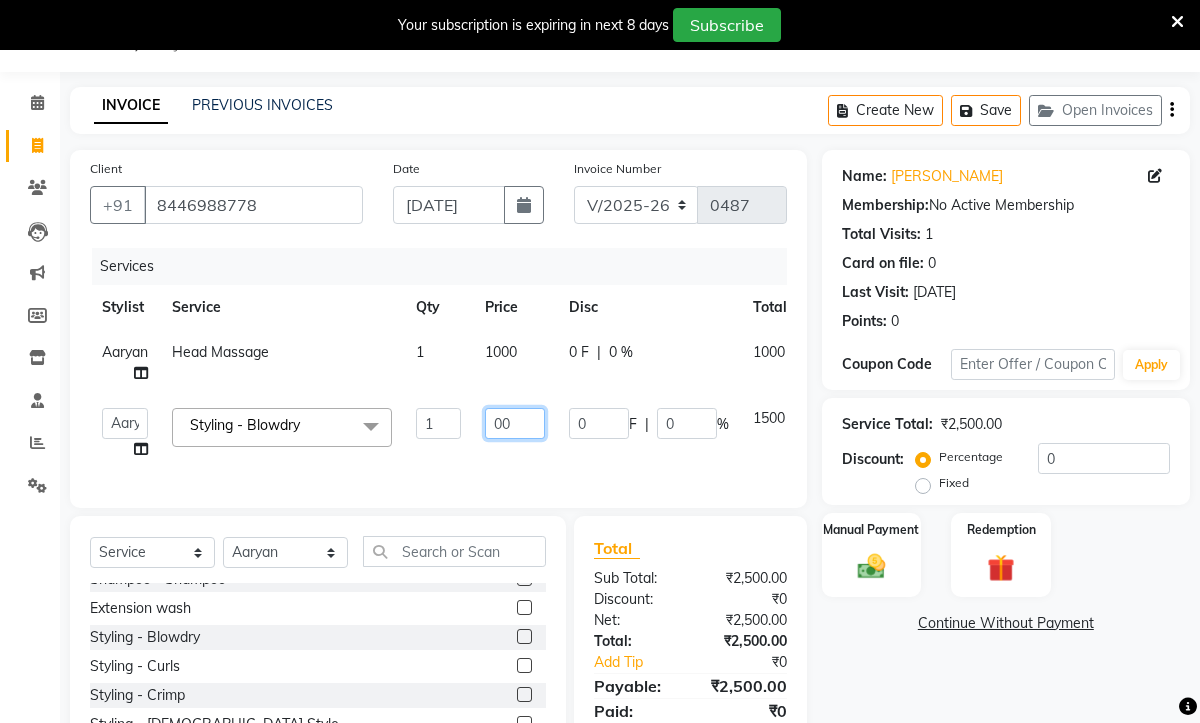 type on "800" 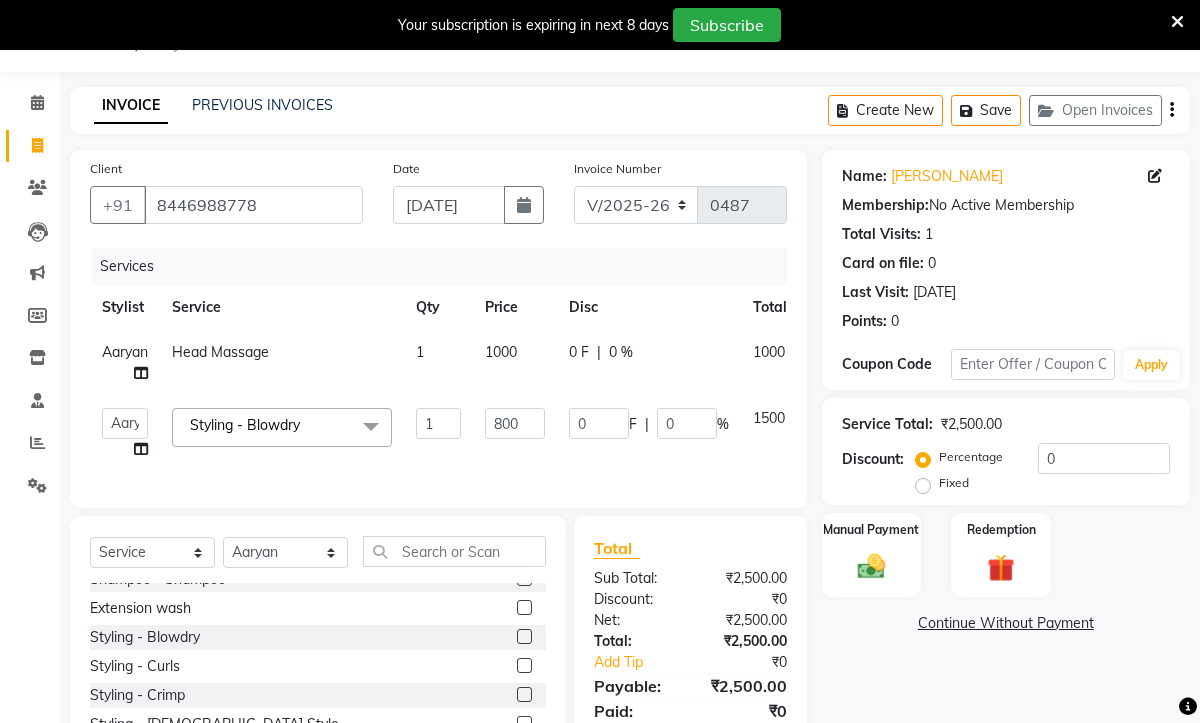 click on "0 F | 0 %" 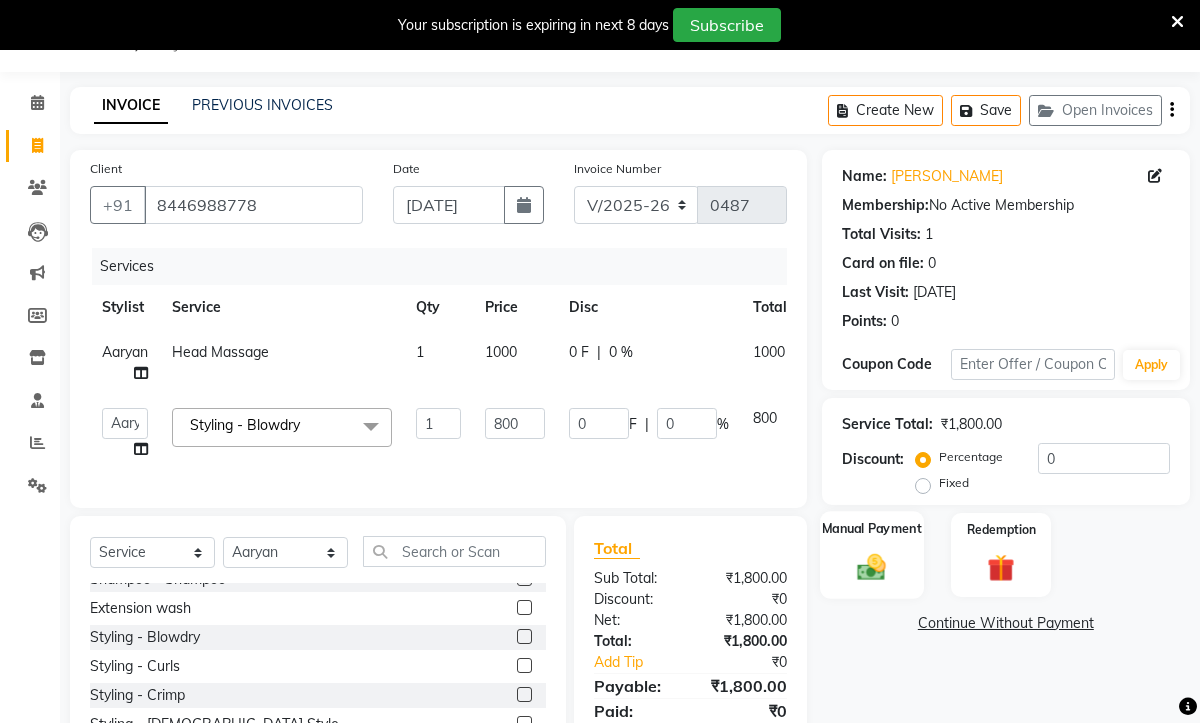 click on "Manual Payment" 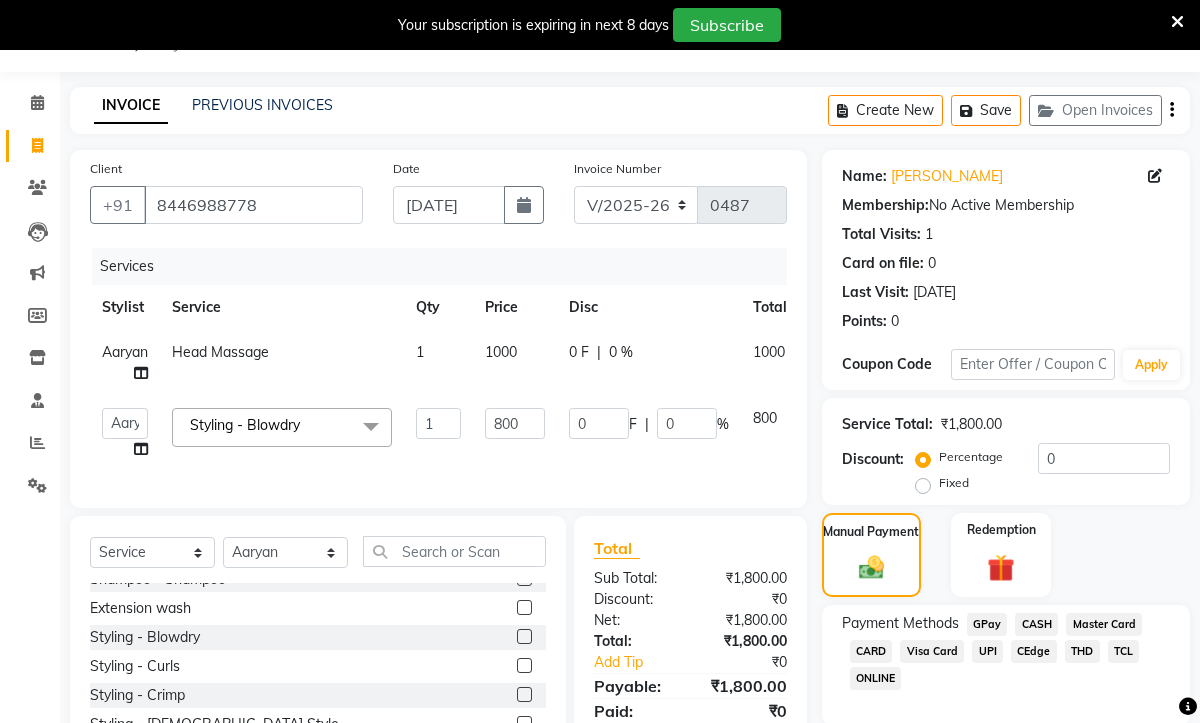 click on "CEdge" 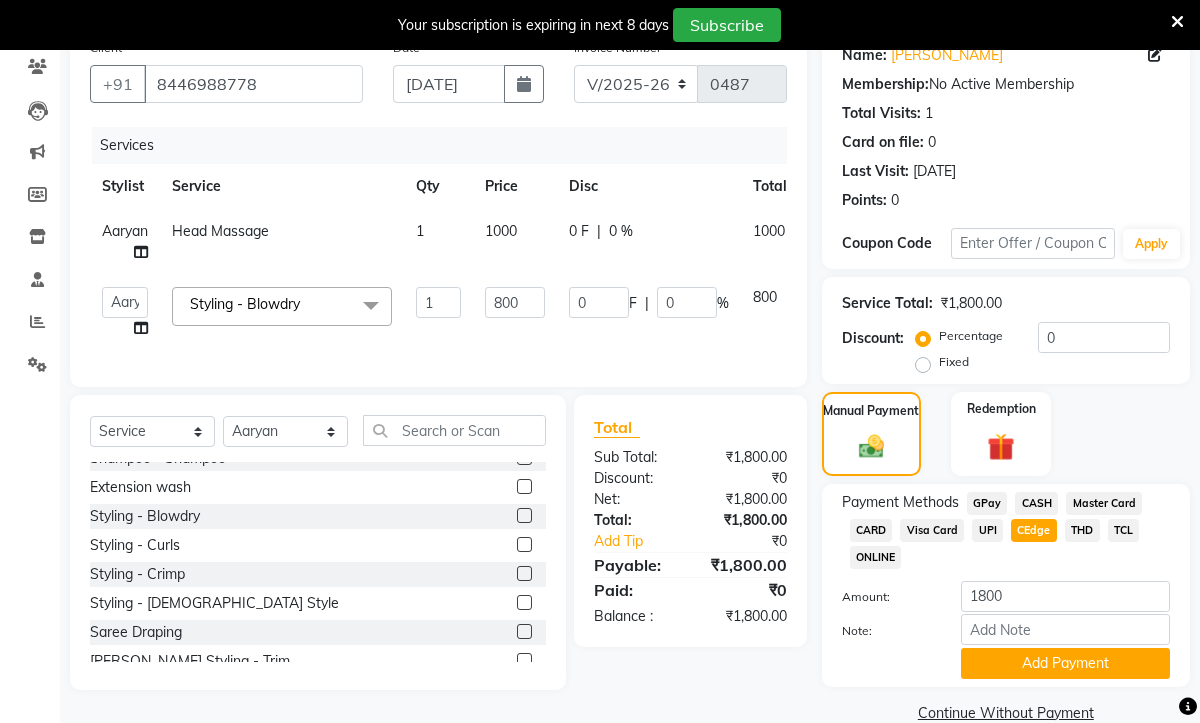 scroll, scrollTop: 187, scrollLeft: 0, axis: vertical 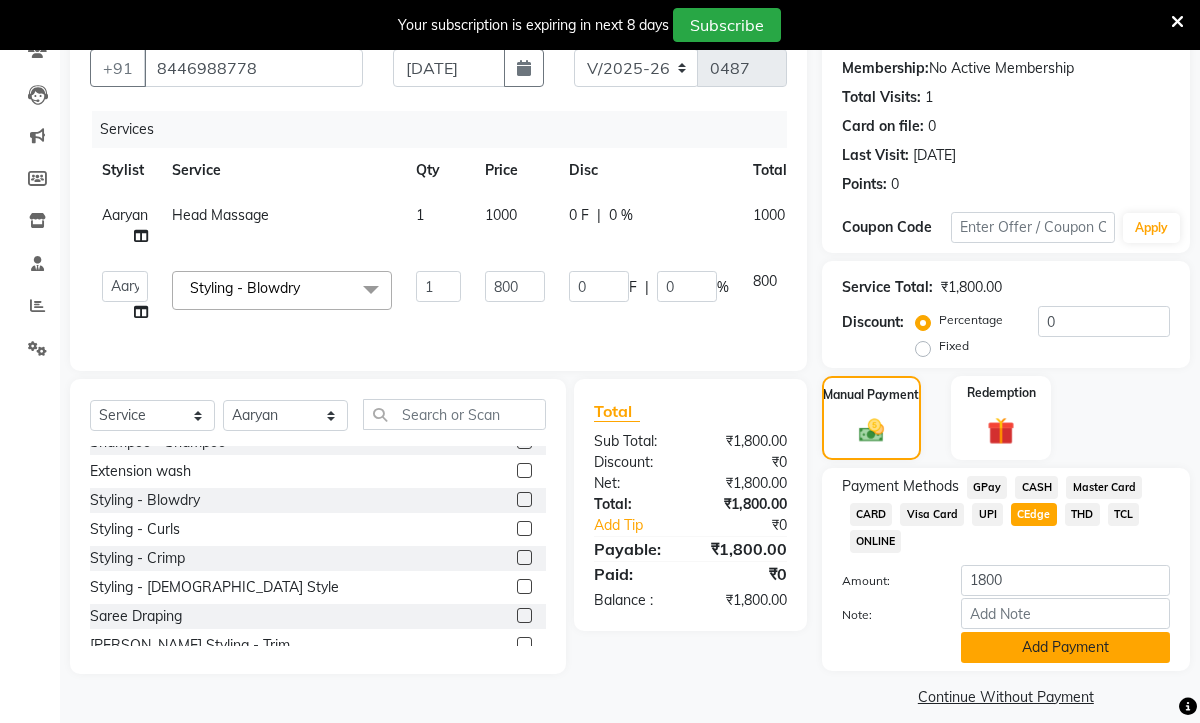 click on "Add Payment" 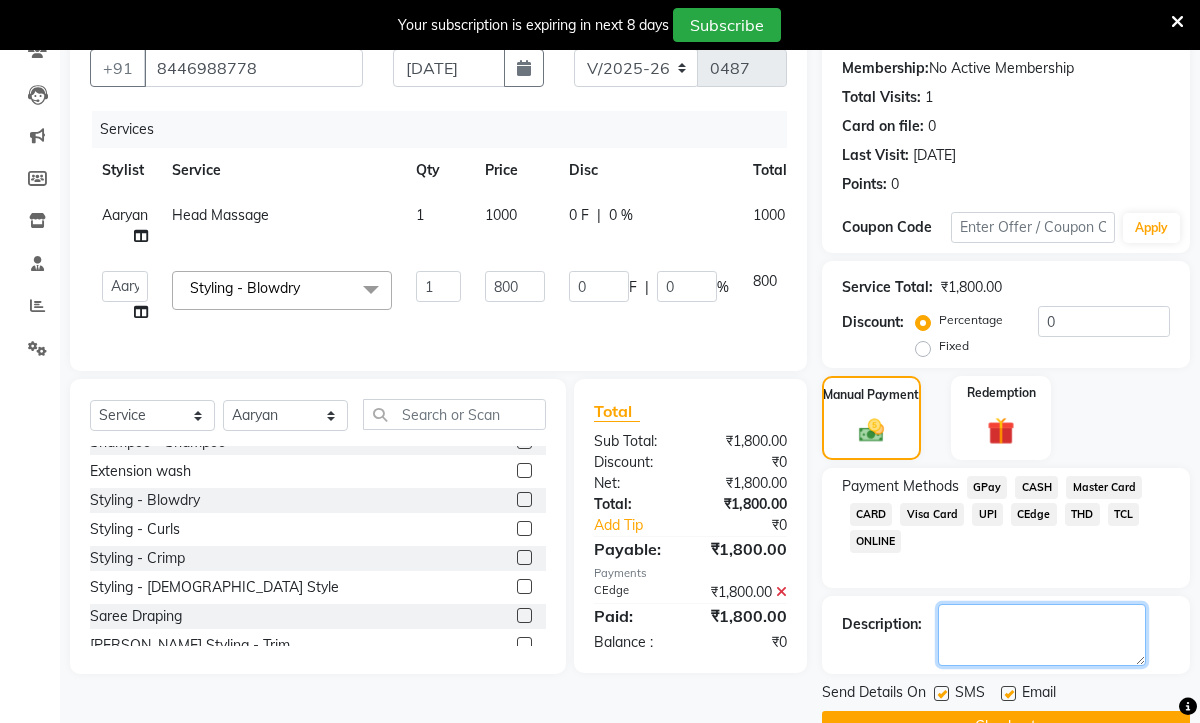 click 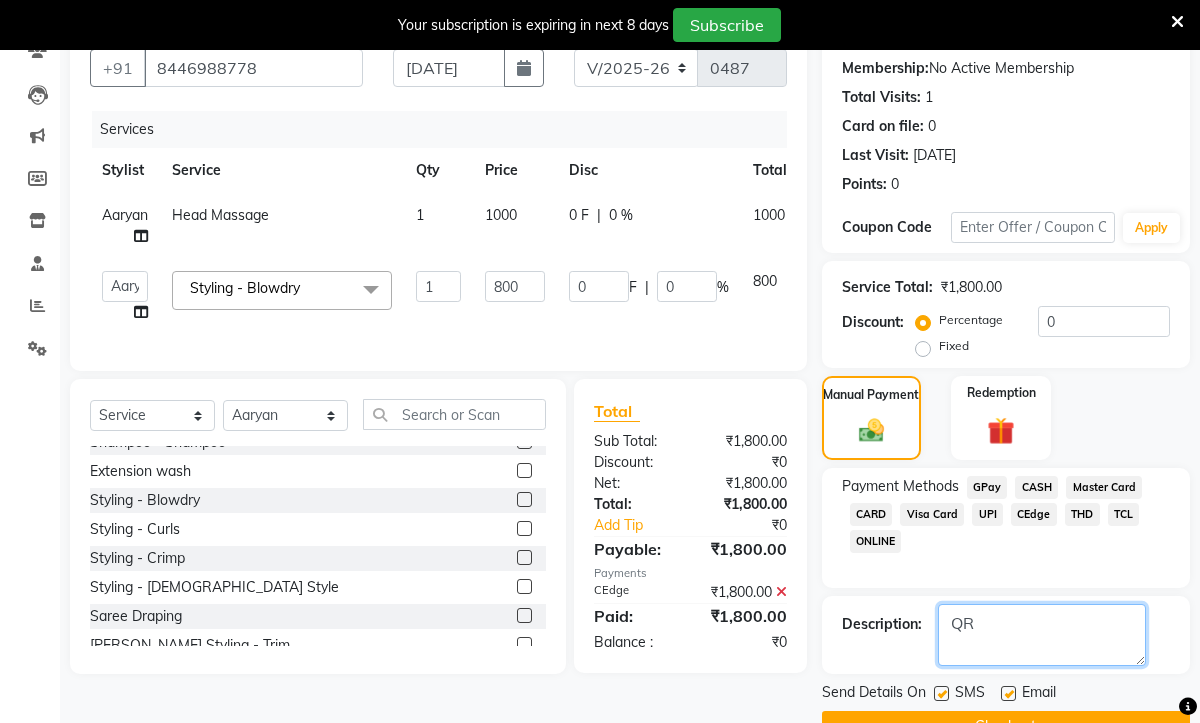 type on "QR" 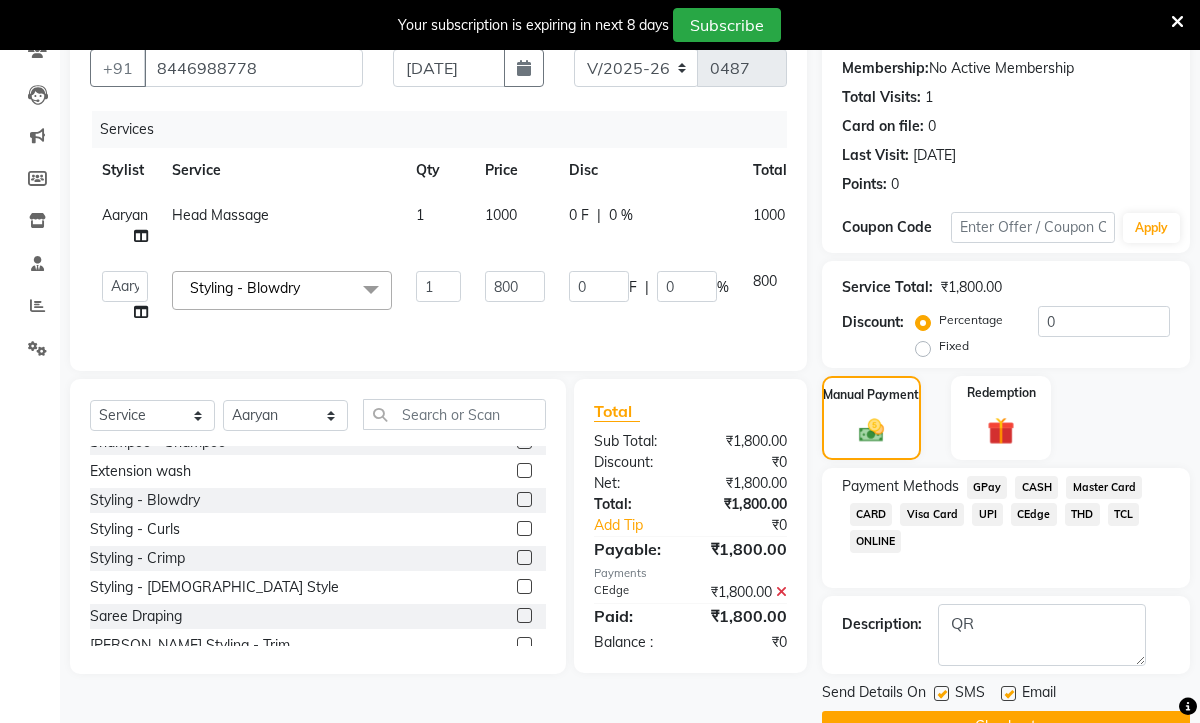 click 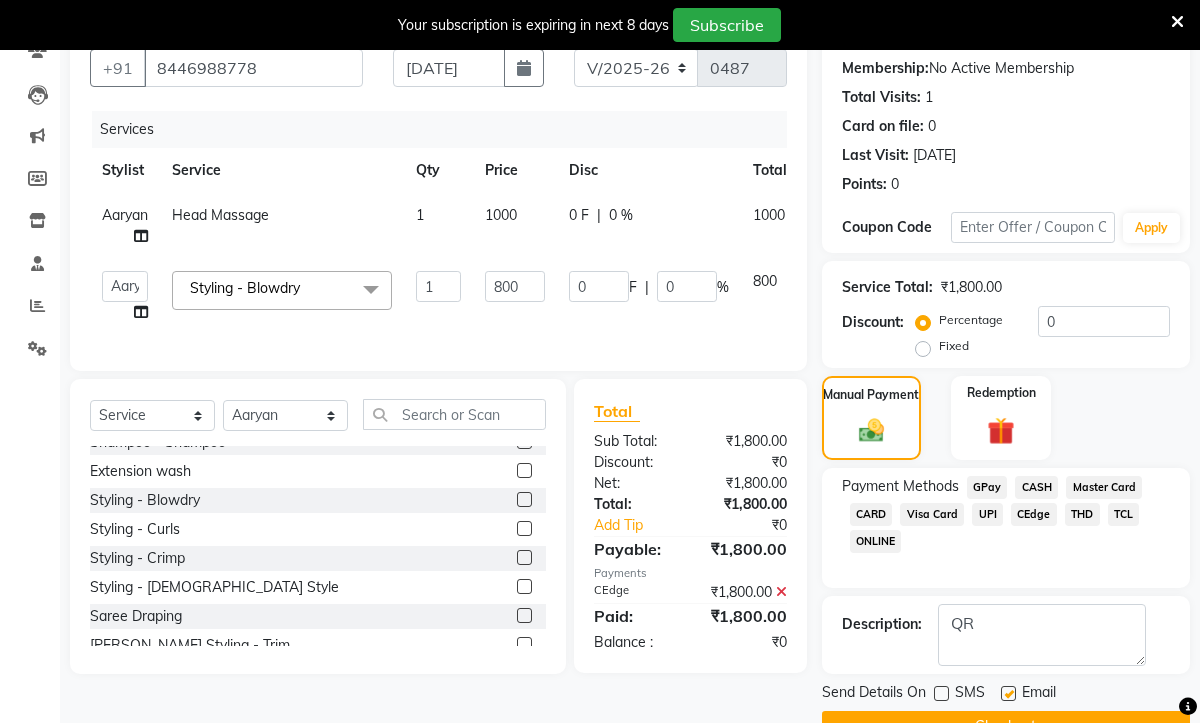 click 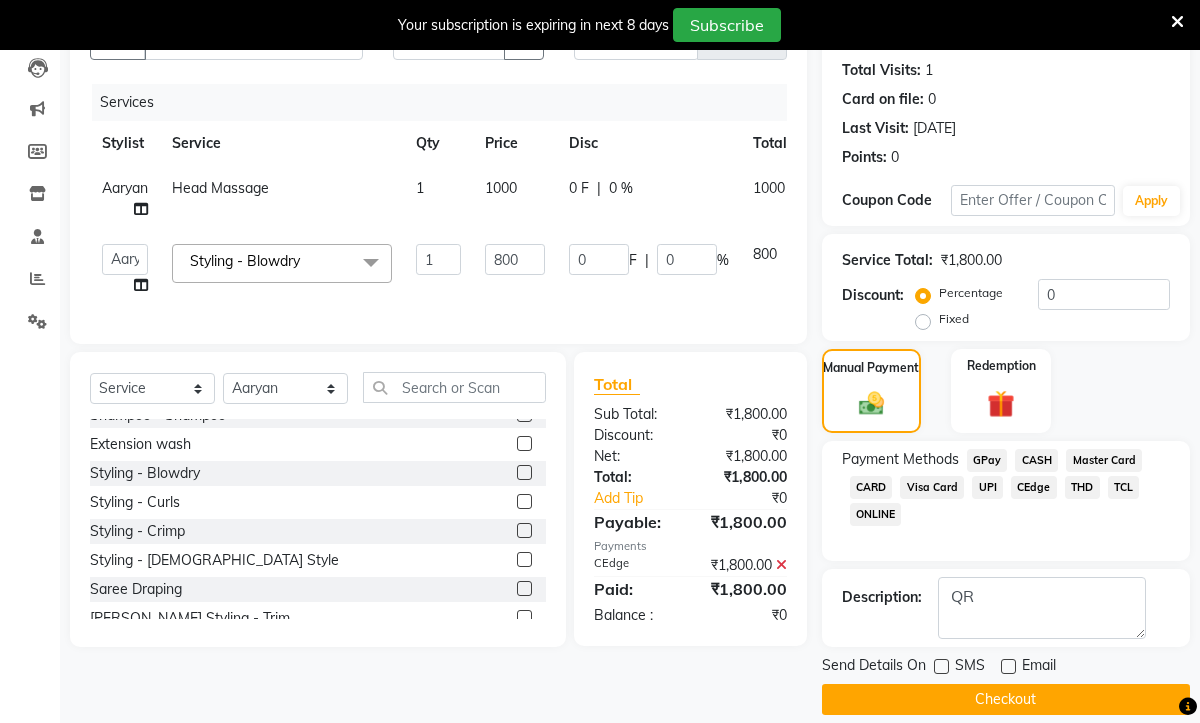 scroll, scrollTop: 236, scrollLeft: 0, axis: vertical 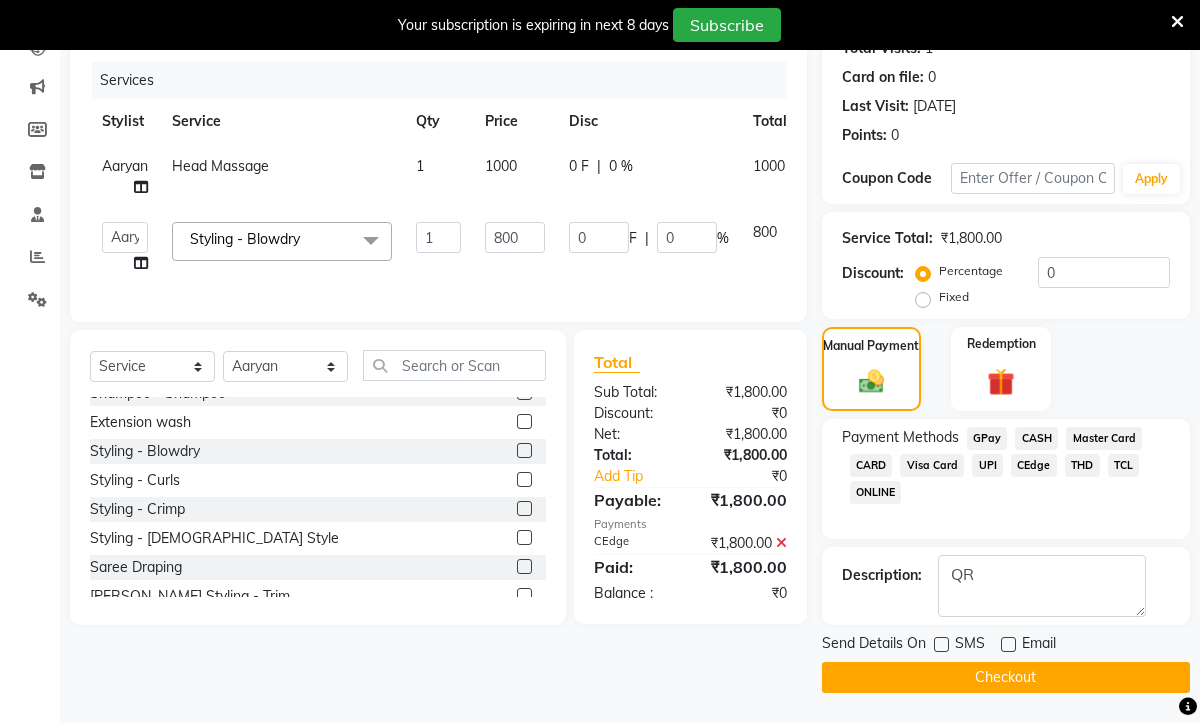 click on "Checkout" 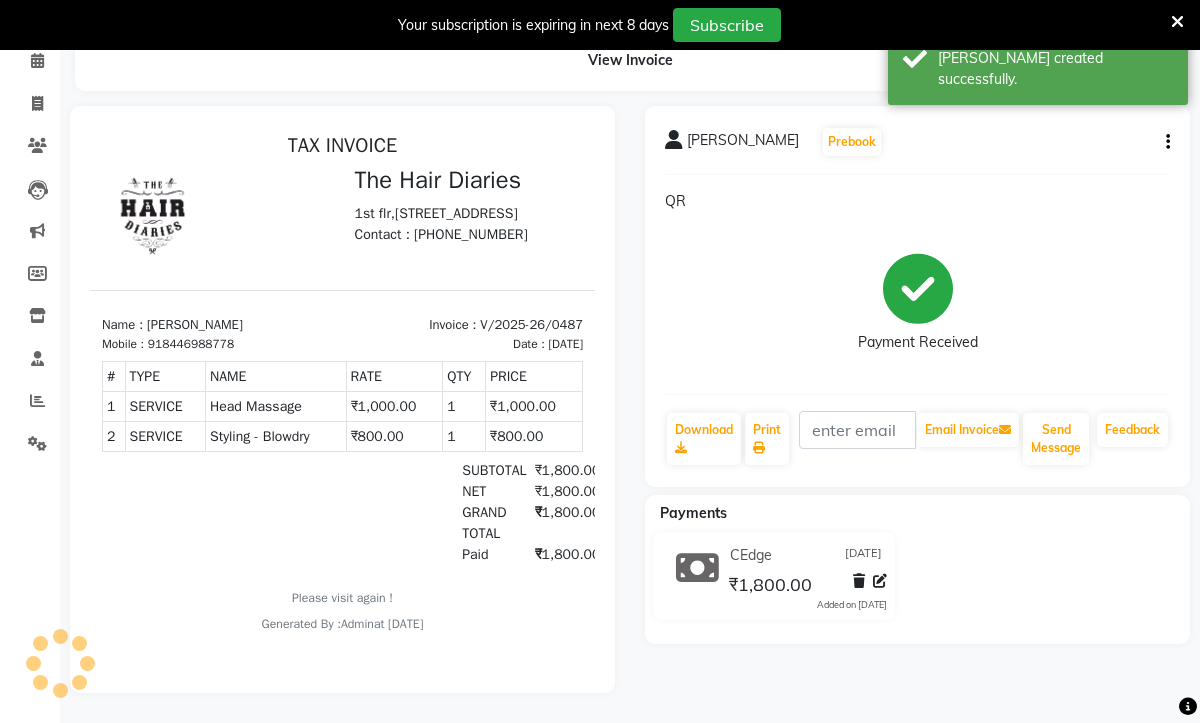 scroll, scrollTop: 0, scrollLeft: 0, axis: both 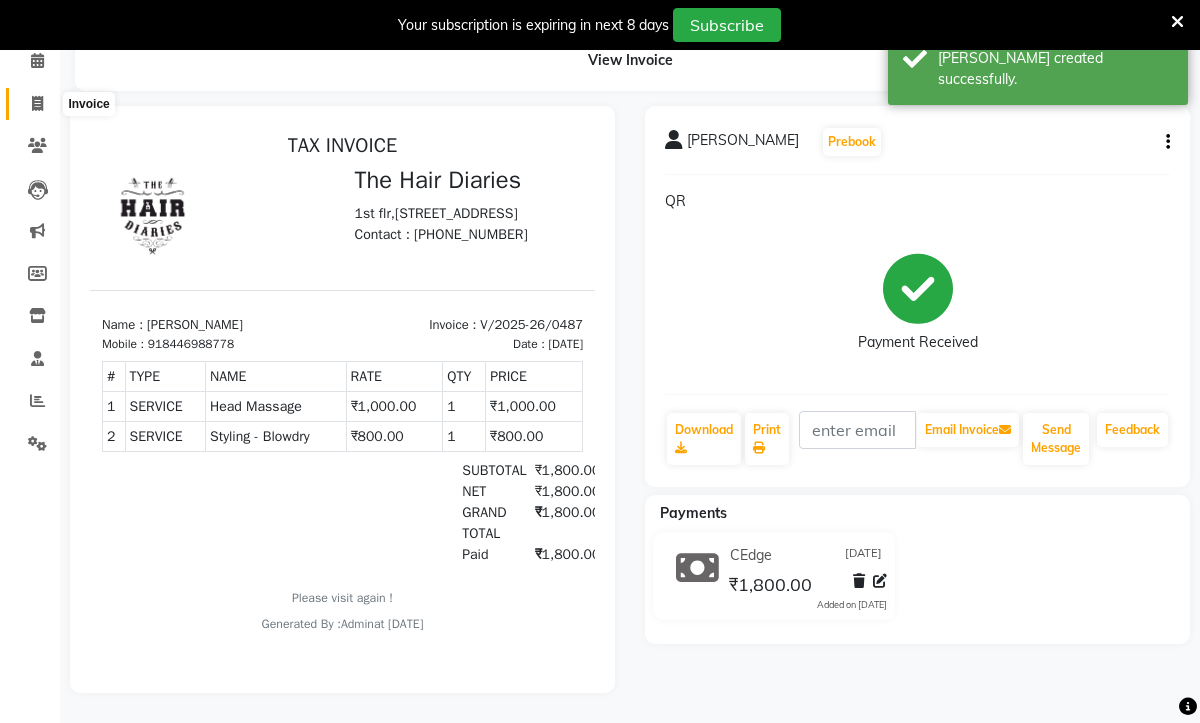 click 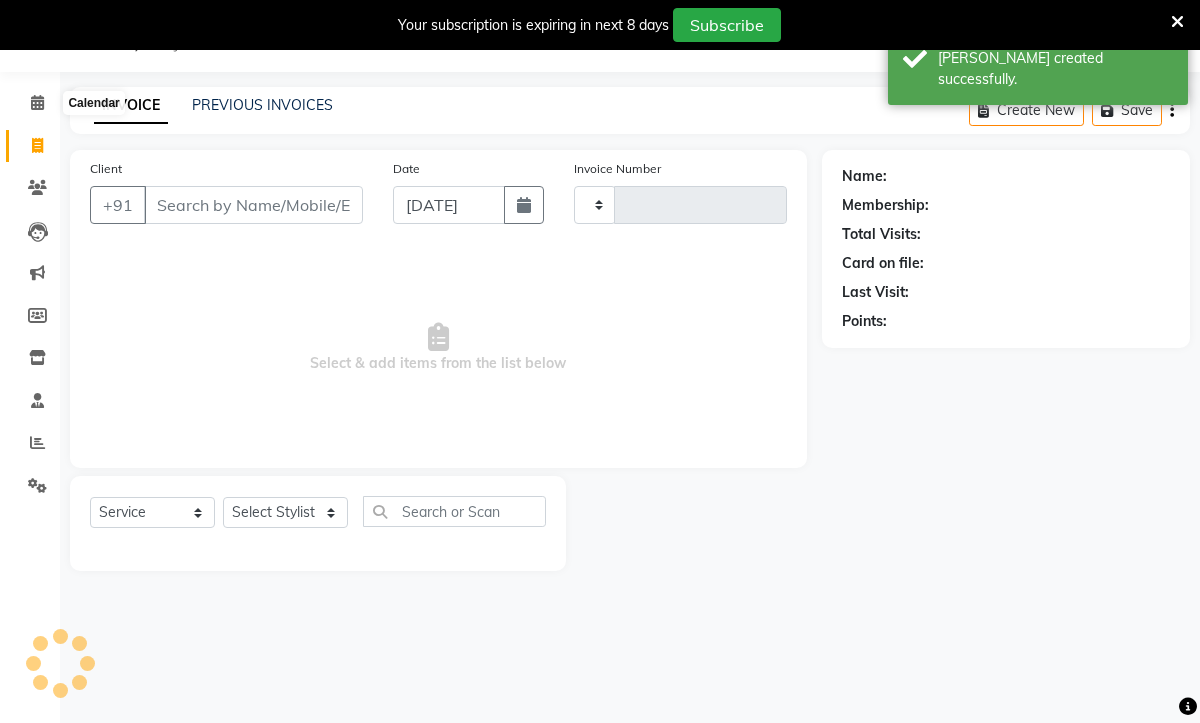 scroll, scrollTop: 50, scrollLeft: 0, axis: vertical 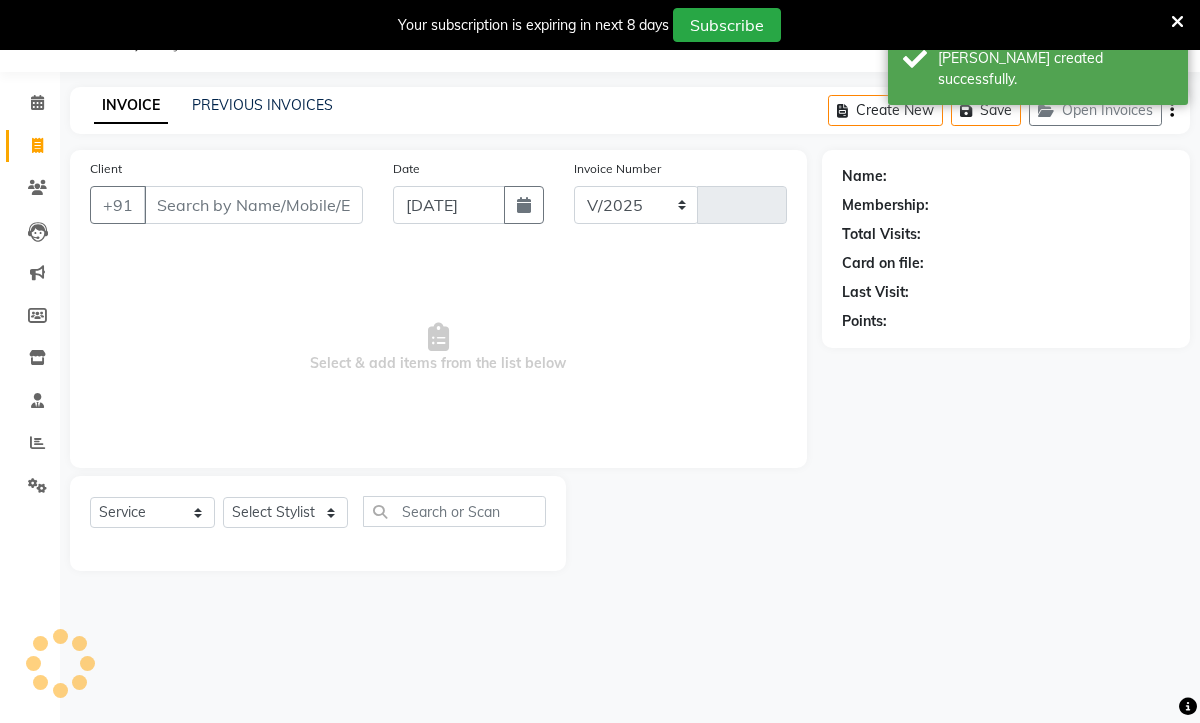select on "782" 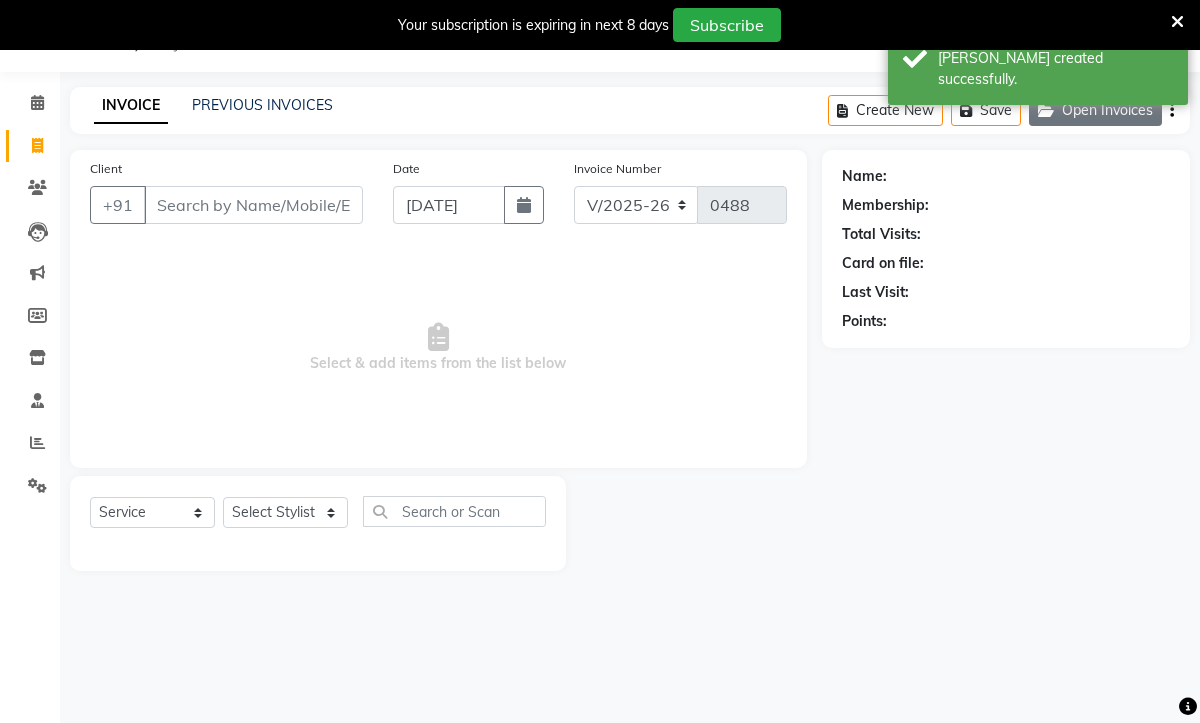 click on "Open Invoices" 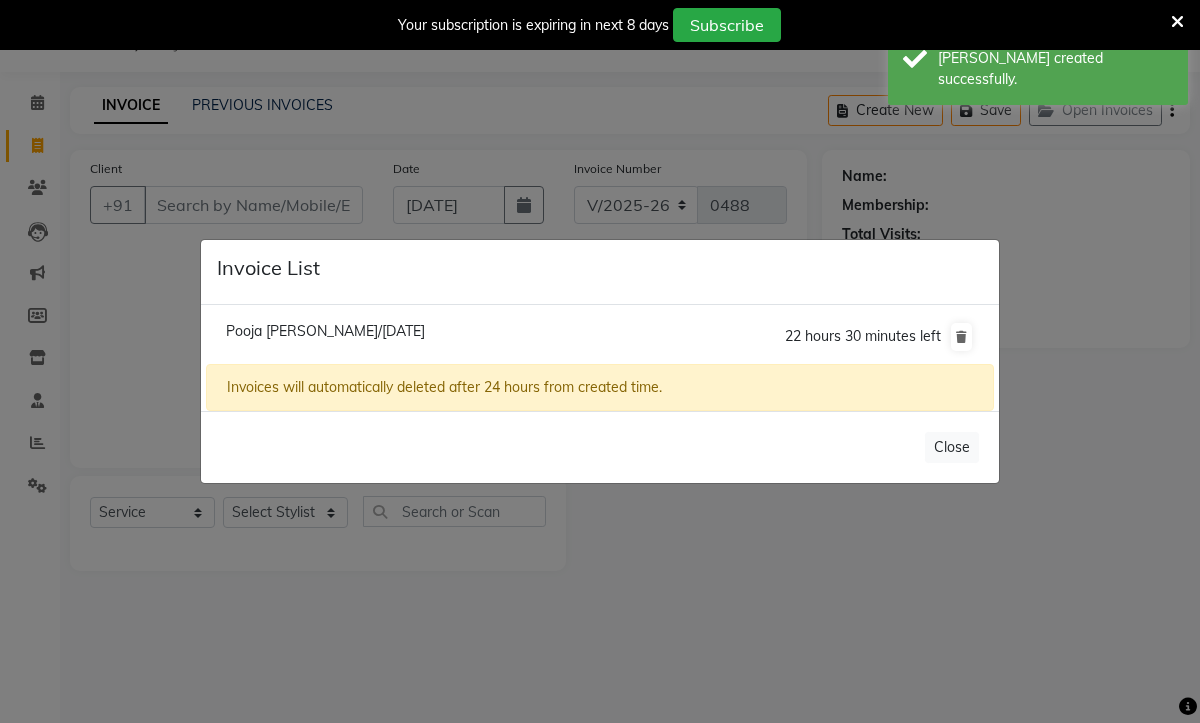 click on "Pooja [PERSON_NAME]/[DATE]" 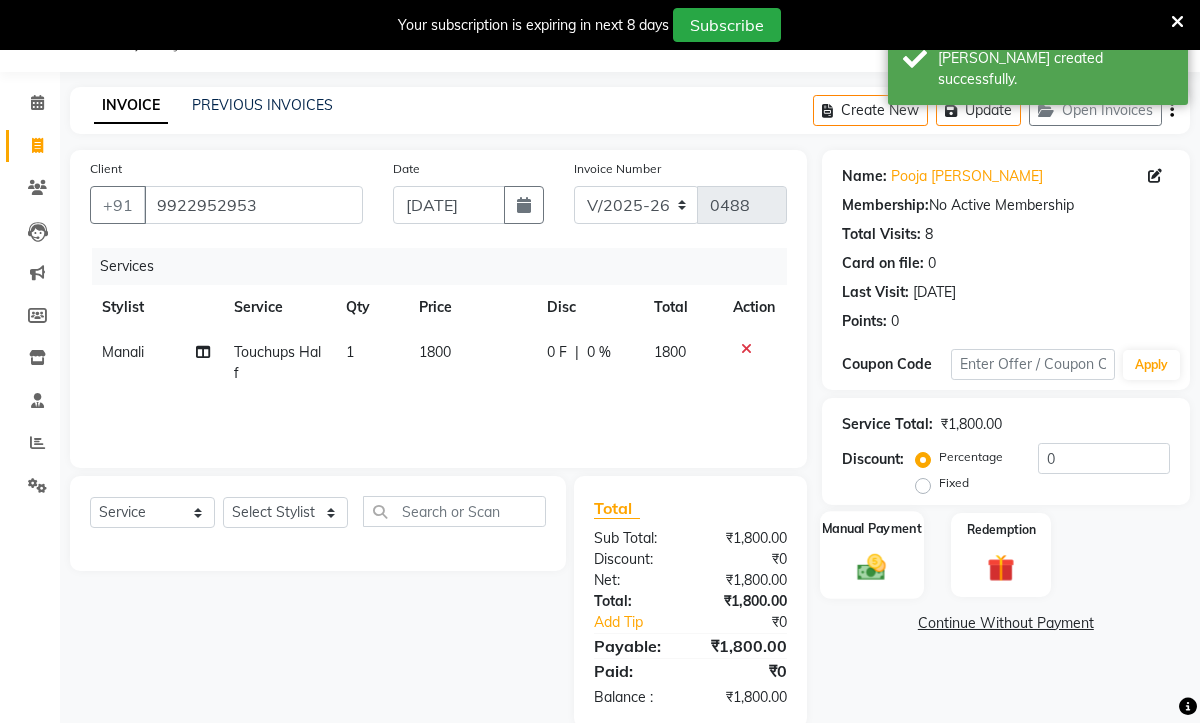 click 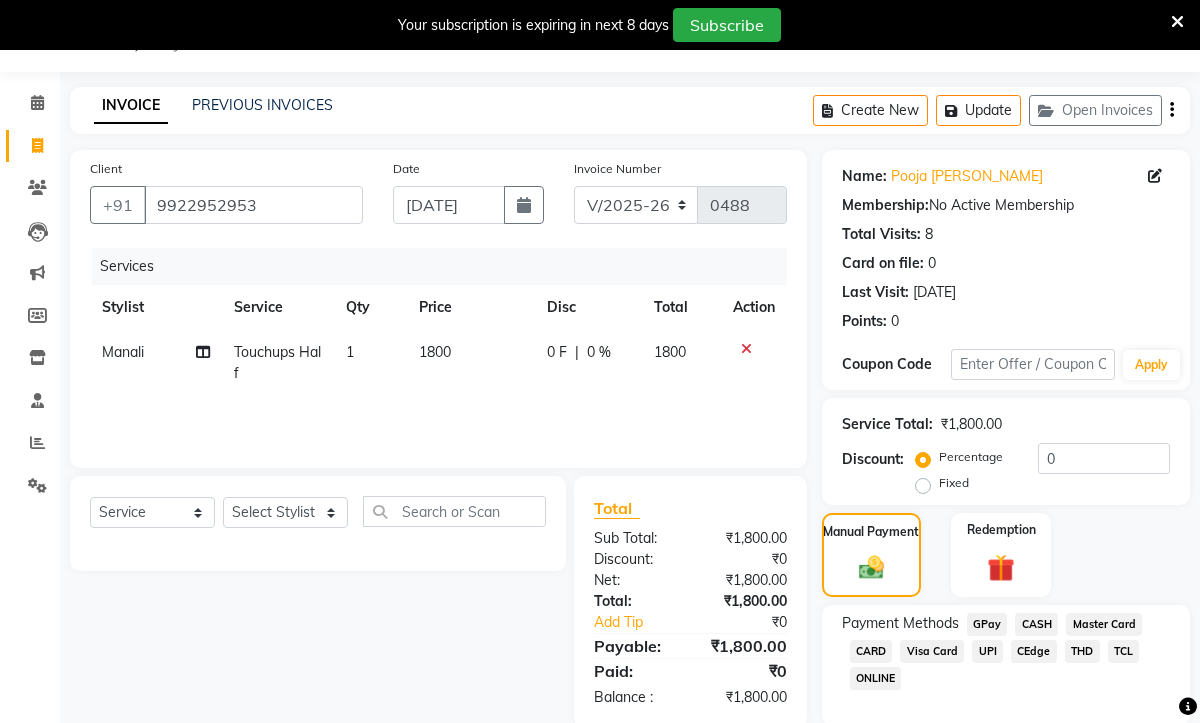 click on "CASH" 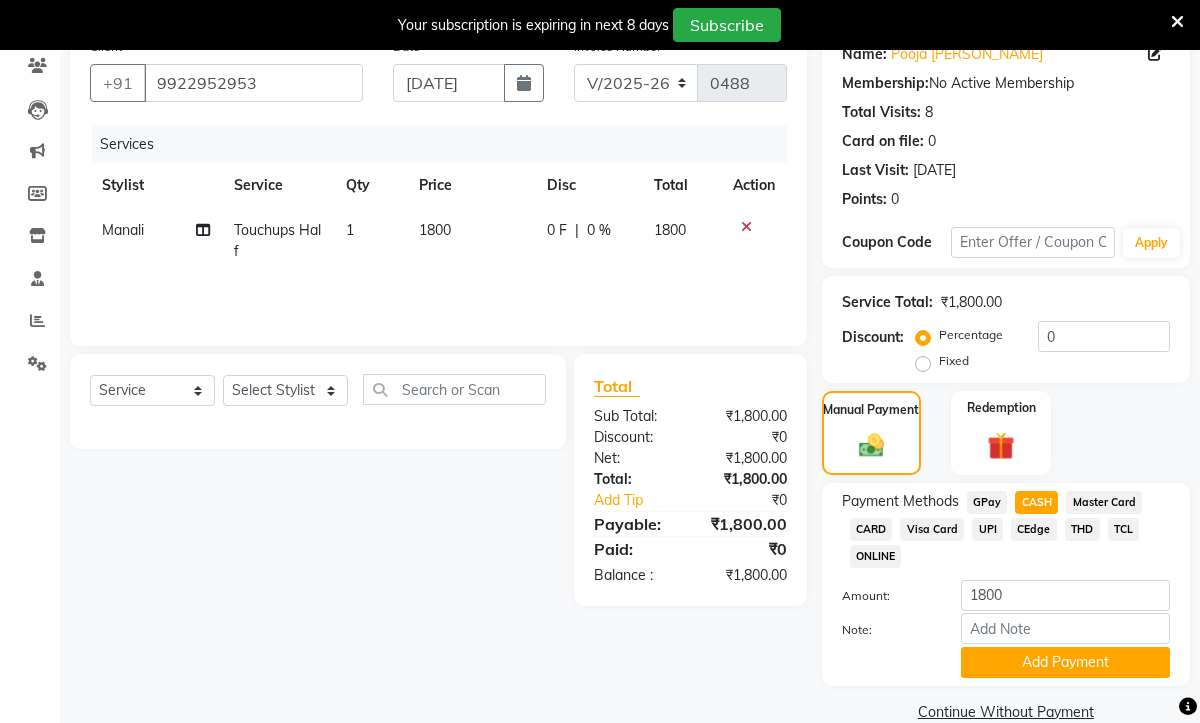 scroll, scrollTop: 206, scrollLeft: 0, axis: vertical 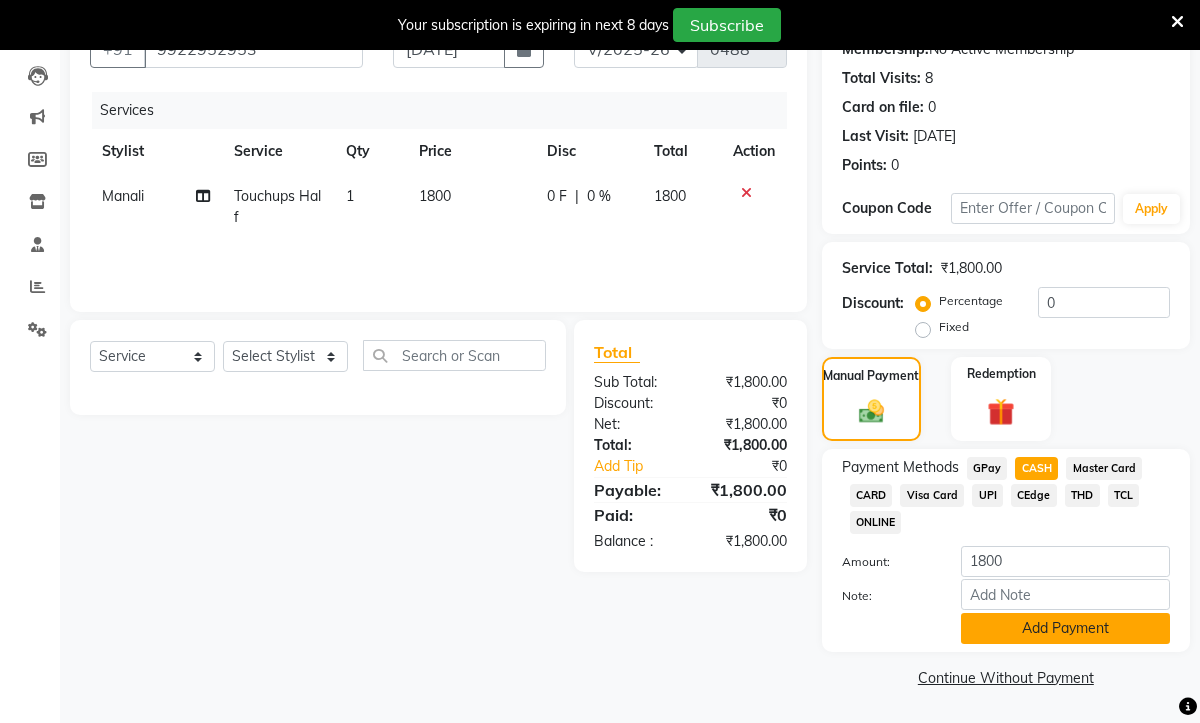 click on "Add Payment" 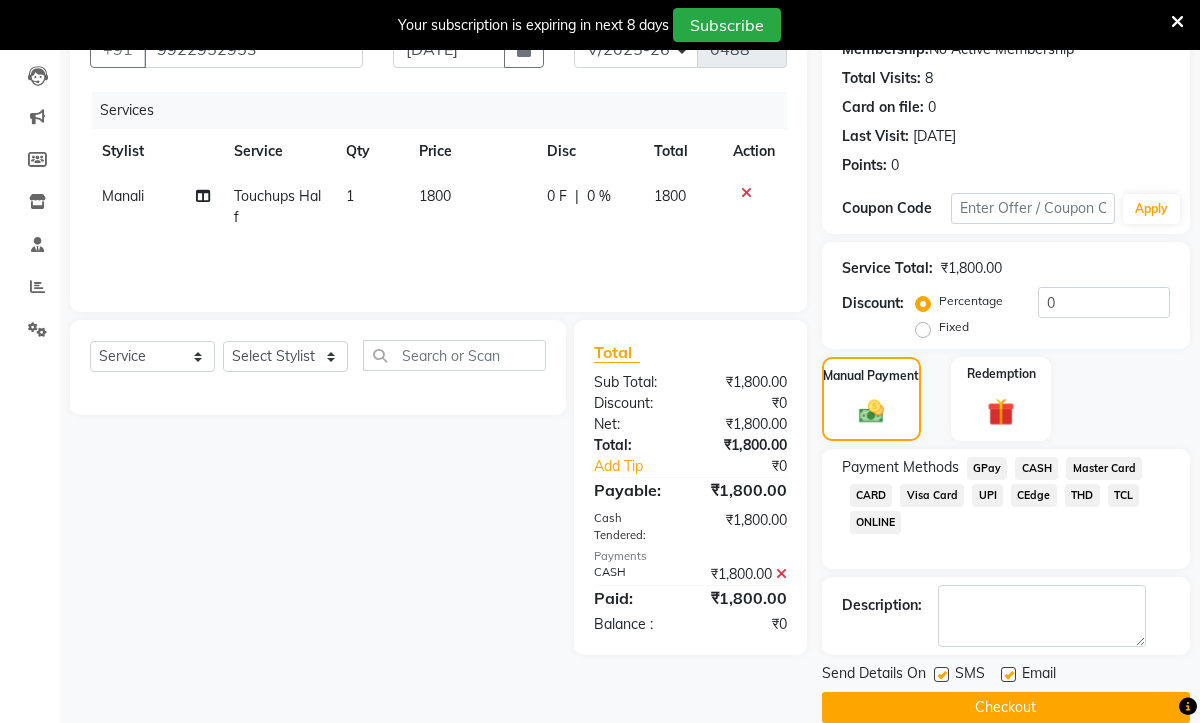 click 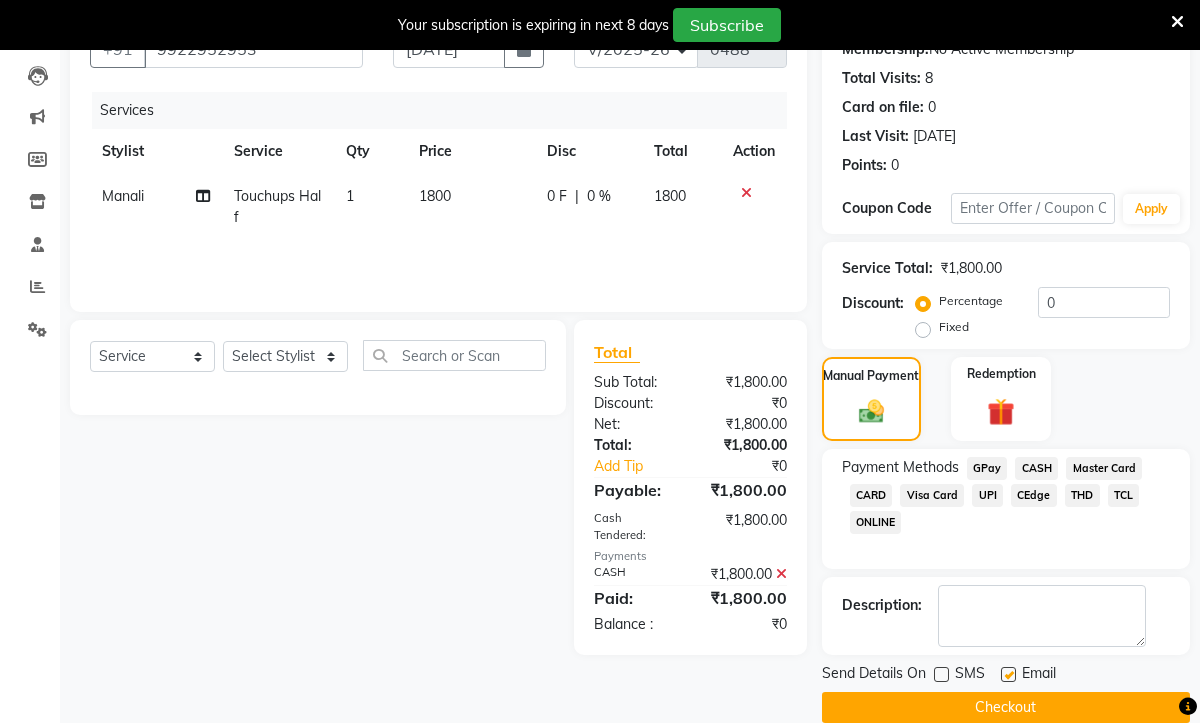 click 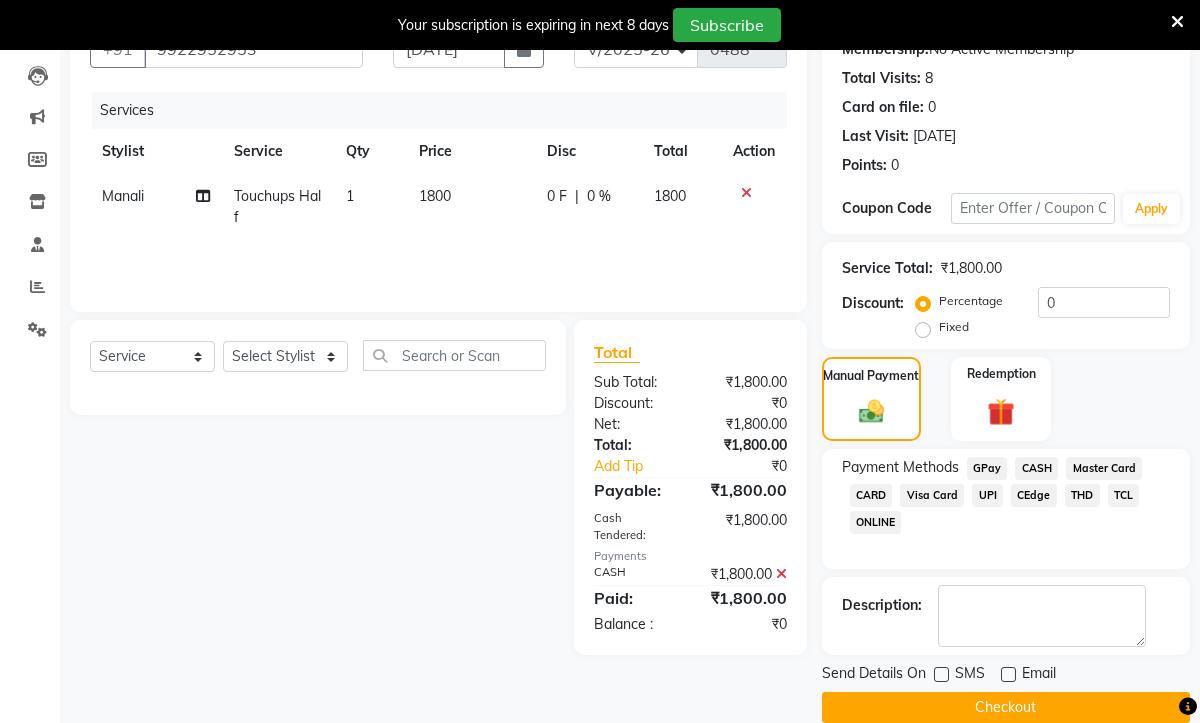 click on "Checkout" 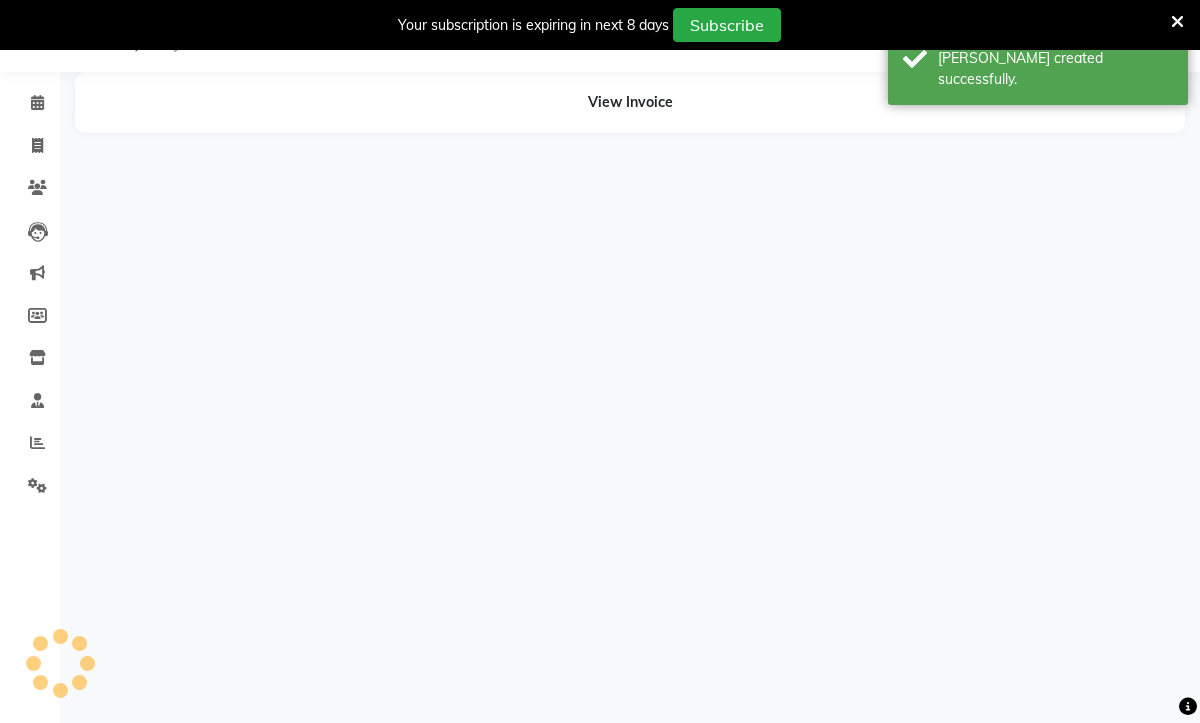 scroll, scrollTop: 50, scrollLeft: 0, axis: vertical 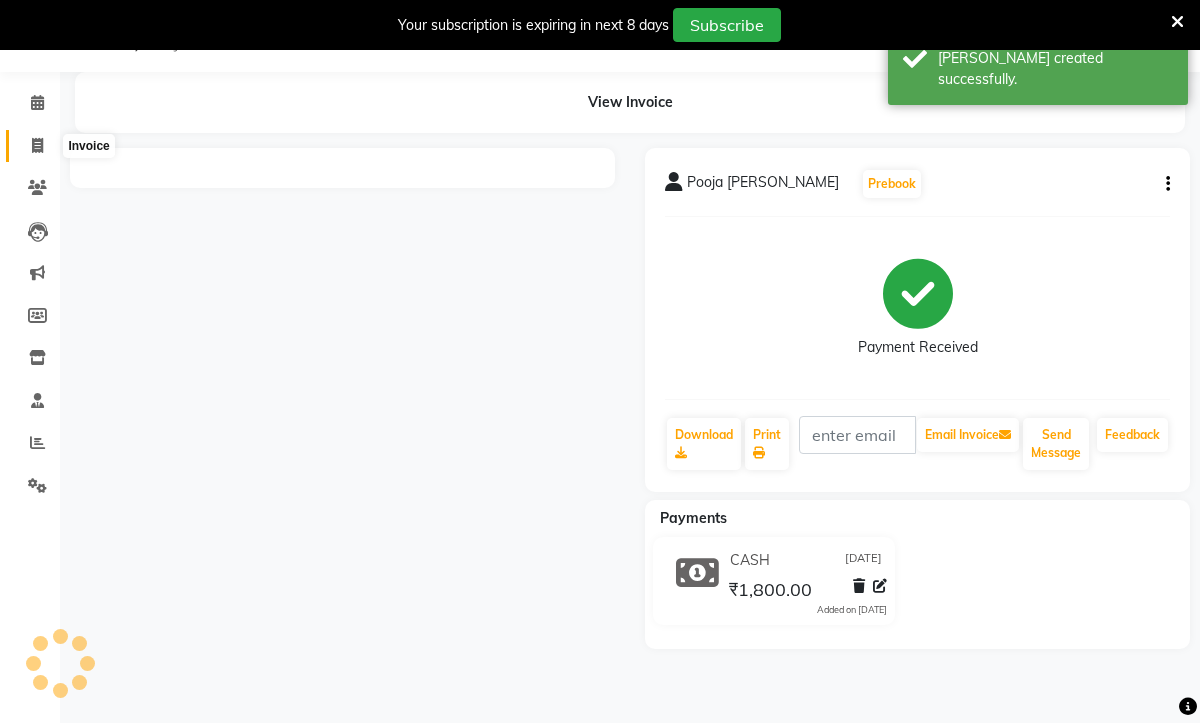 click 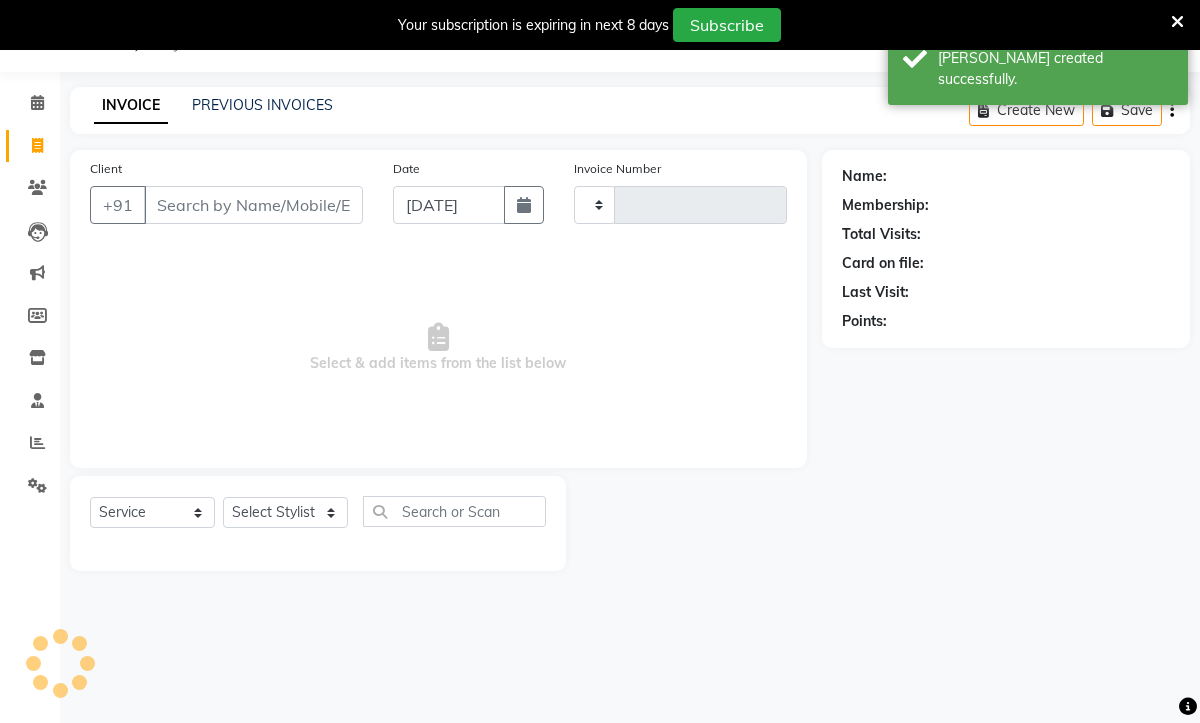 type on "0489" 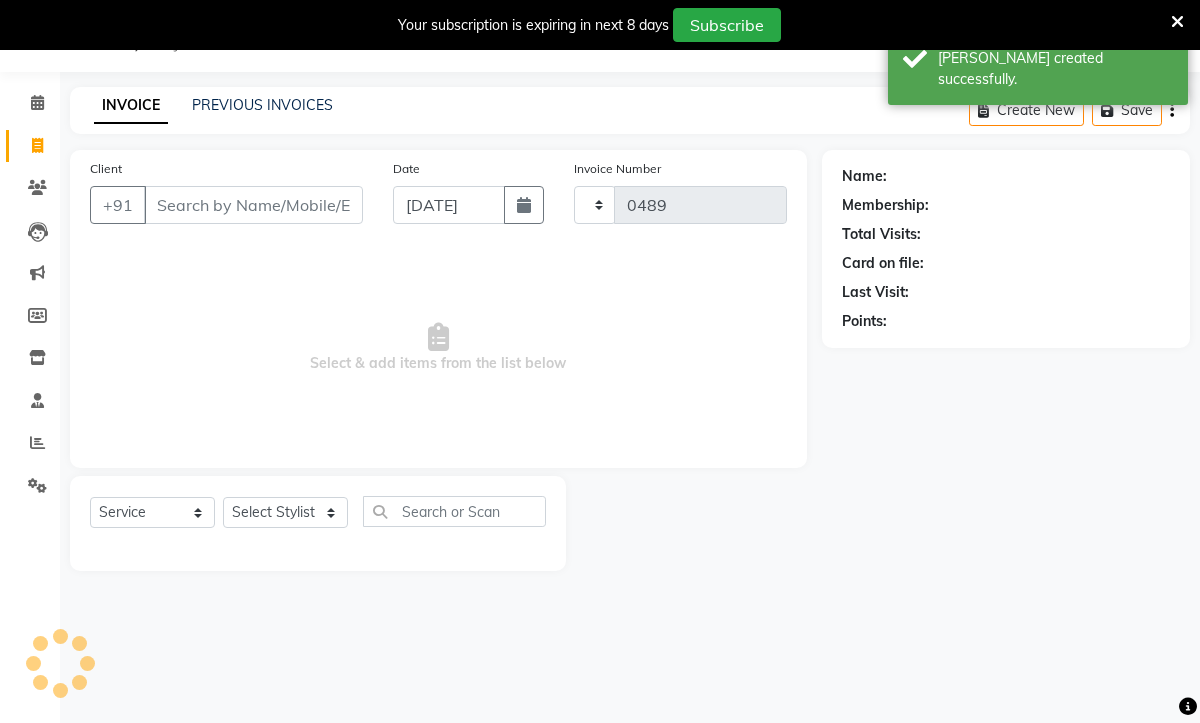 select on "782" 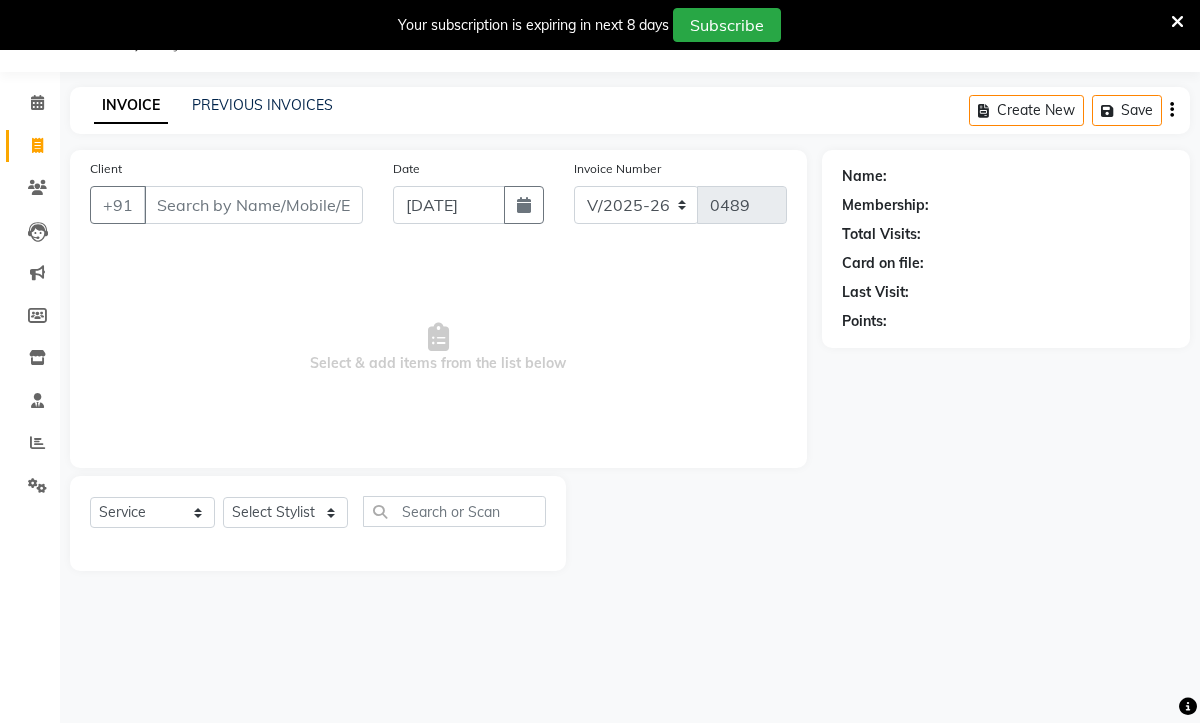 click on "Client" at bounding box center [253, 205] 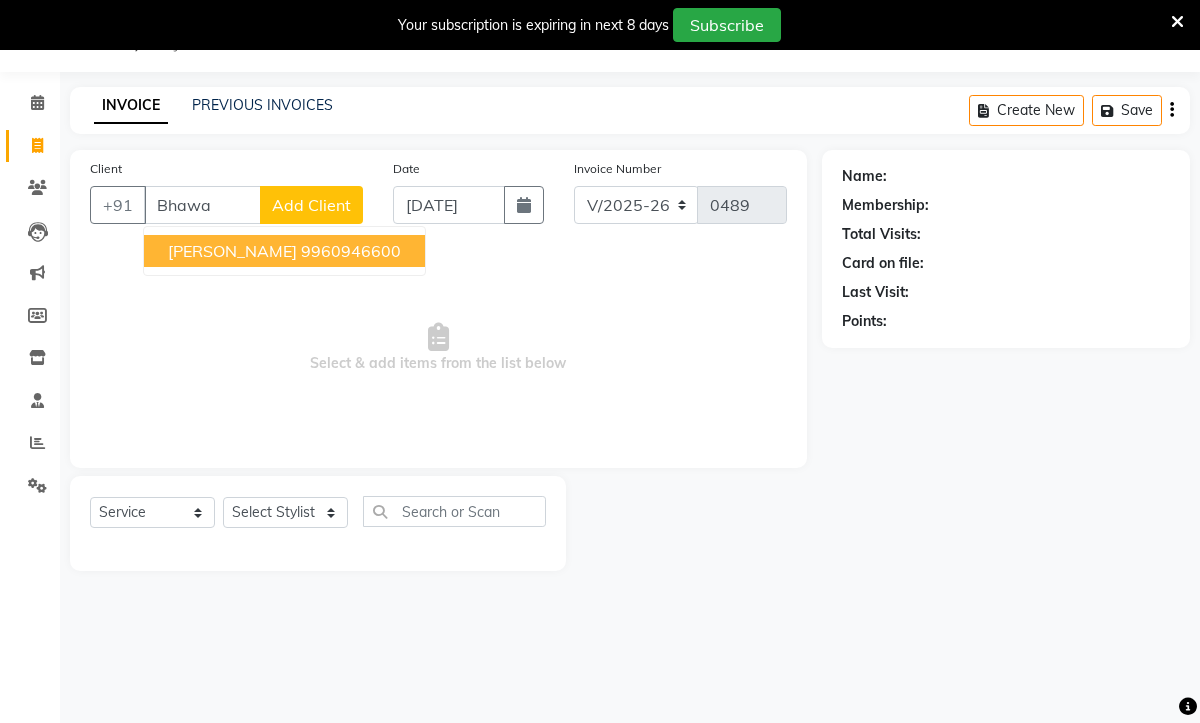 click on "[PERSON_NAME]" at bounding box center [232, 251] 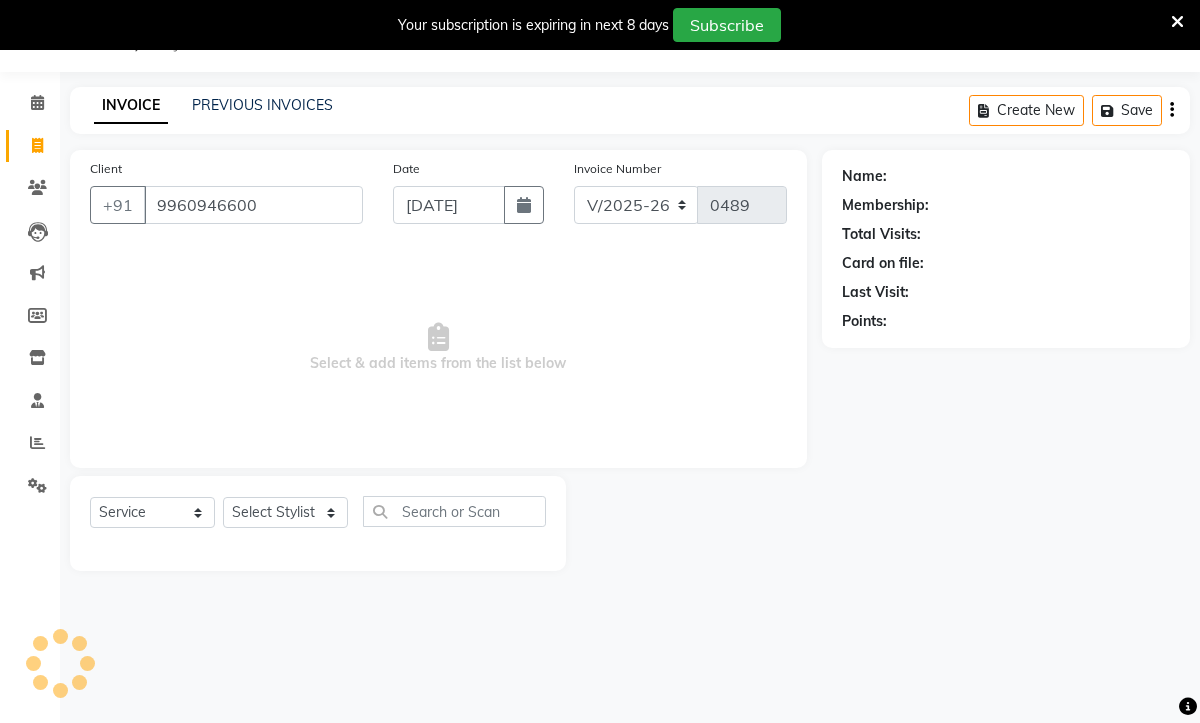 type on "9960946600" 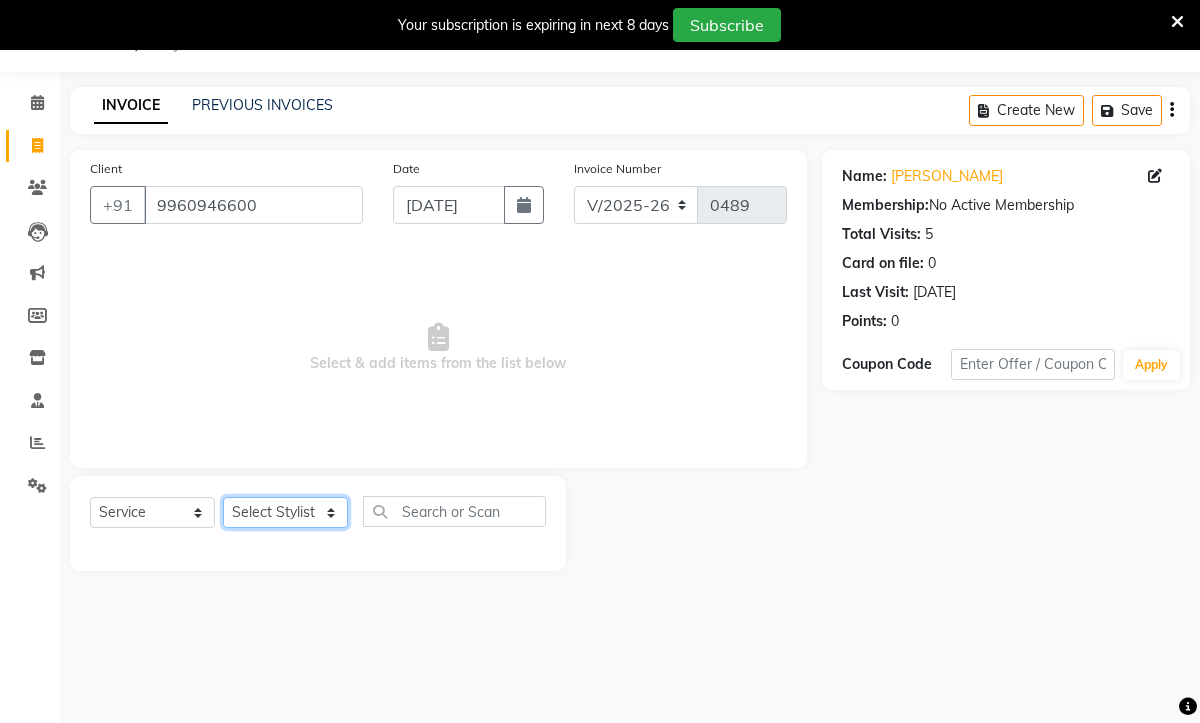 click on "Select Stylist Aaryan [PERSON_NAME] [PERSON_NAME] [PERSON_NAME] Jyoti  [PERSON_NAME] Manali  Maneger [PERSON_NAME] [PERSON_NAME]  [PERSON_NAME] [PERSON_NAME]" 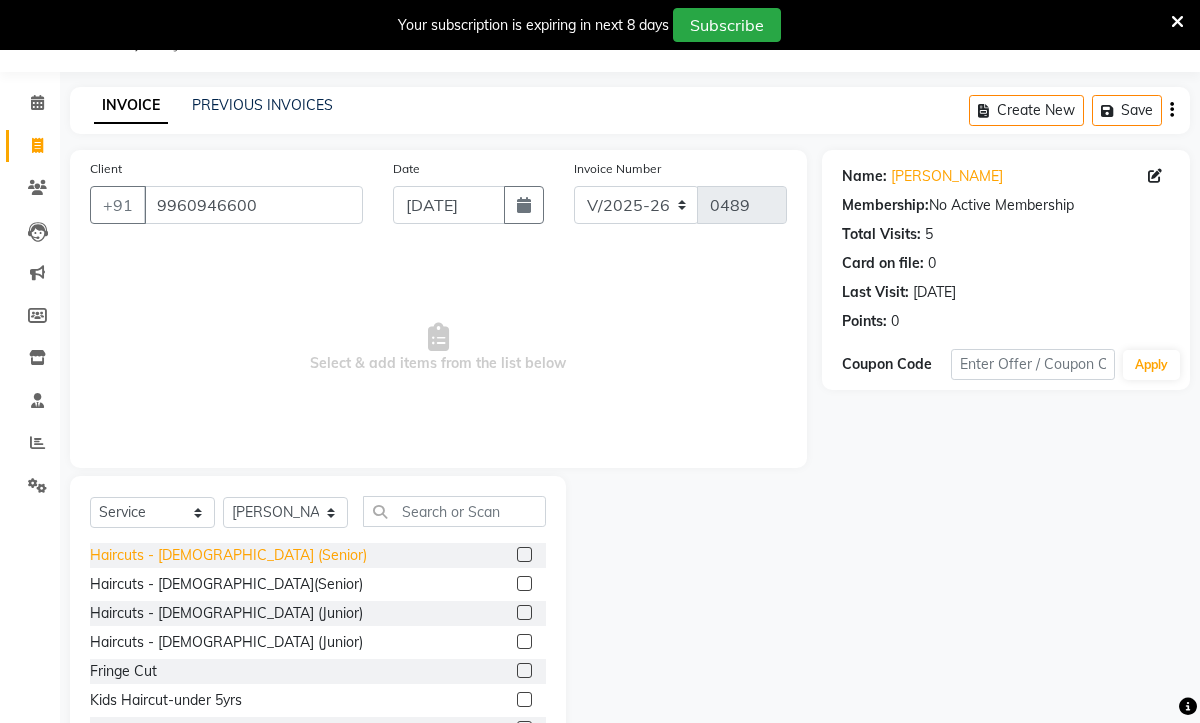 click on "Haircuts - [DEMOGRAPHIC_DATA] (Senior)" 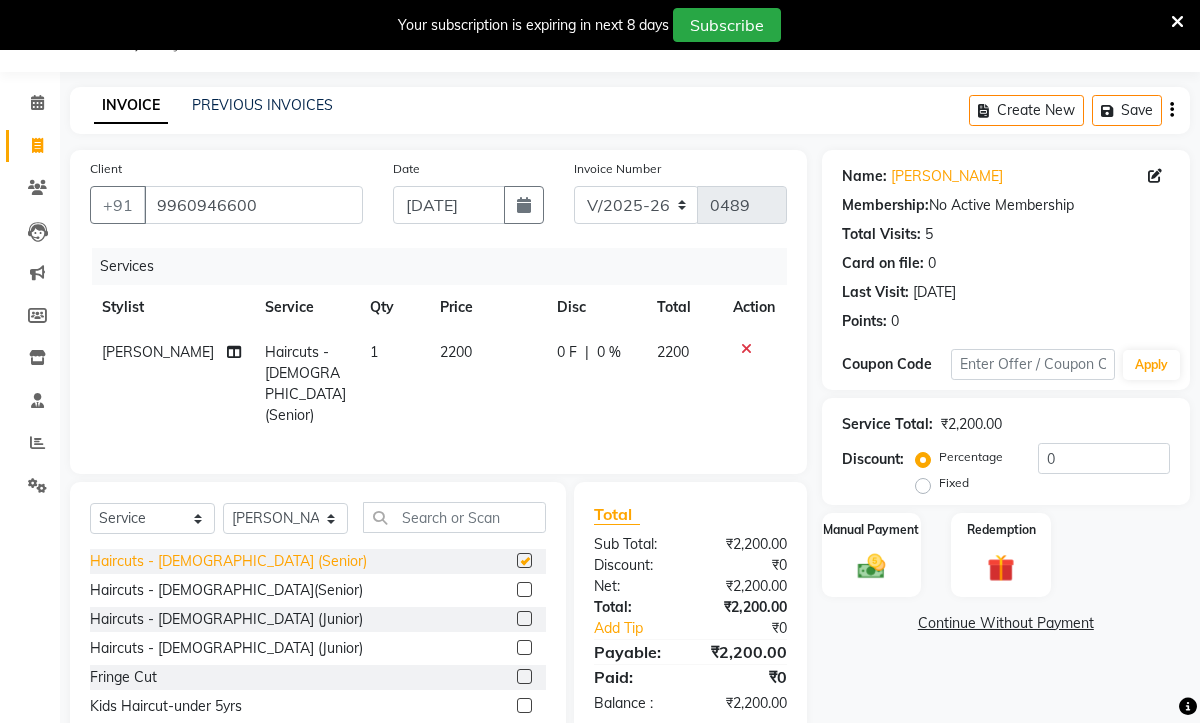 checkbox on "false" 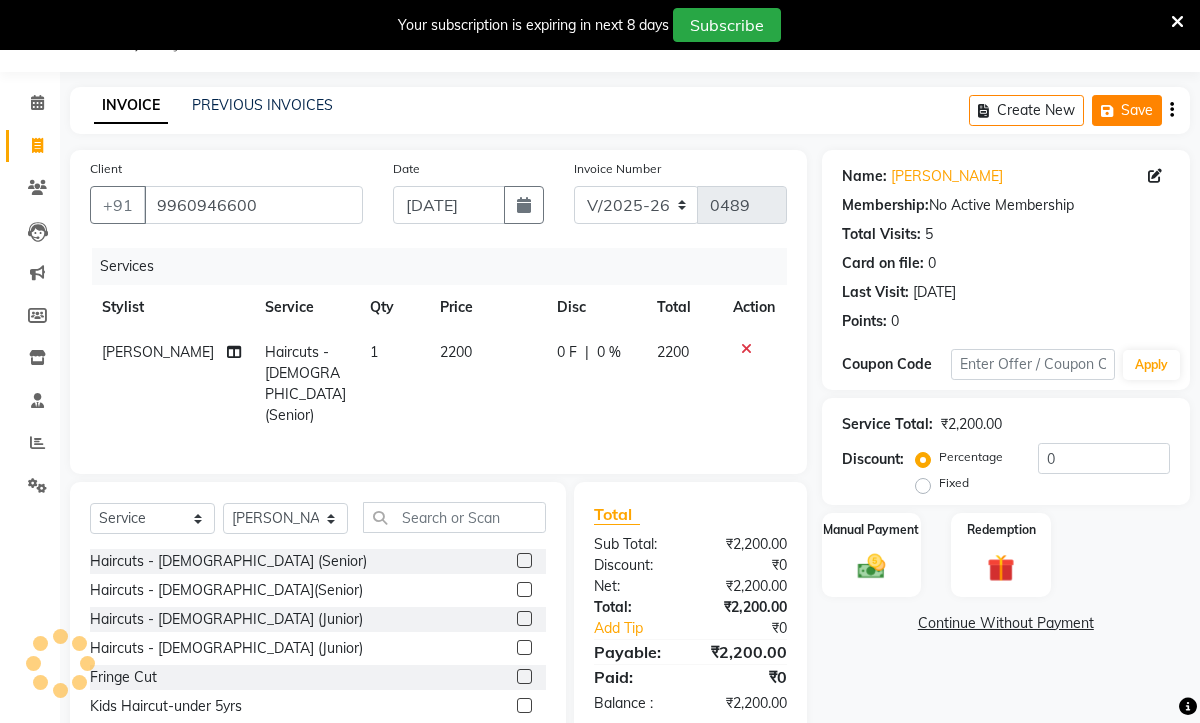 click on "Save" 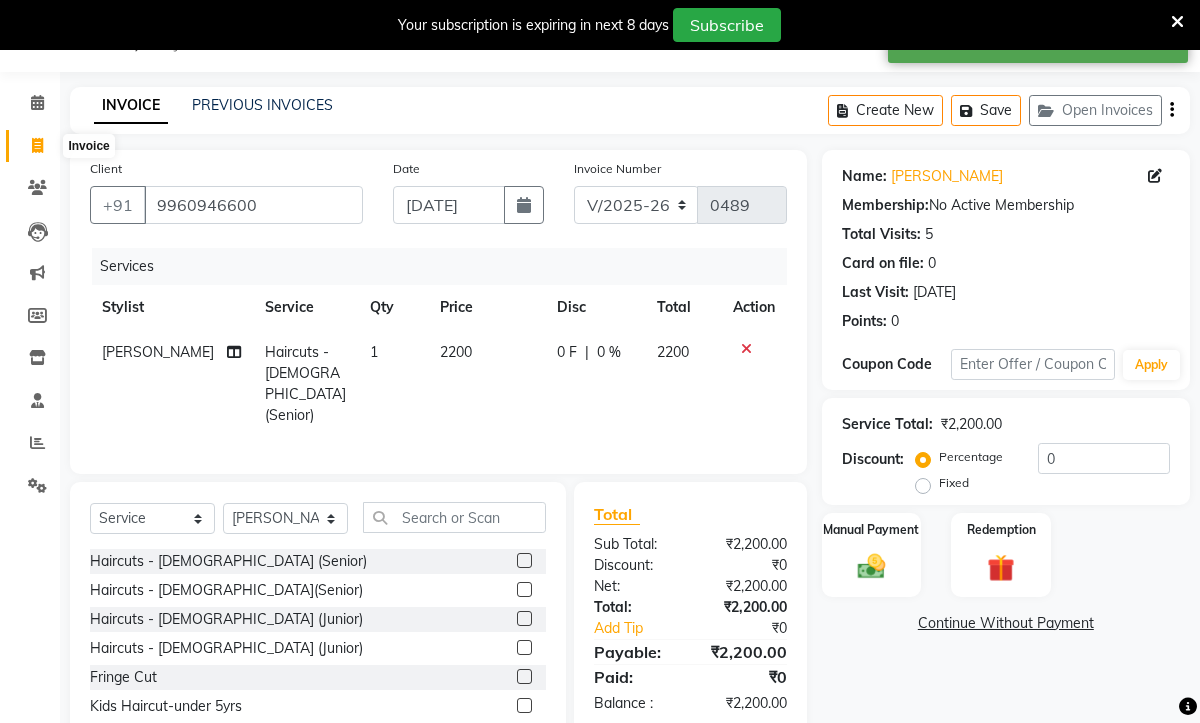 click 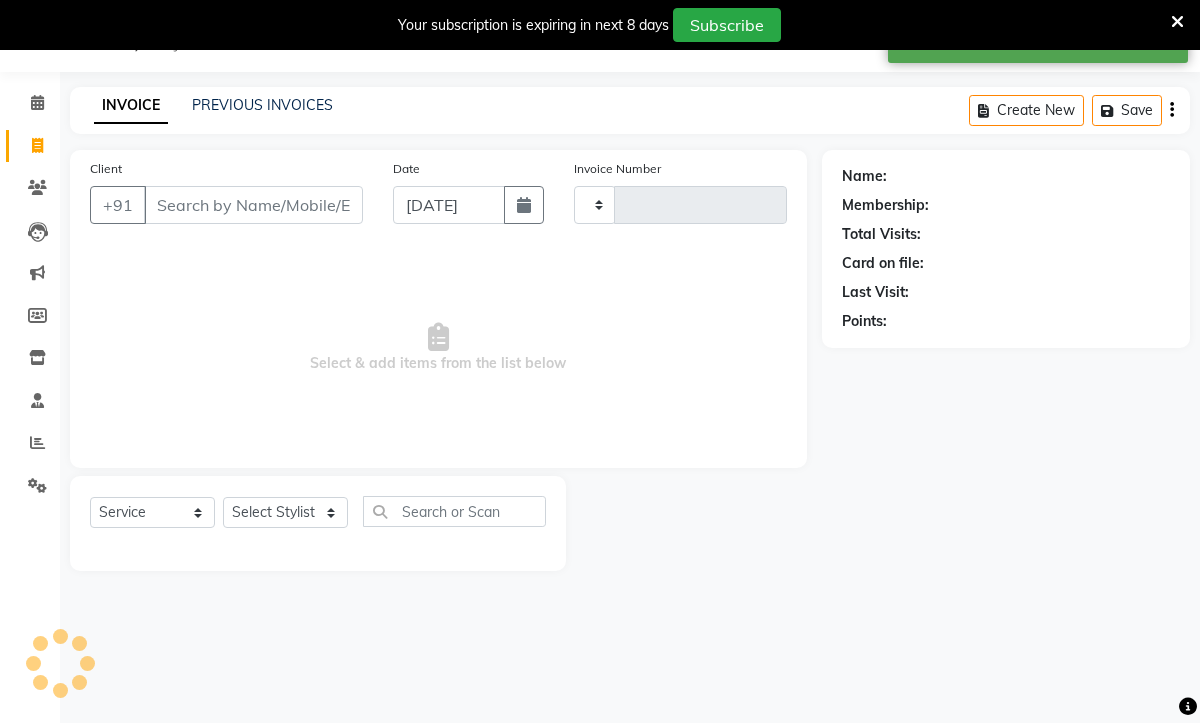 type on "0489" 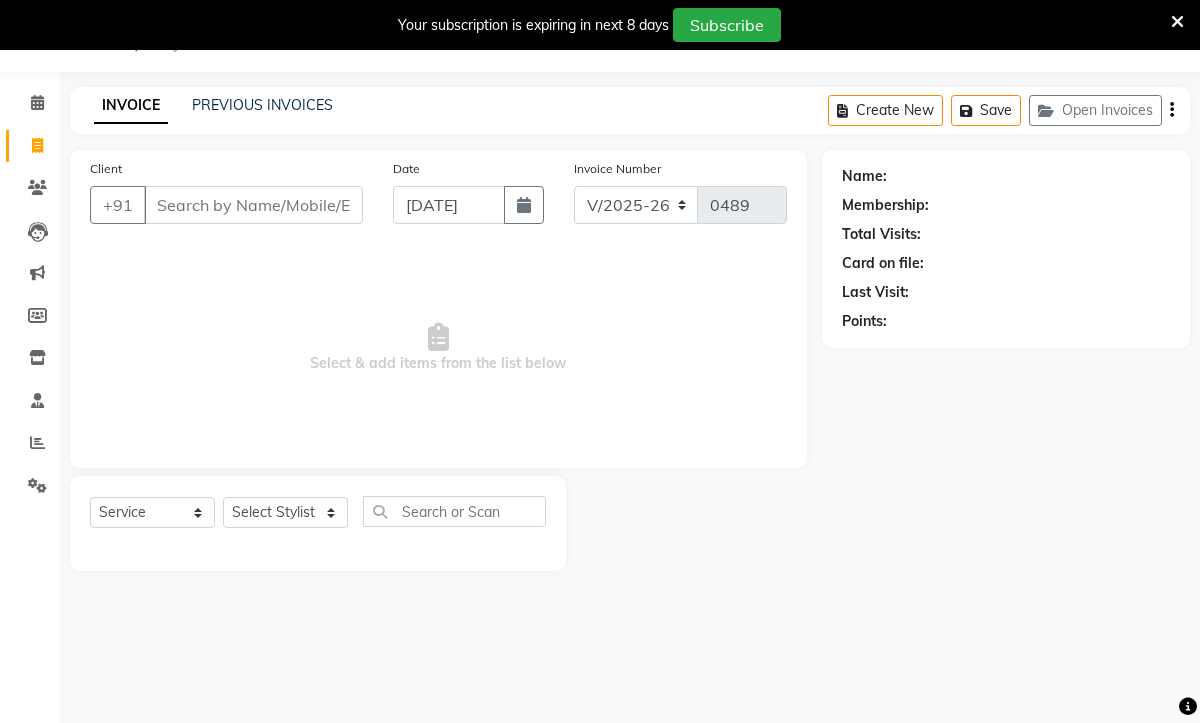 click 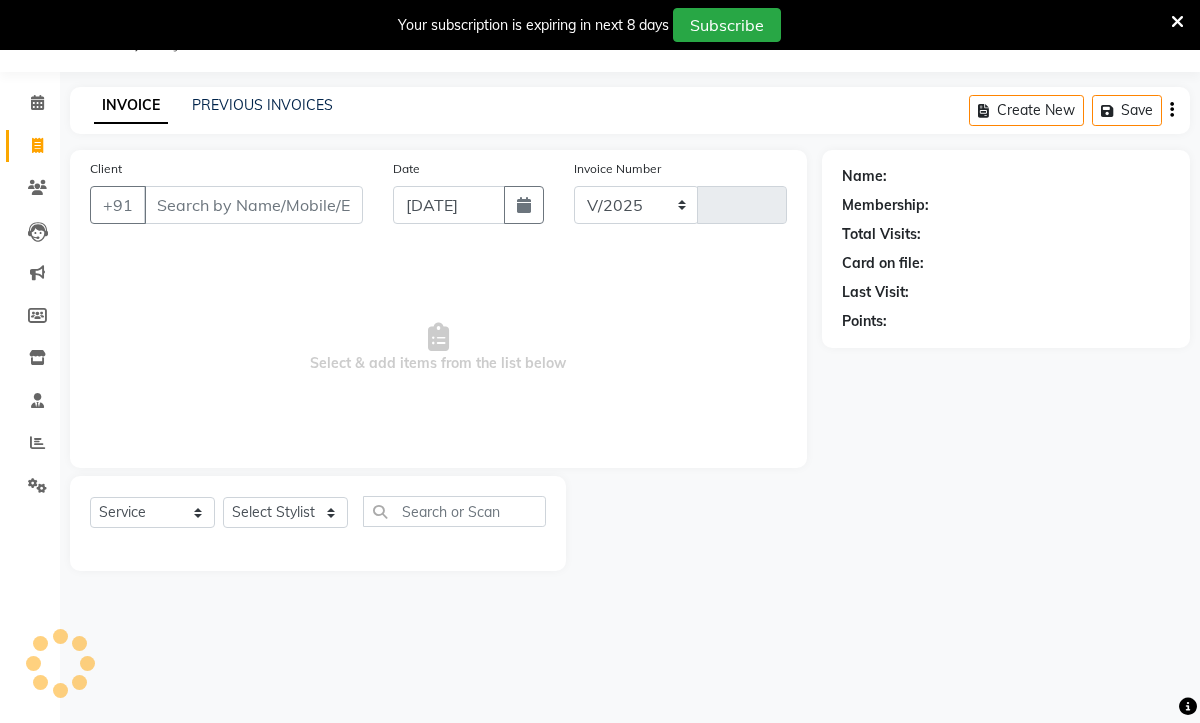 select on "782" 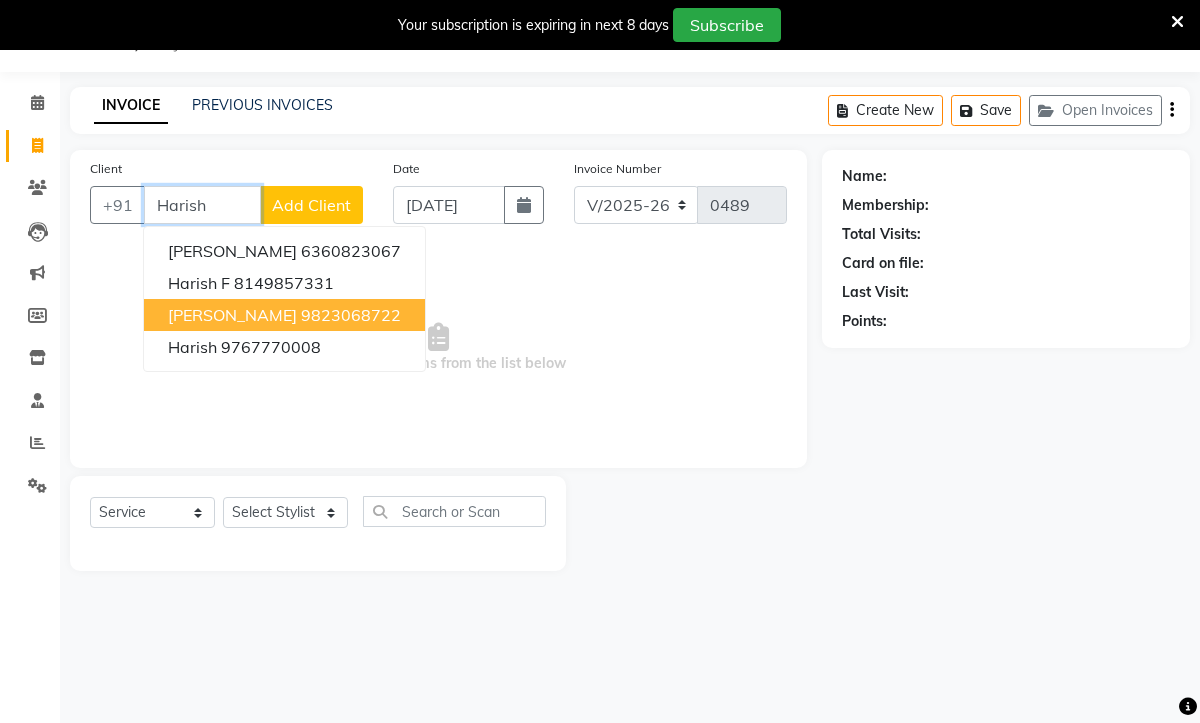 click on "9823068722" at bounding box center (351, 315) 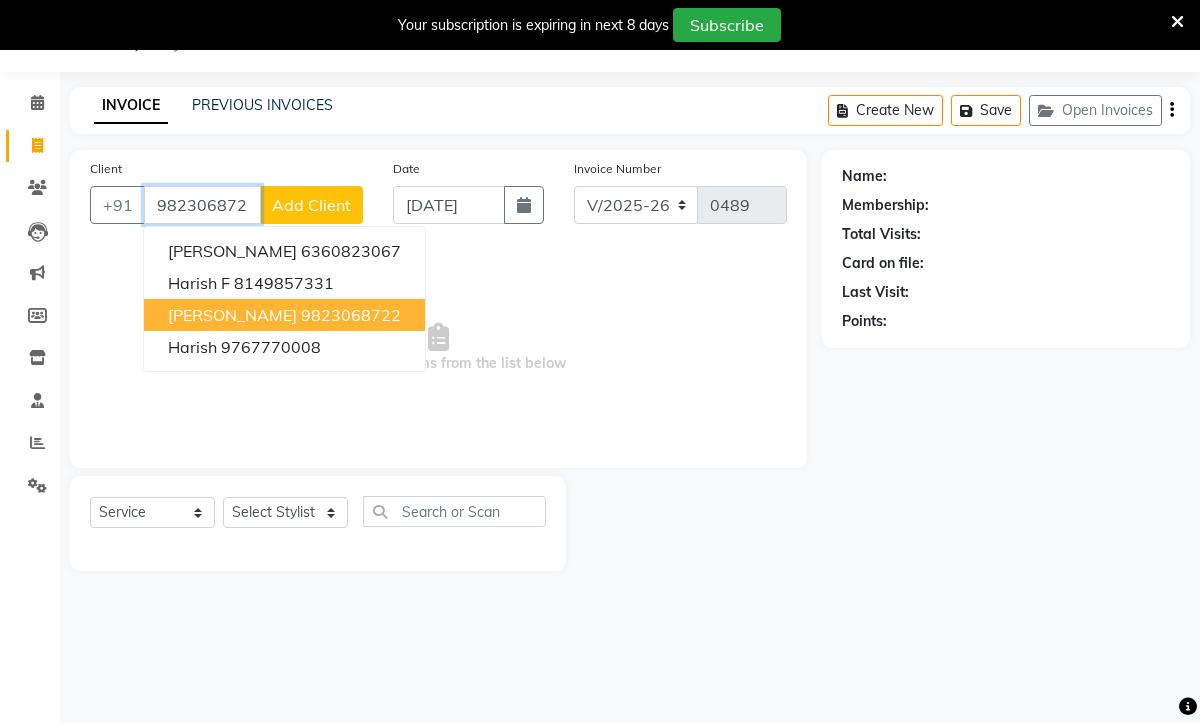 type on "9823068722" 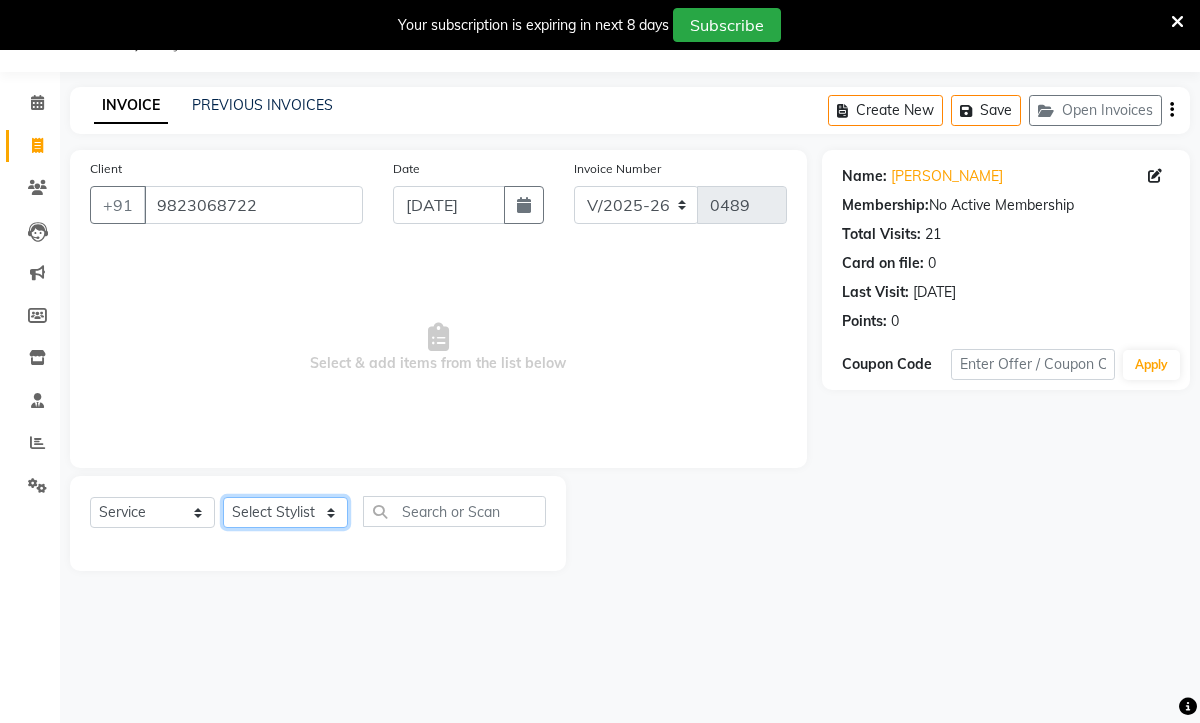 click on "Select Stylist Aaryan [PERSON_NAME] [PERSON_NAME] [PERSON_NAME] Jyoti  [PERSON_NAME] Manali  Maneger [PERSON_NAME] [PERSON_NAME]  [PERSON_NAME] [PERSON_NAME]" 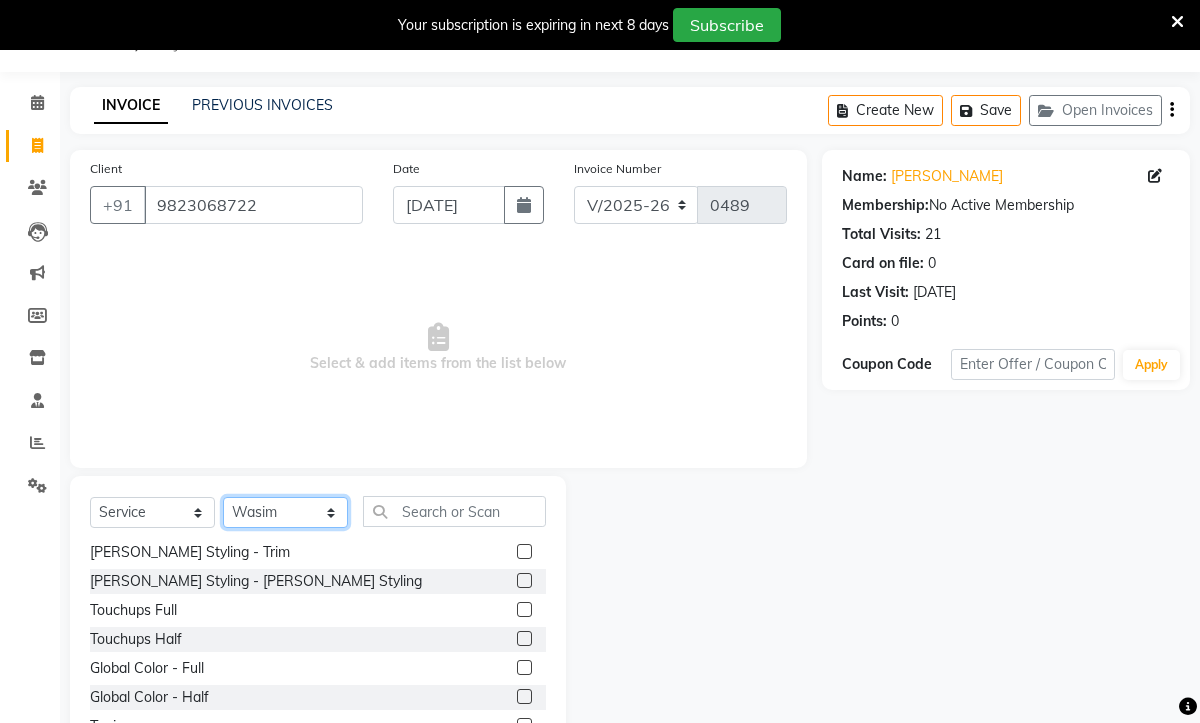 scroll, scrollTop: 488, scrollLeft: 0, axis: vertical 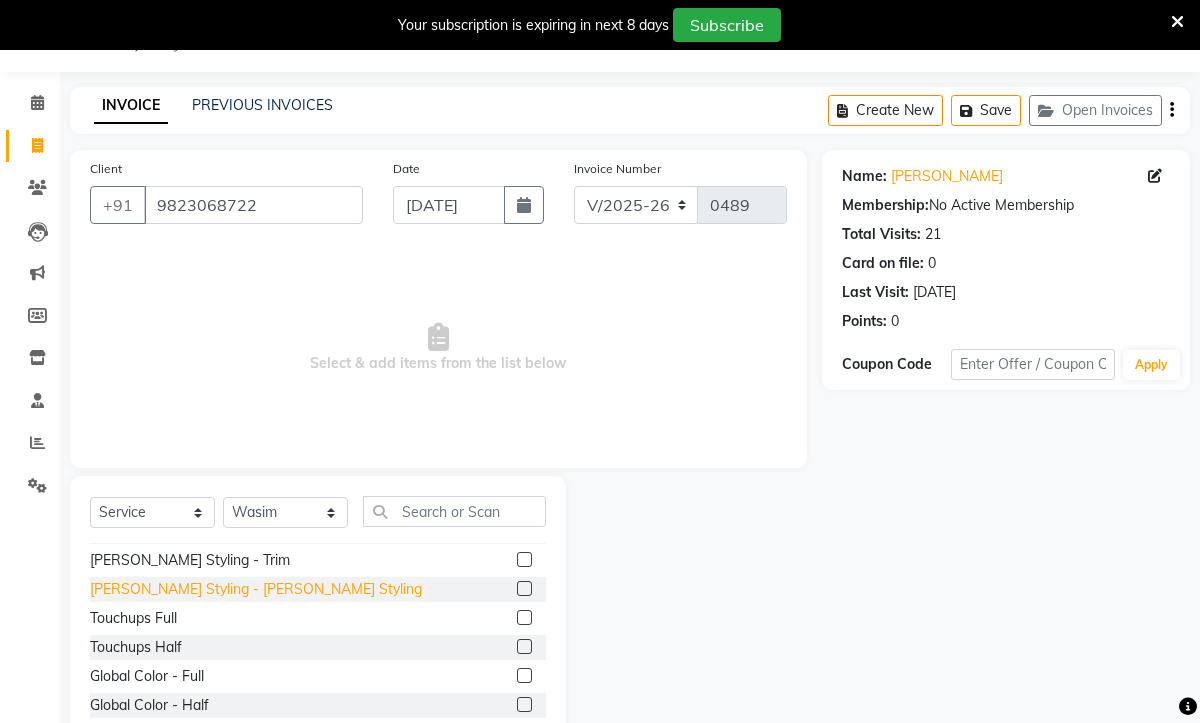 click on "[PERSON_NAME] Styling - [PERSON_NAME] Styling" 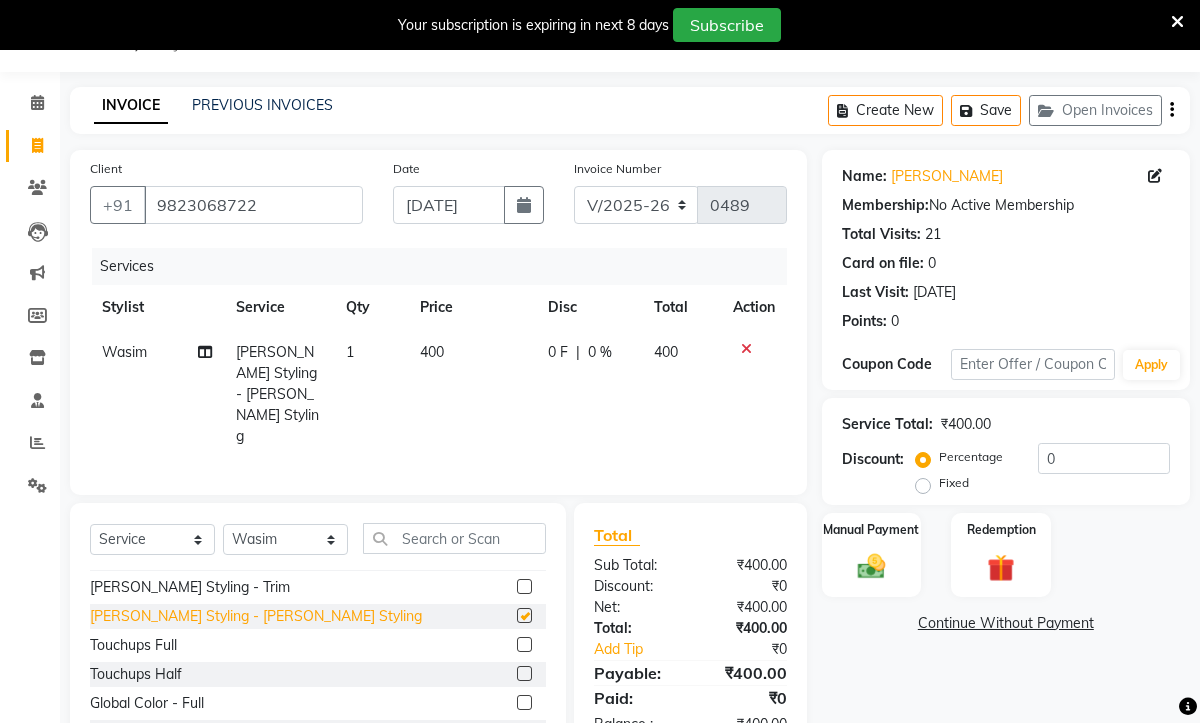 checkbox on "false" 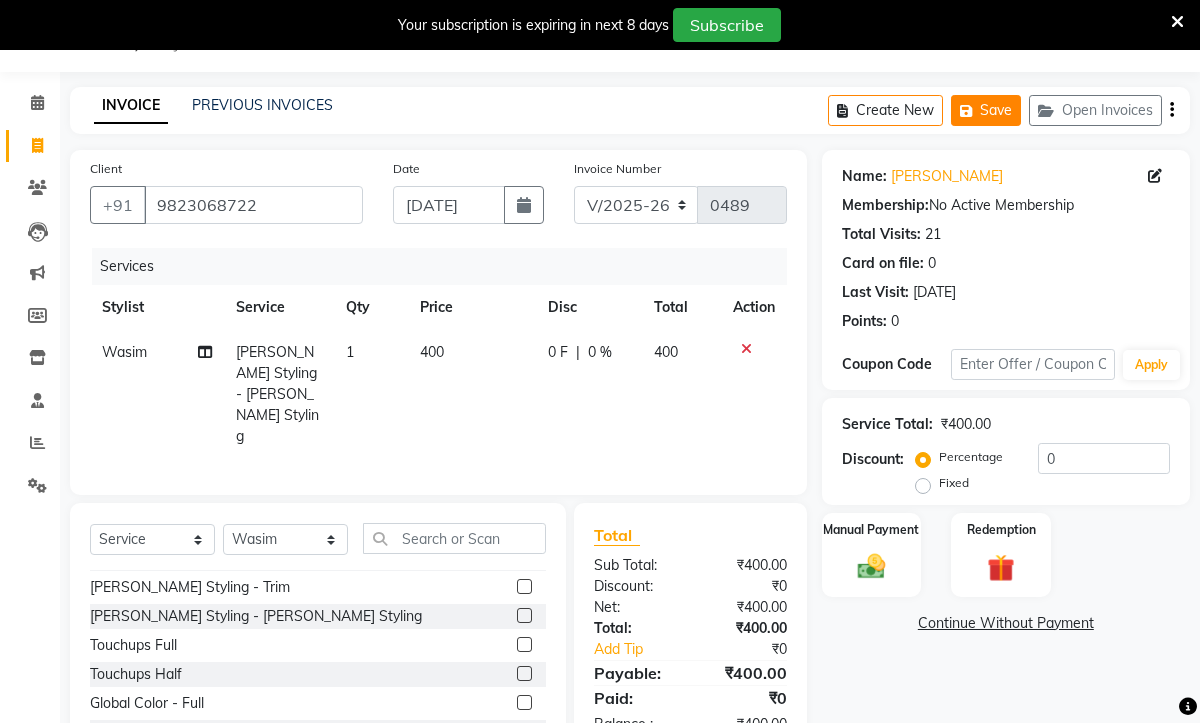 click on "Save" 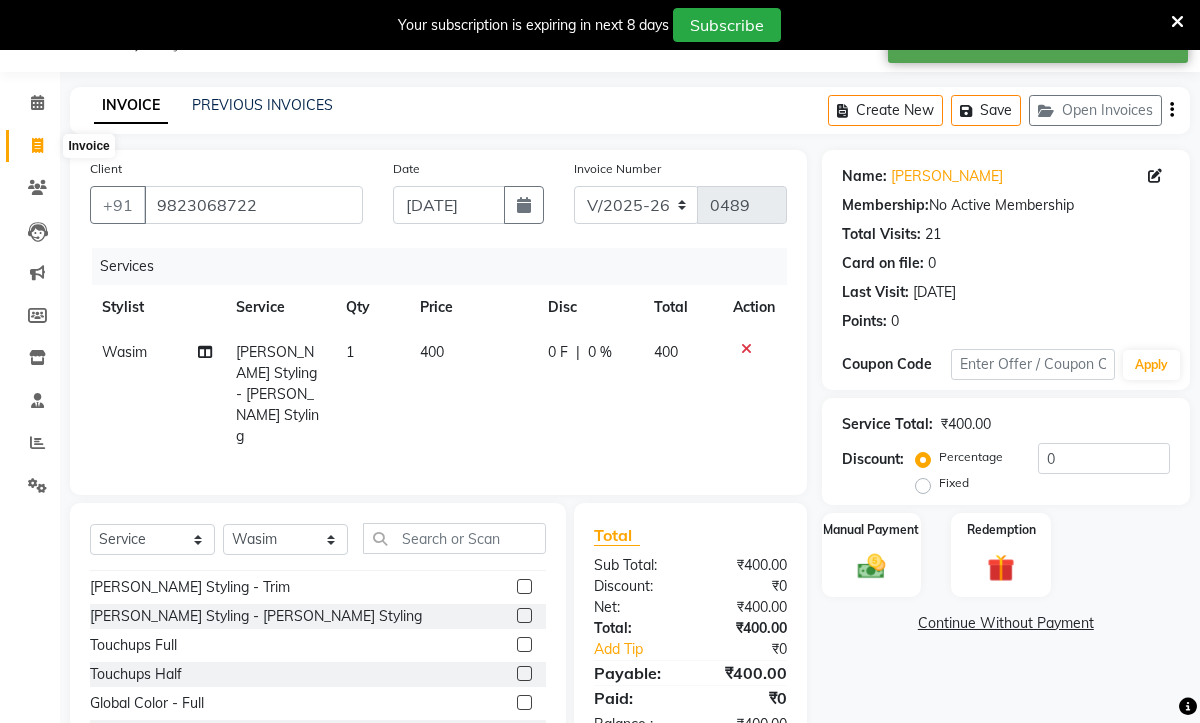click 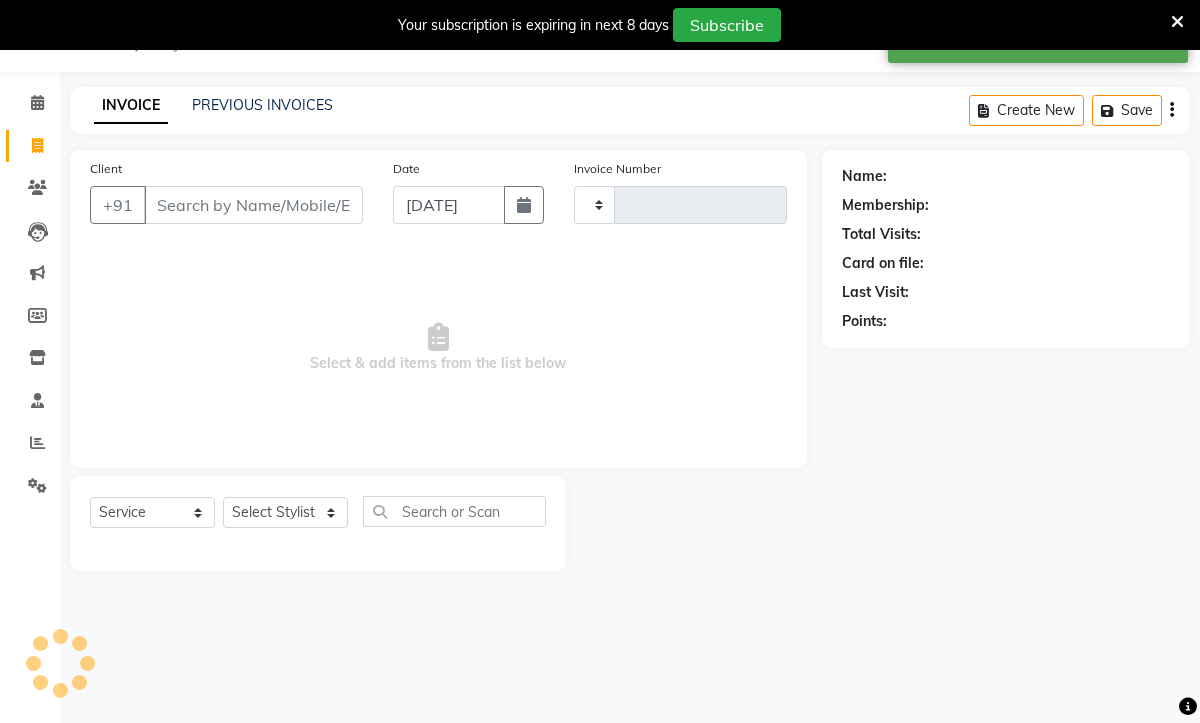 type on "0489" 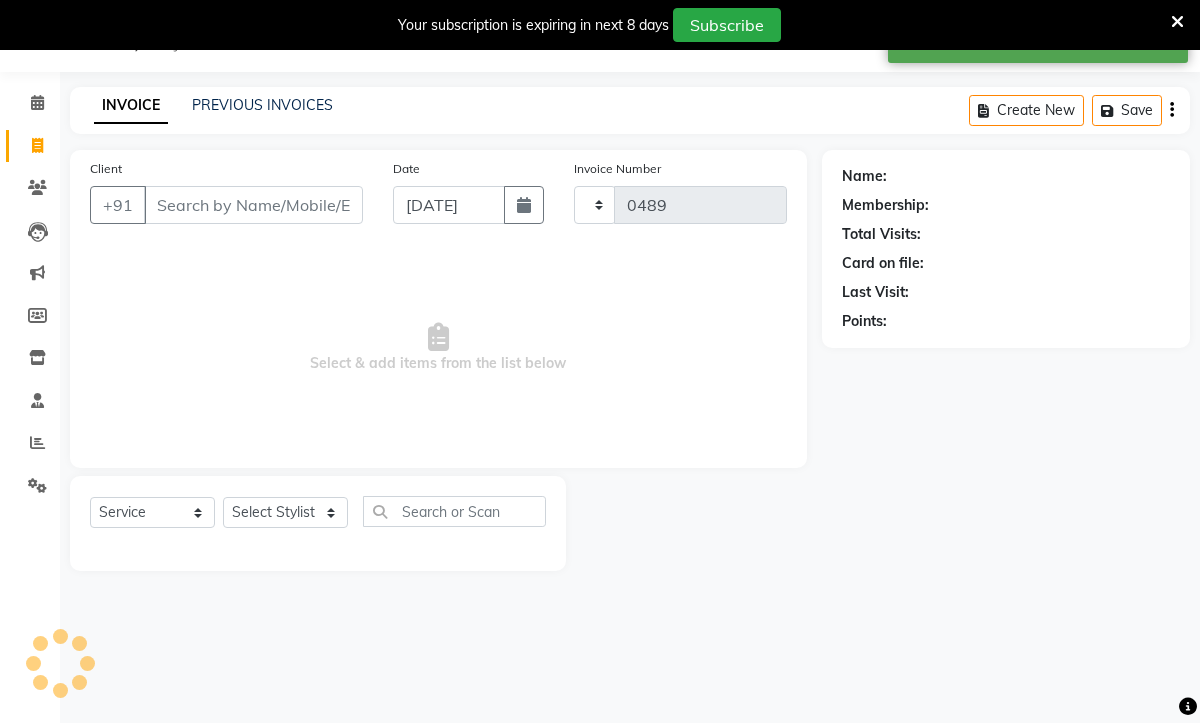 select on "782" 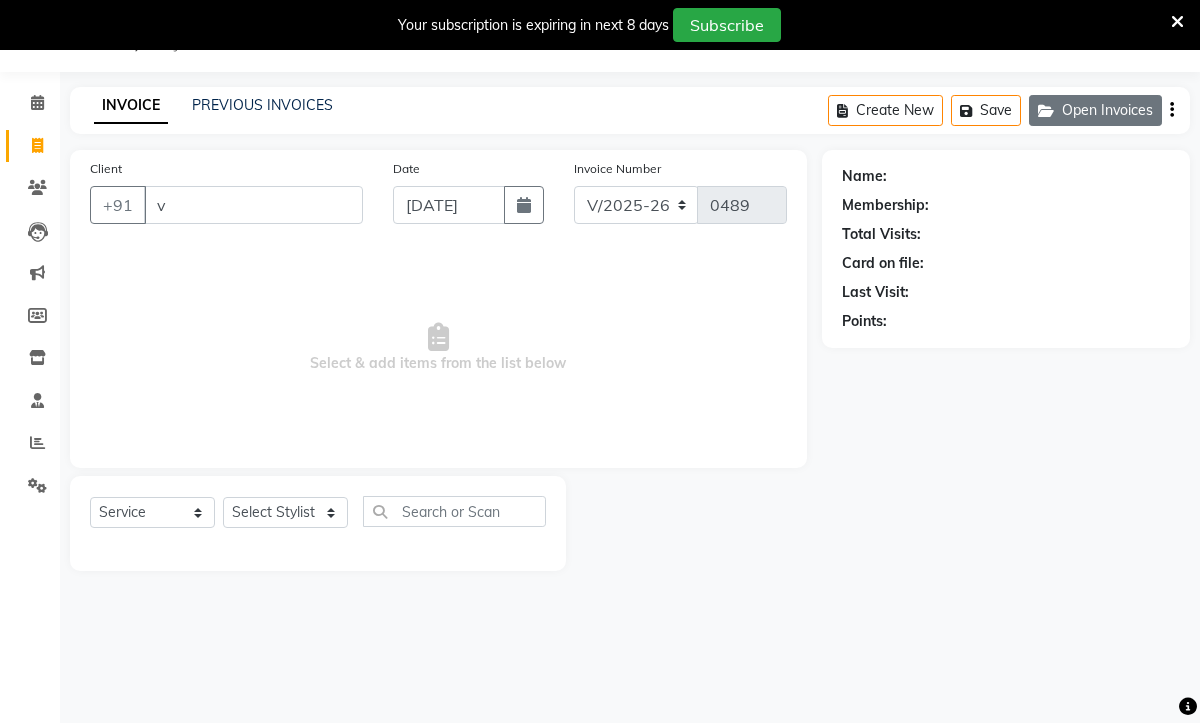 click on "Open Invoices" 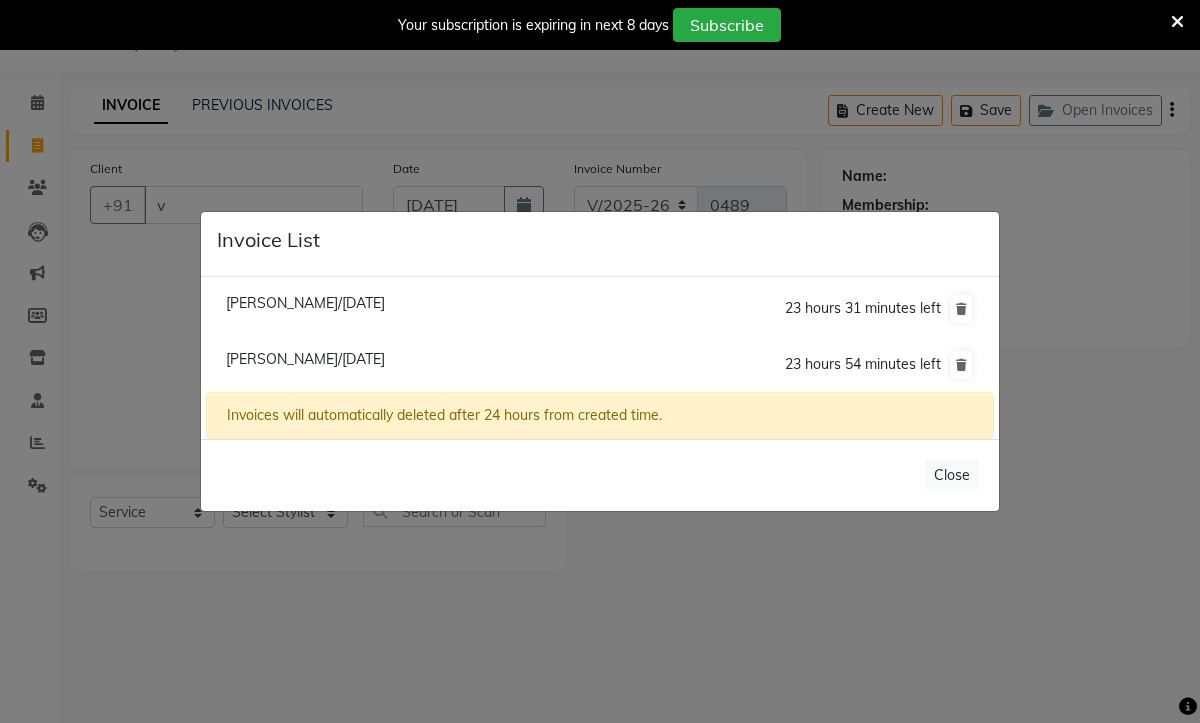 click on "[PERSON_NAME]/[DATE]" 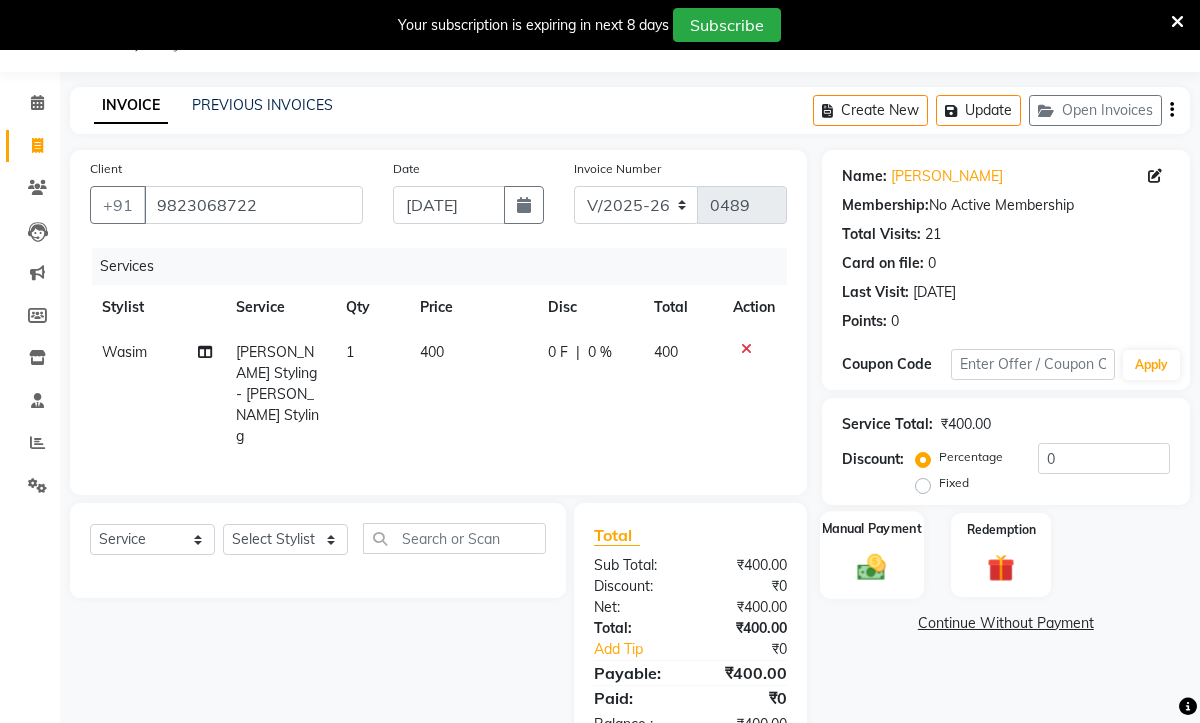 click 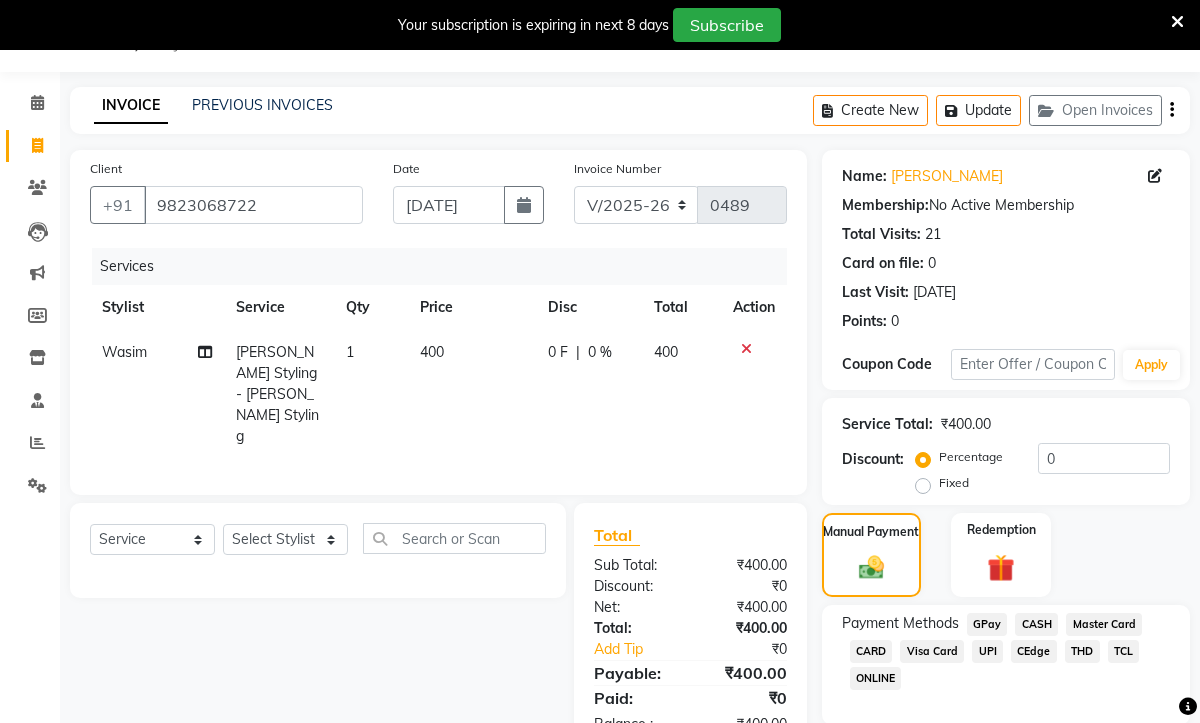 click on "CEdge" 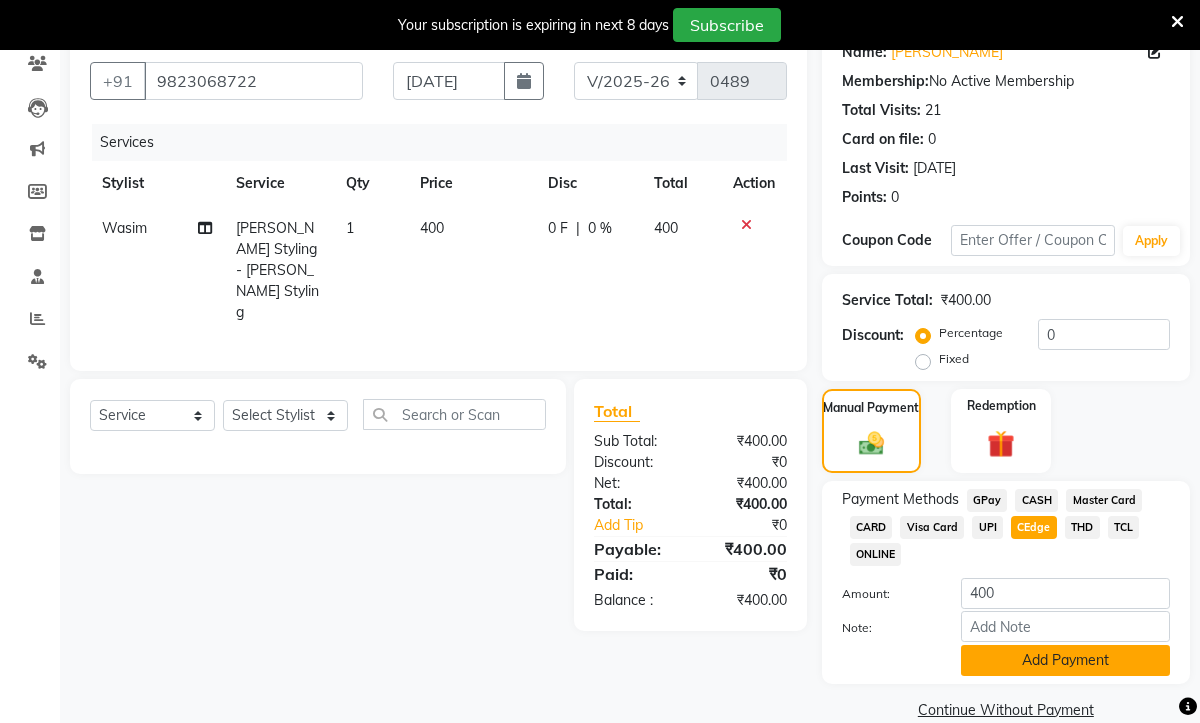 scroll, scrollTop: 180, scrollLeft: 0, axis: vertical 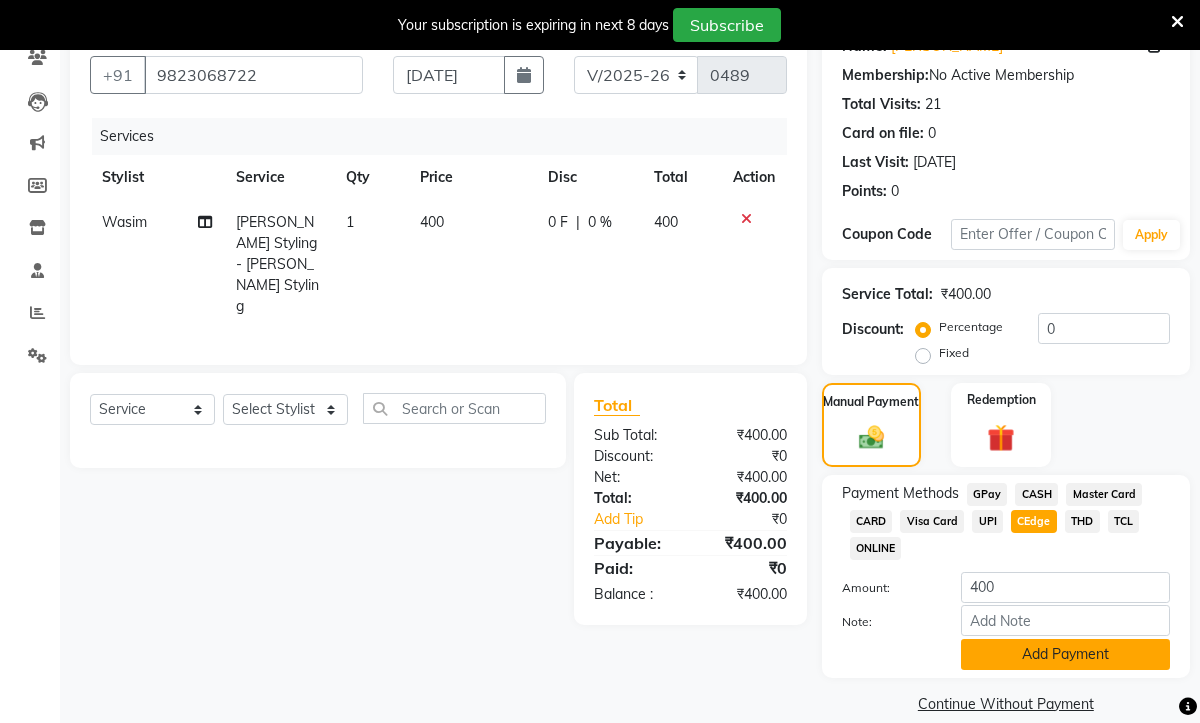 click on "Add Payment" 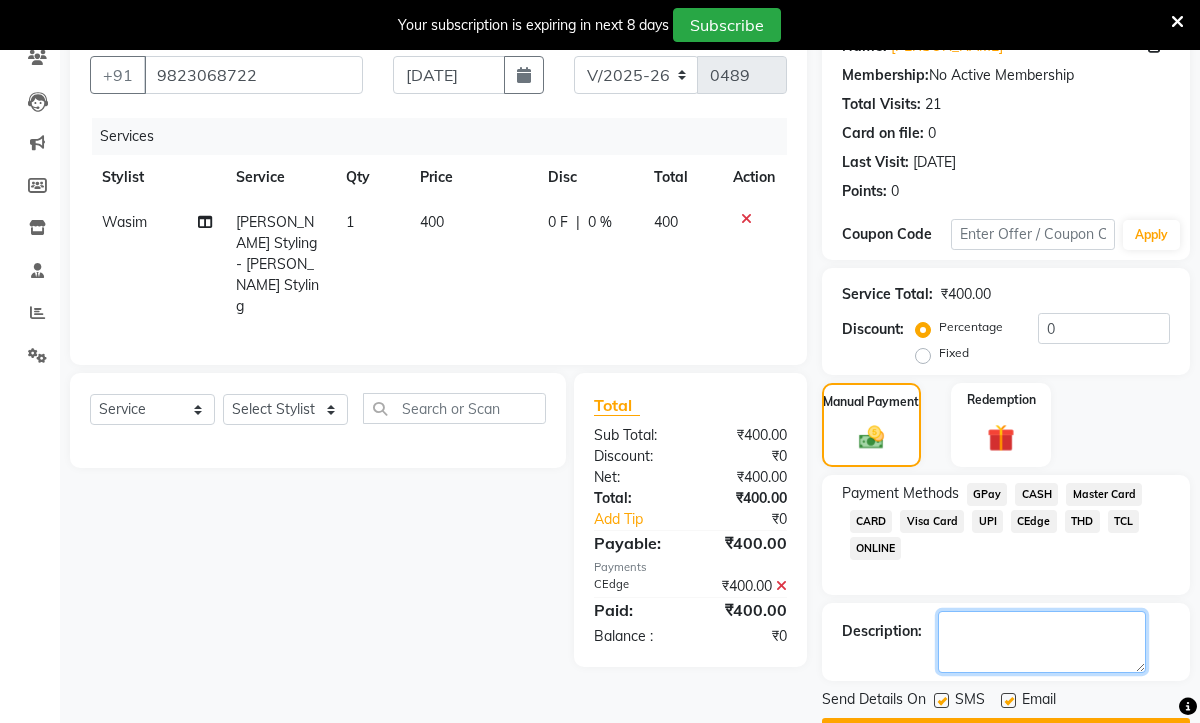 click 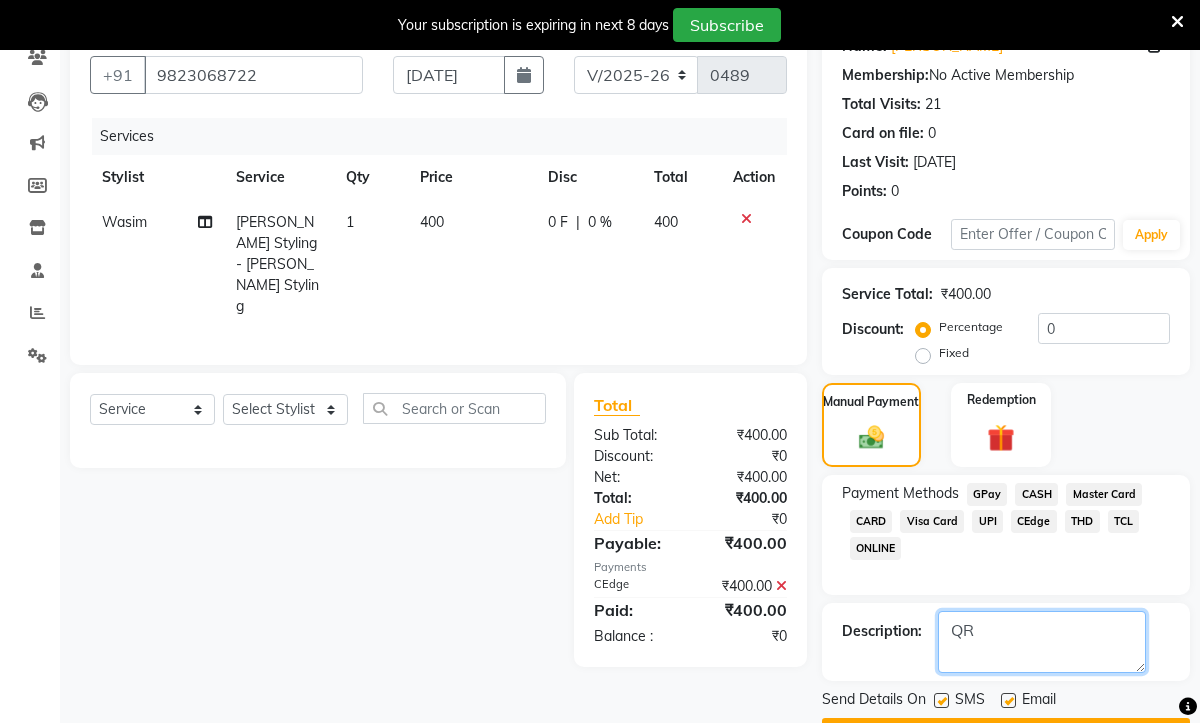 type on "QR" 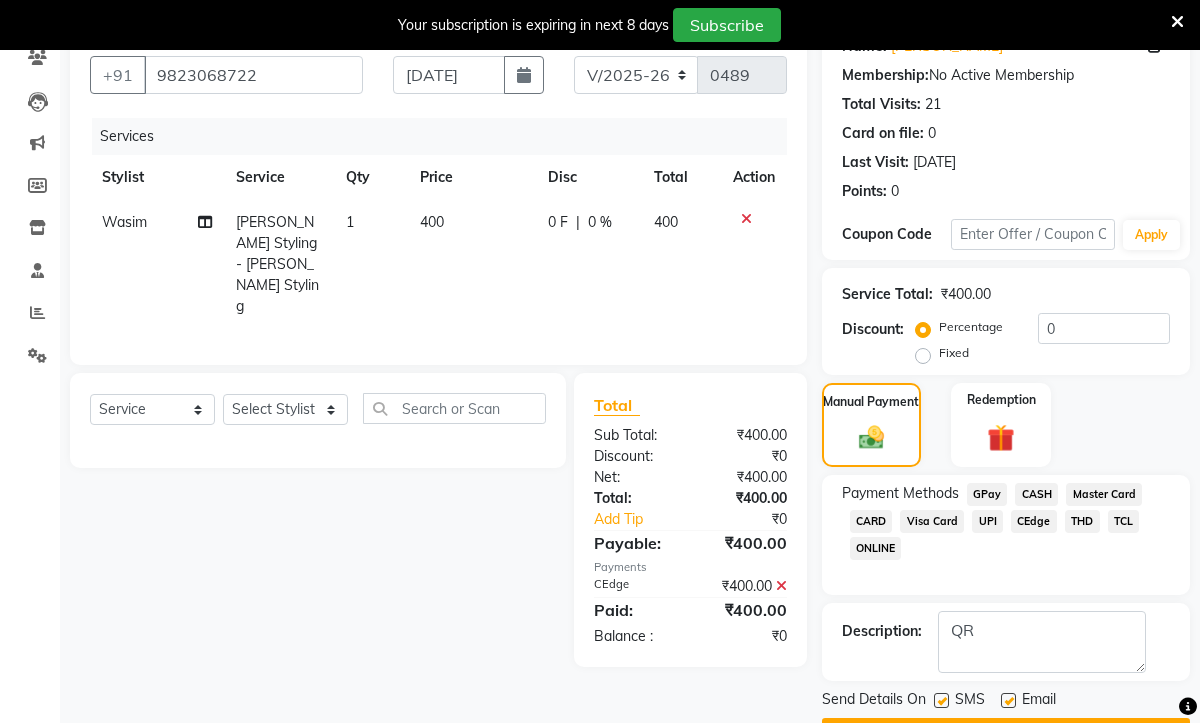 click 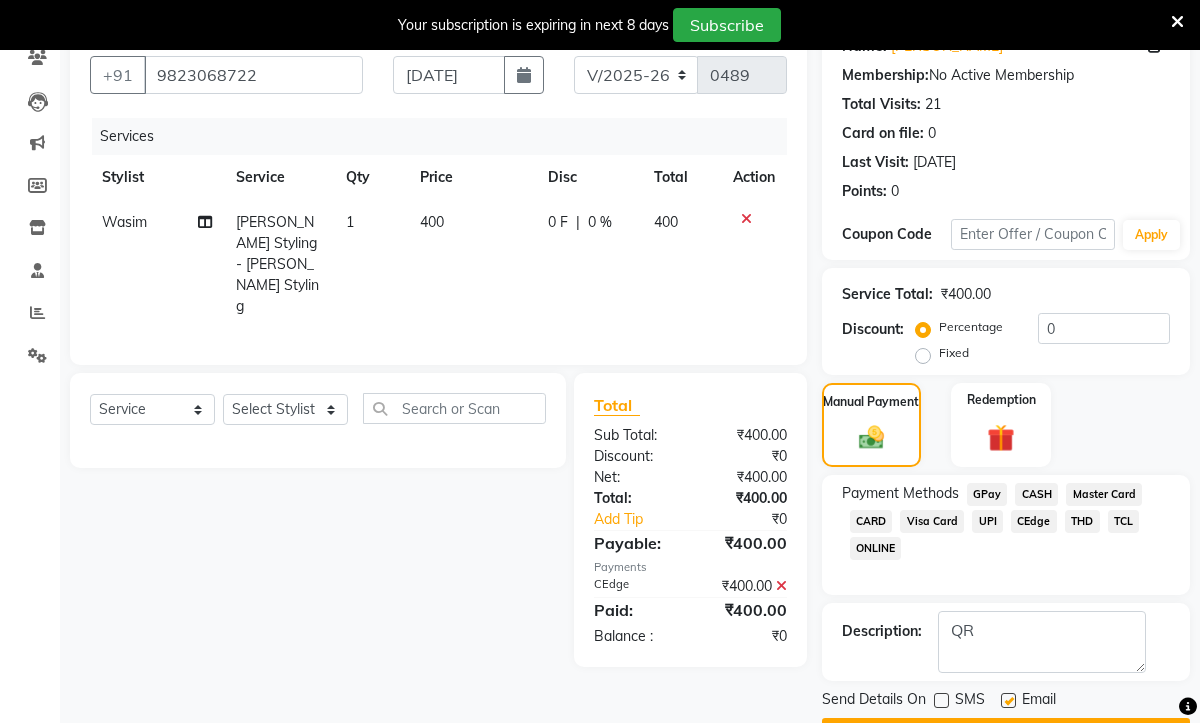 click 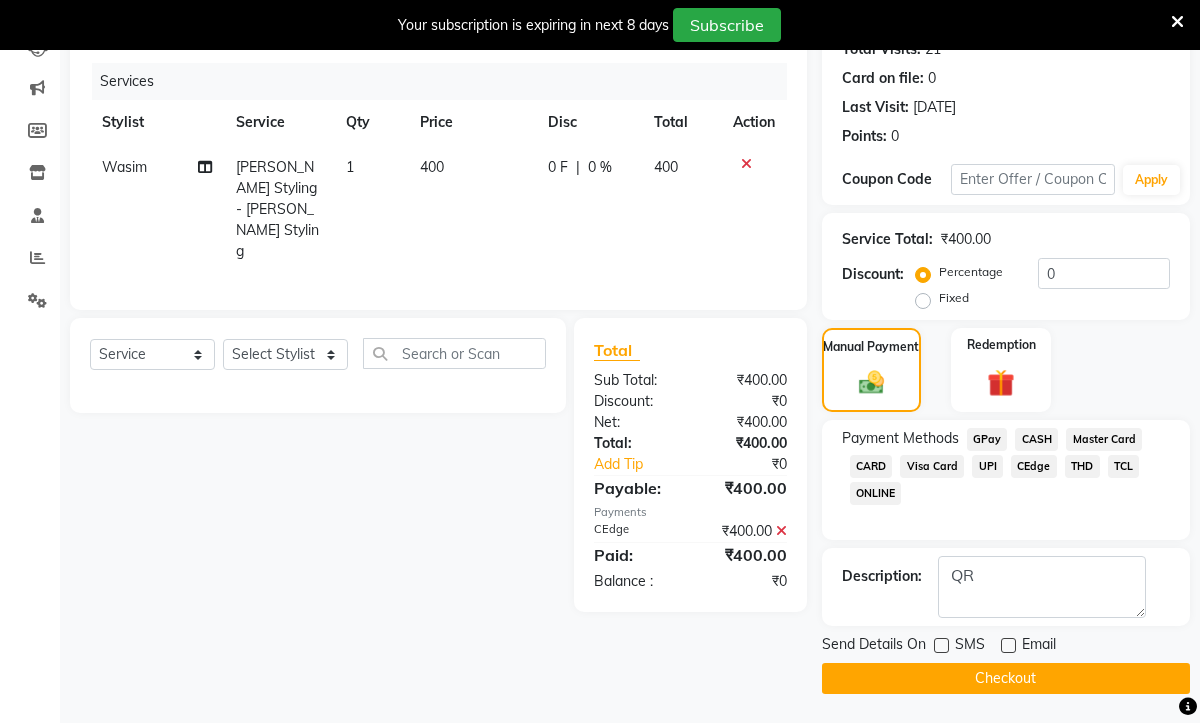 scroll, scrollTop: 236, scrollLeft: 0, axis: vertical 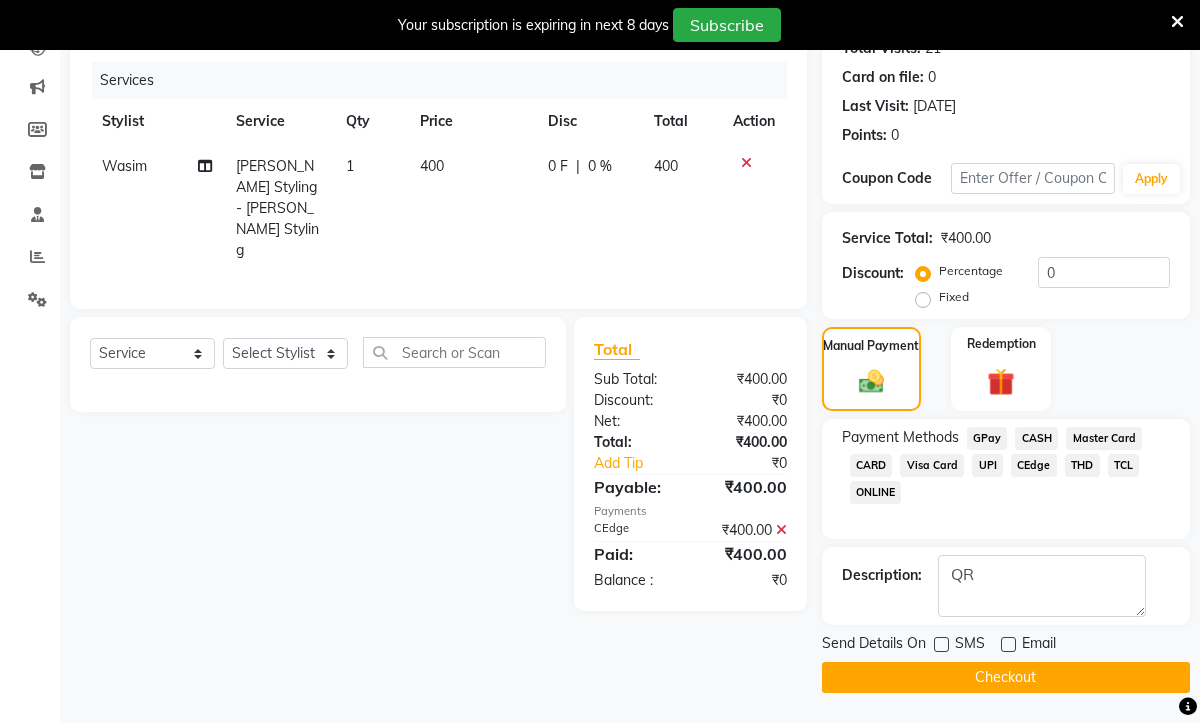 click on "Checkout" 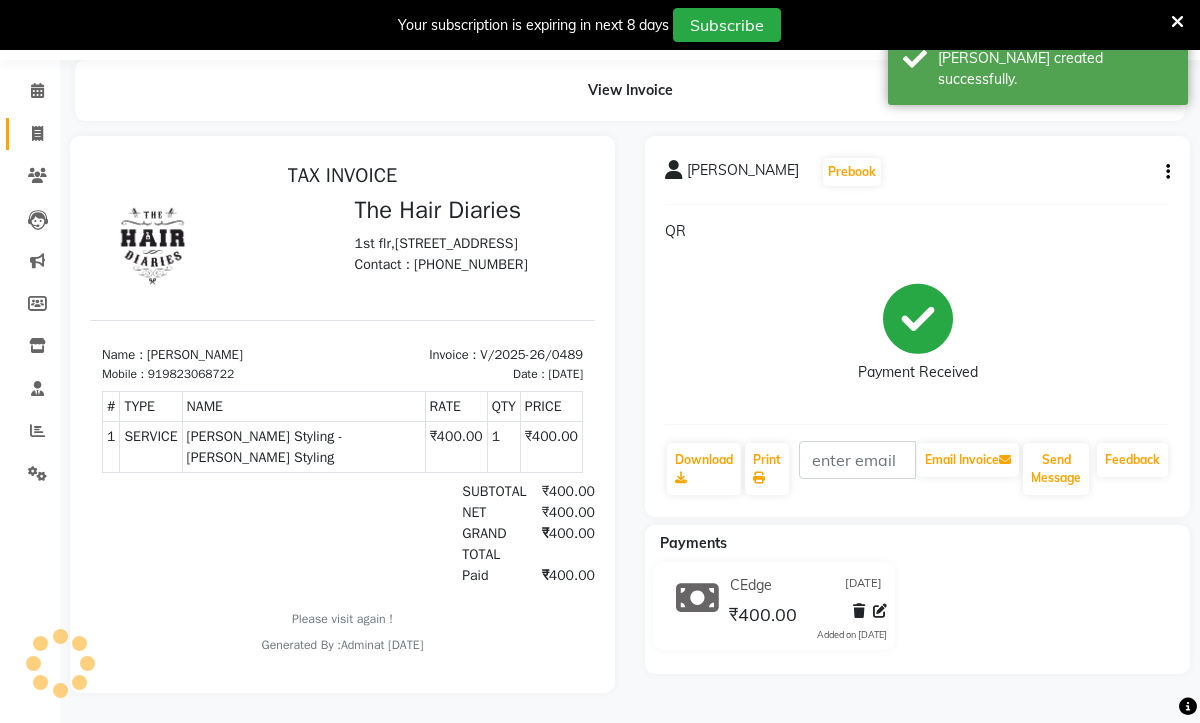 scroll, scrollTop: 0, scrollLeft: 0, axis: both 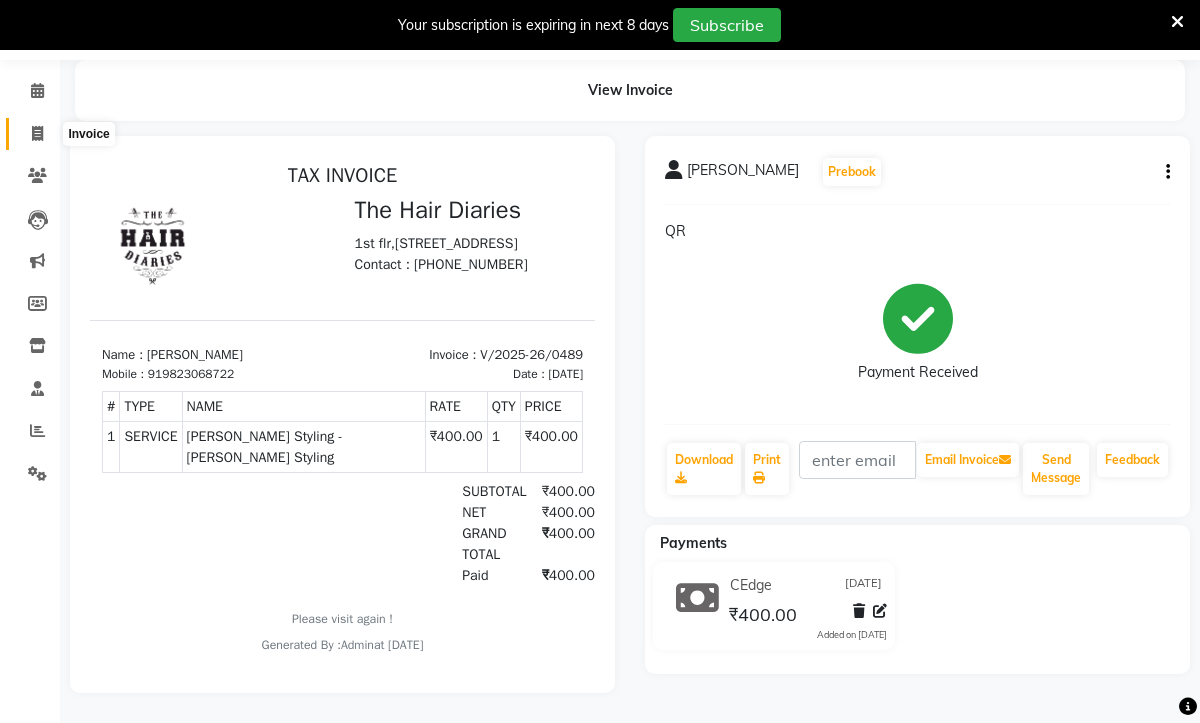 click 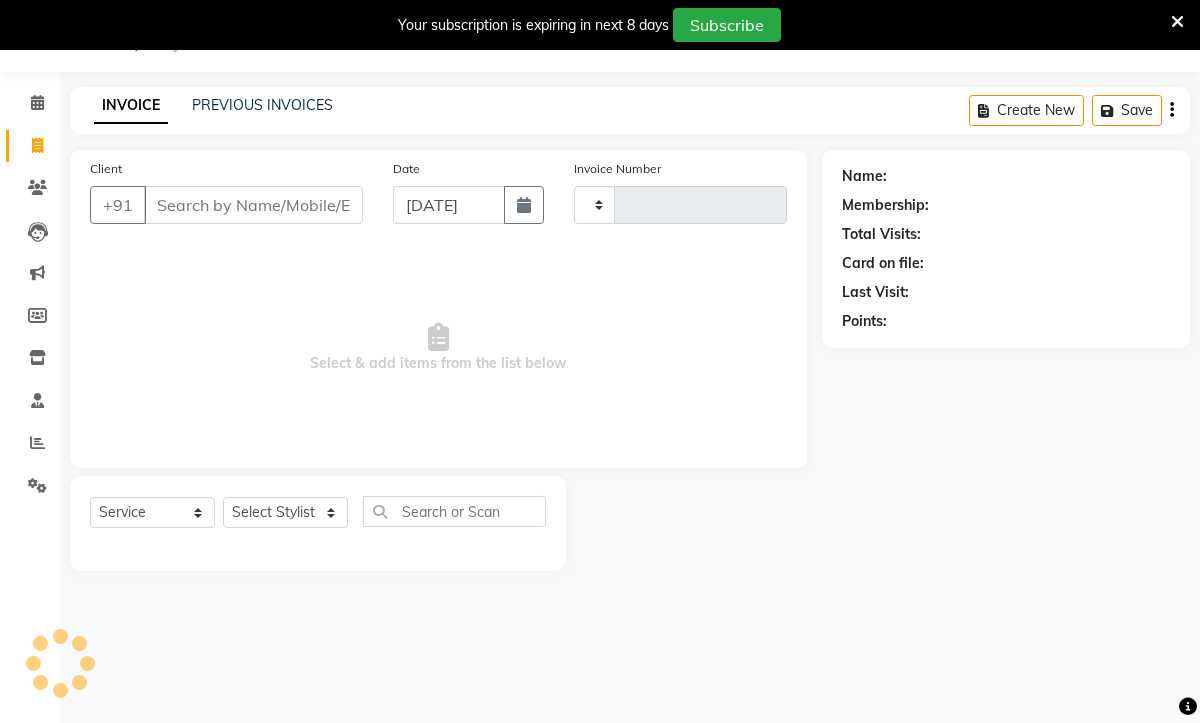 scroll, scrollTop: 50, scrollLeft: 0, axis: vertical 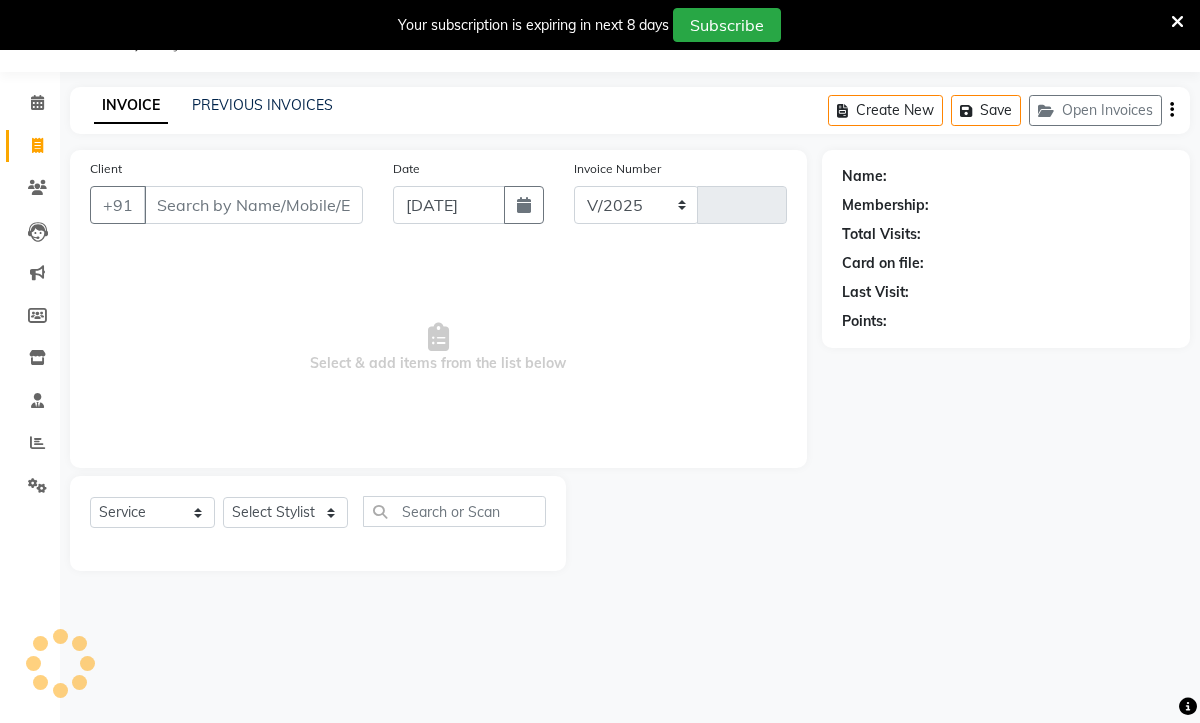 select on "782" 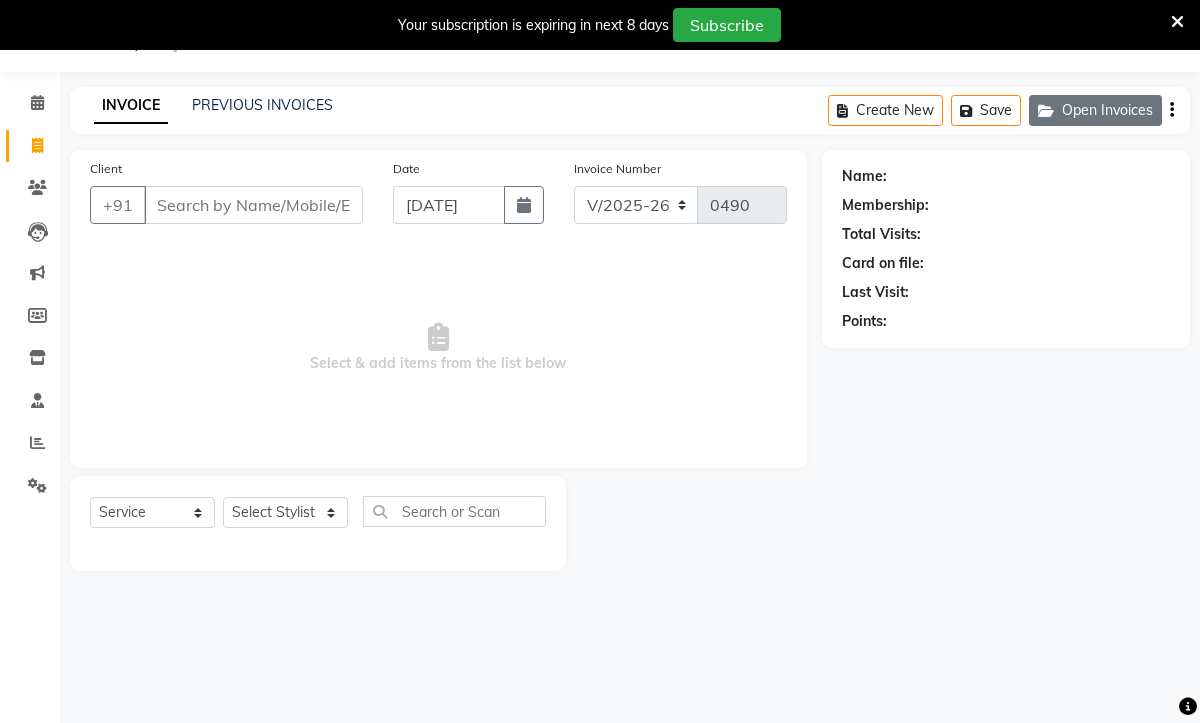 click on "Open Invoices" 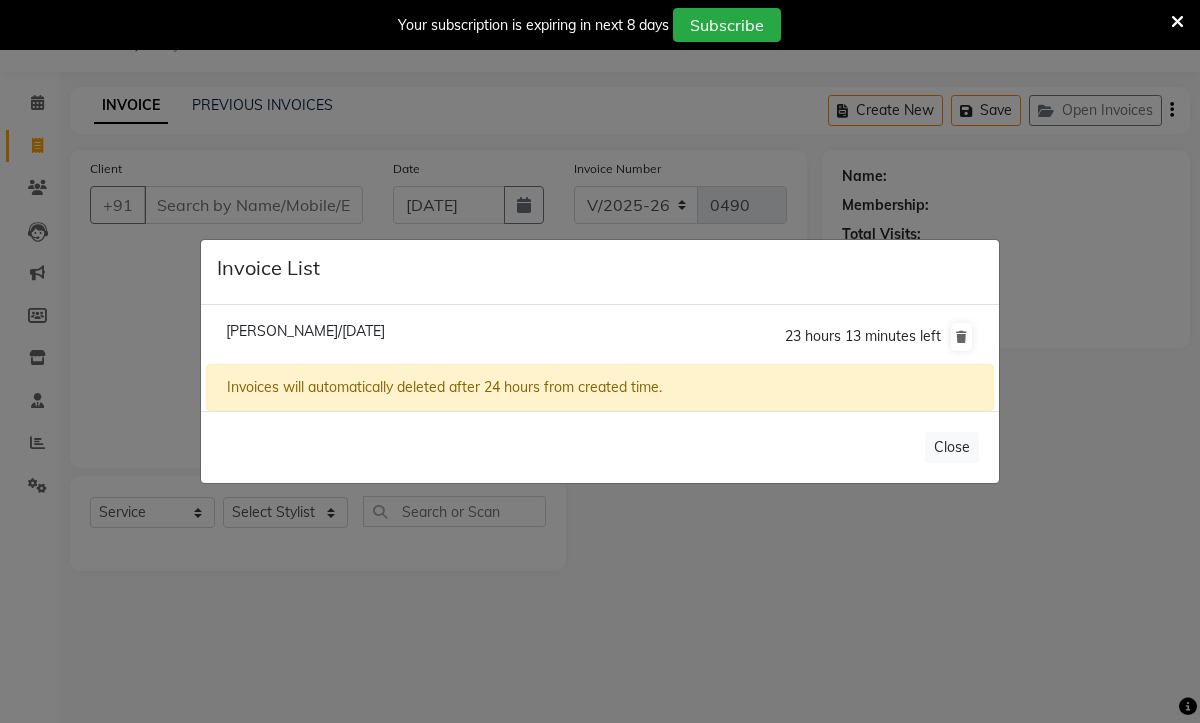 click on "[PERSON_NAME]/[DATE]" 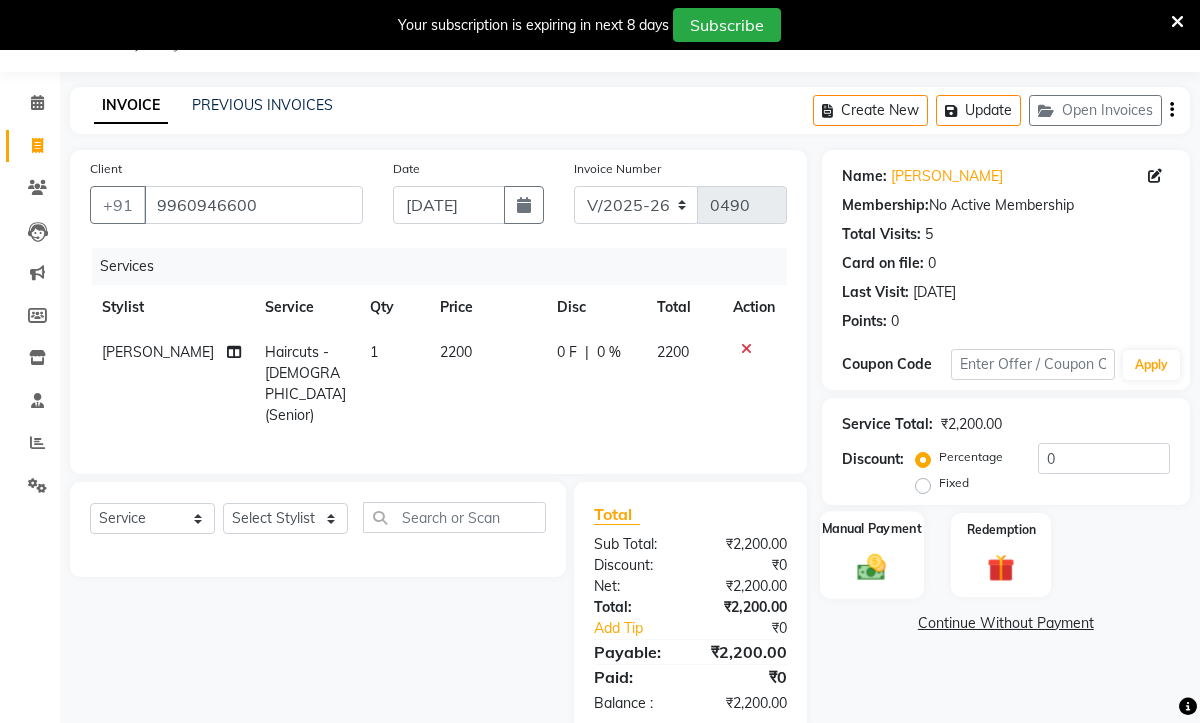 click 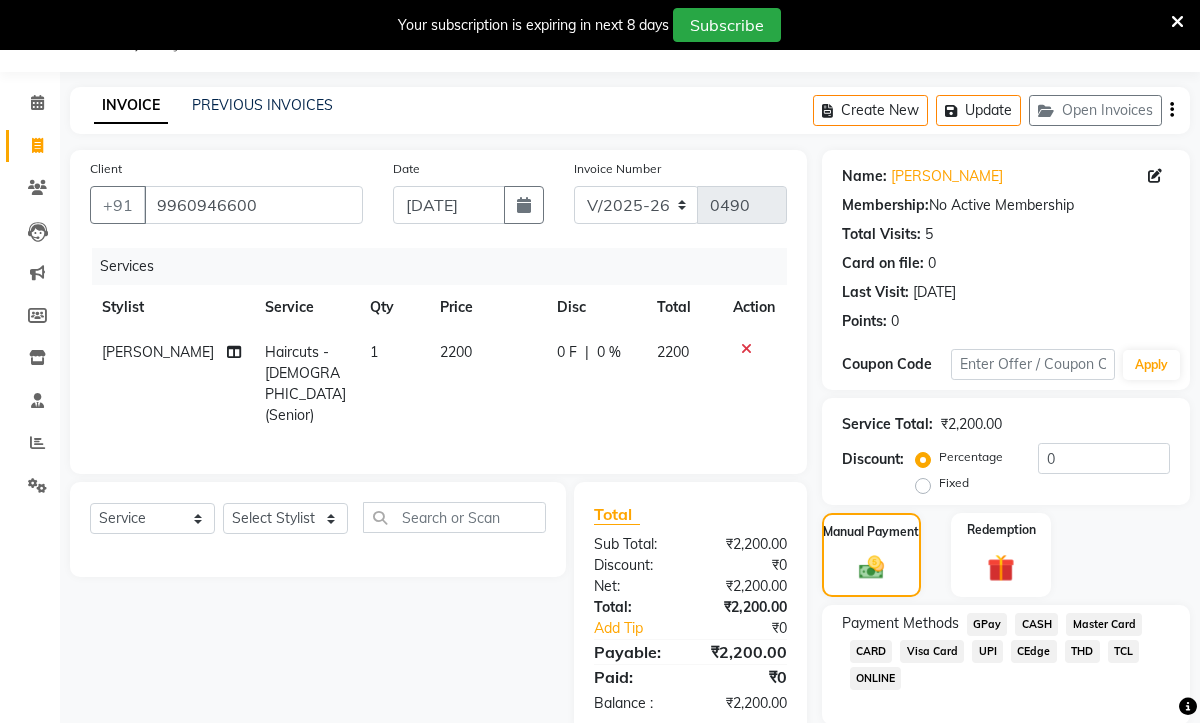 click on "CEdge" 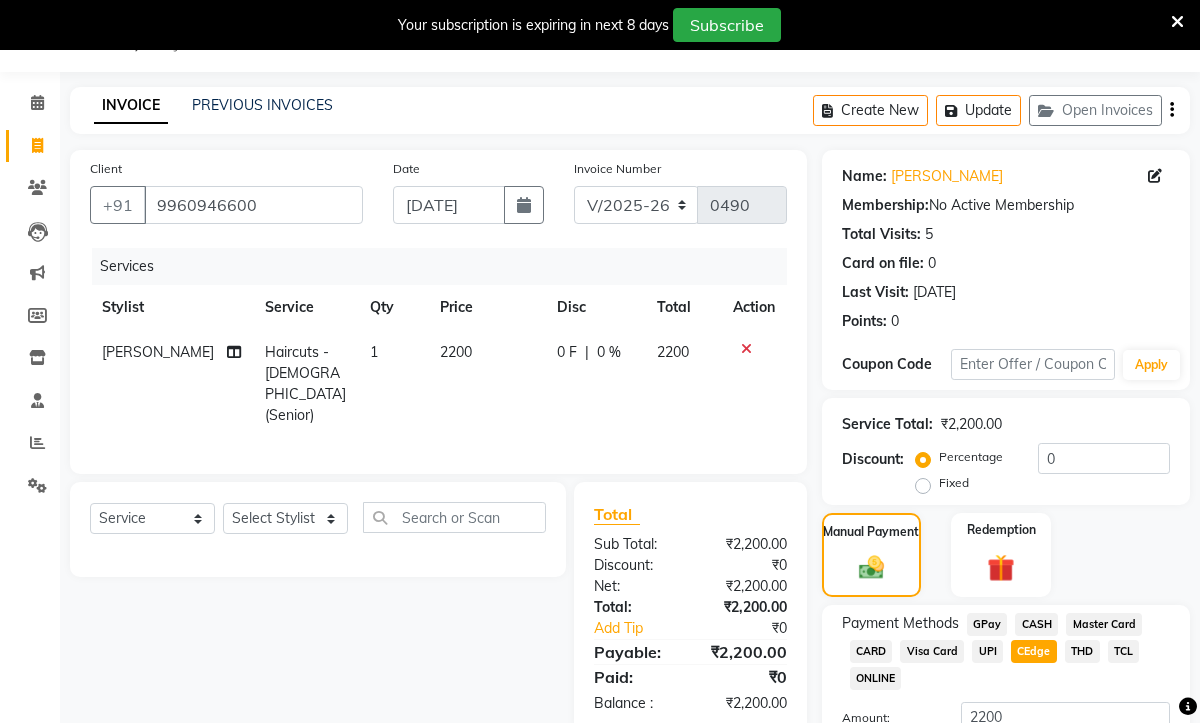 scroll, scrollTop: 206, scrollLeft: 0, axis: vertical 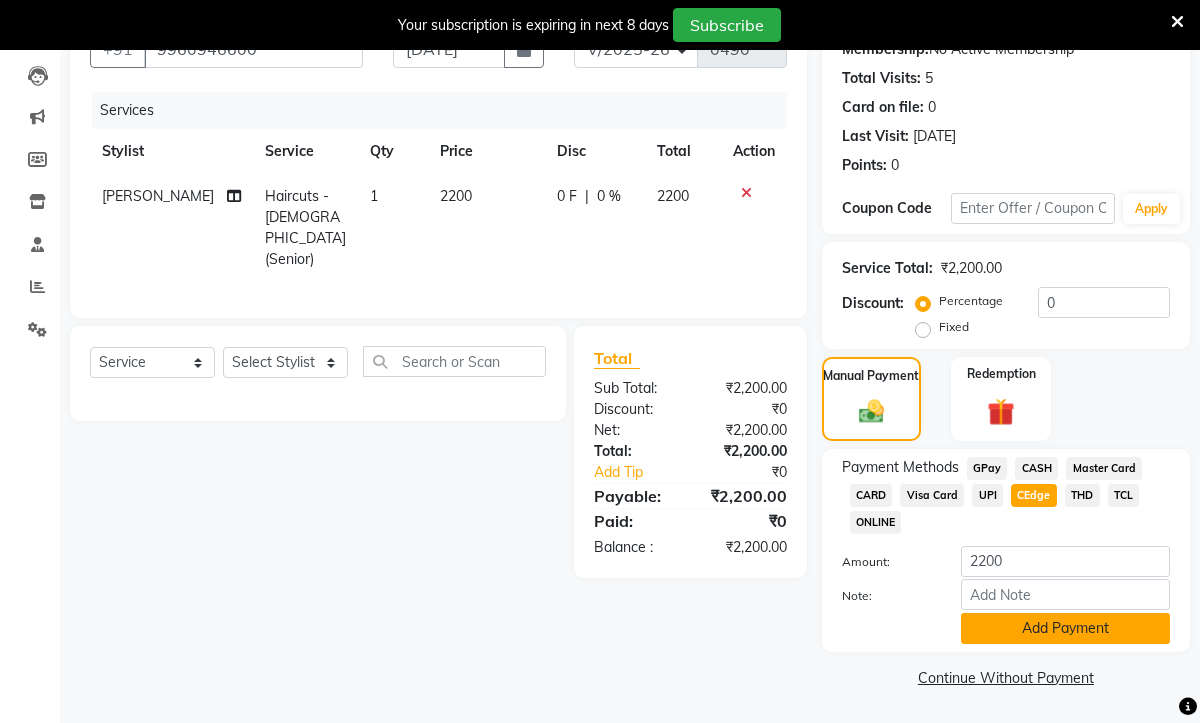 click on "Add Payment" 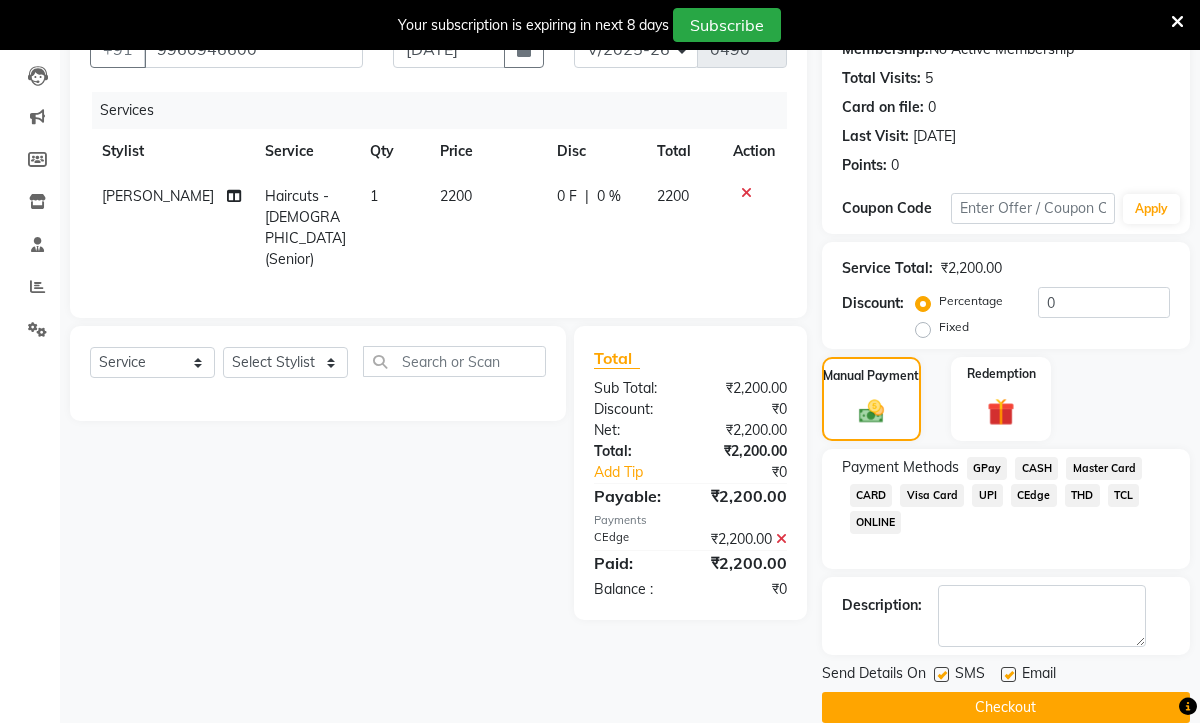 click 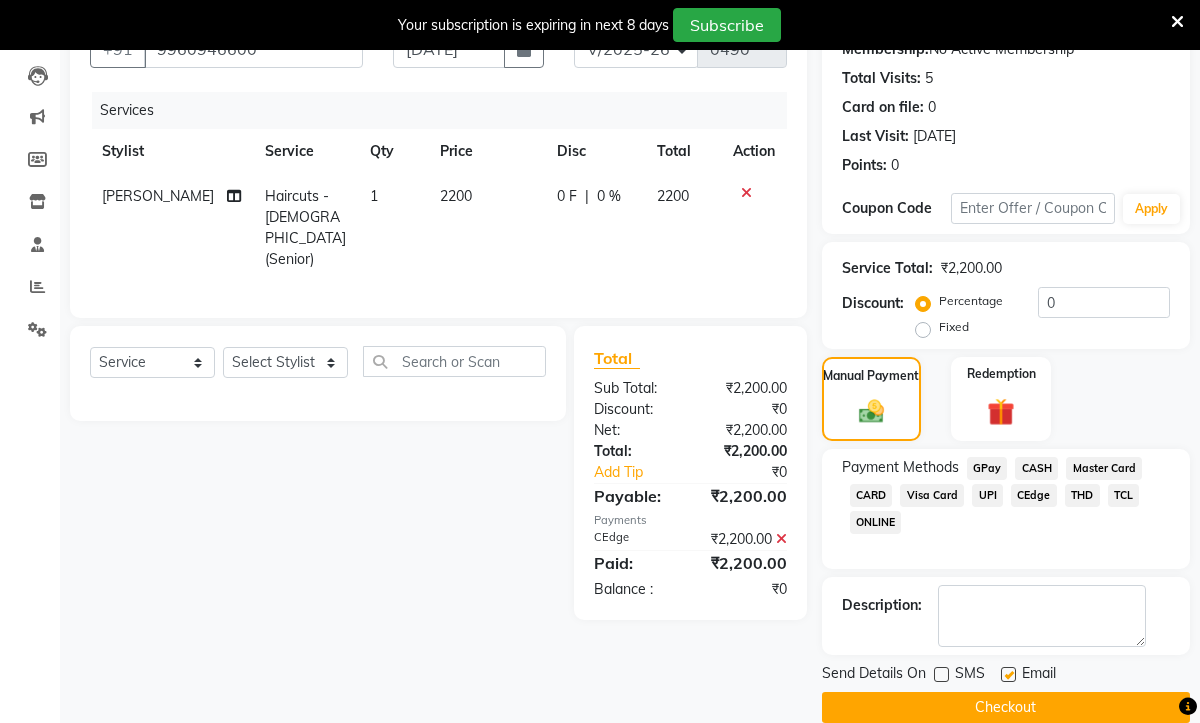 click 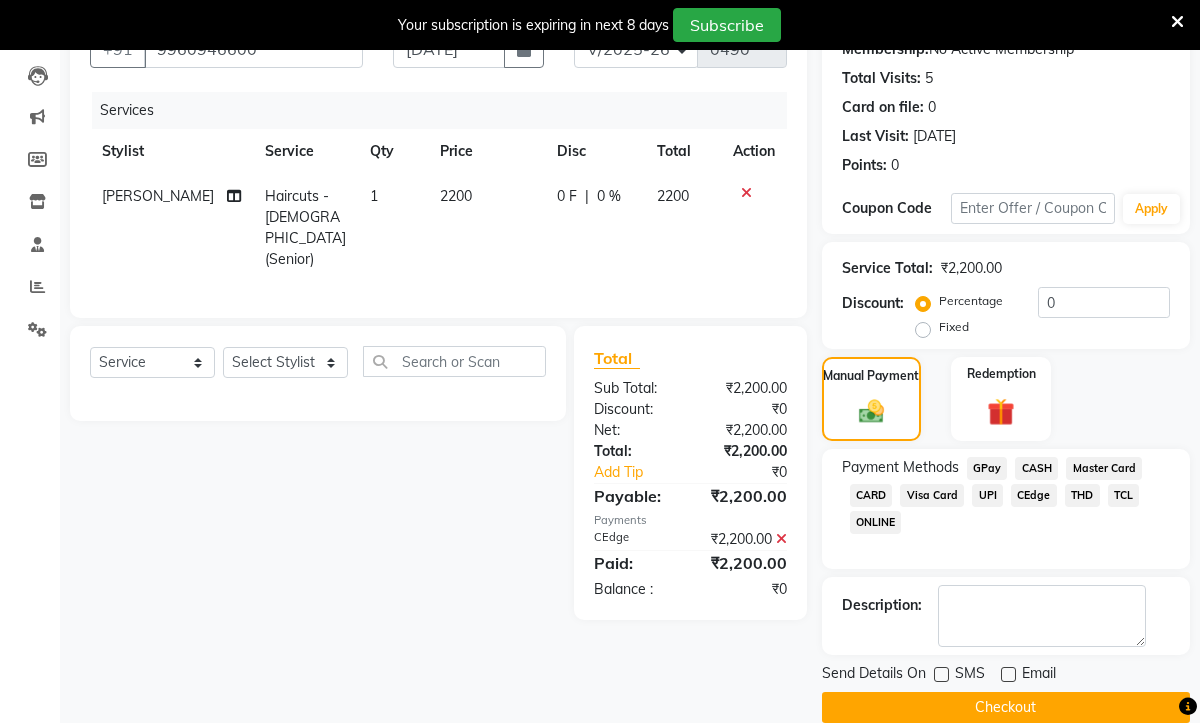 click on "Checkout" 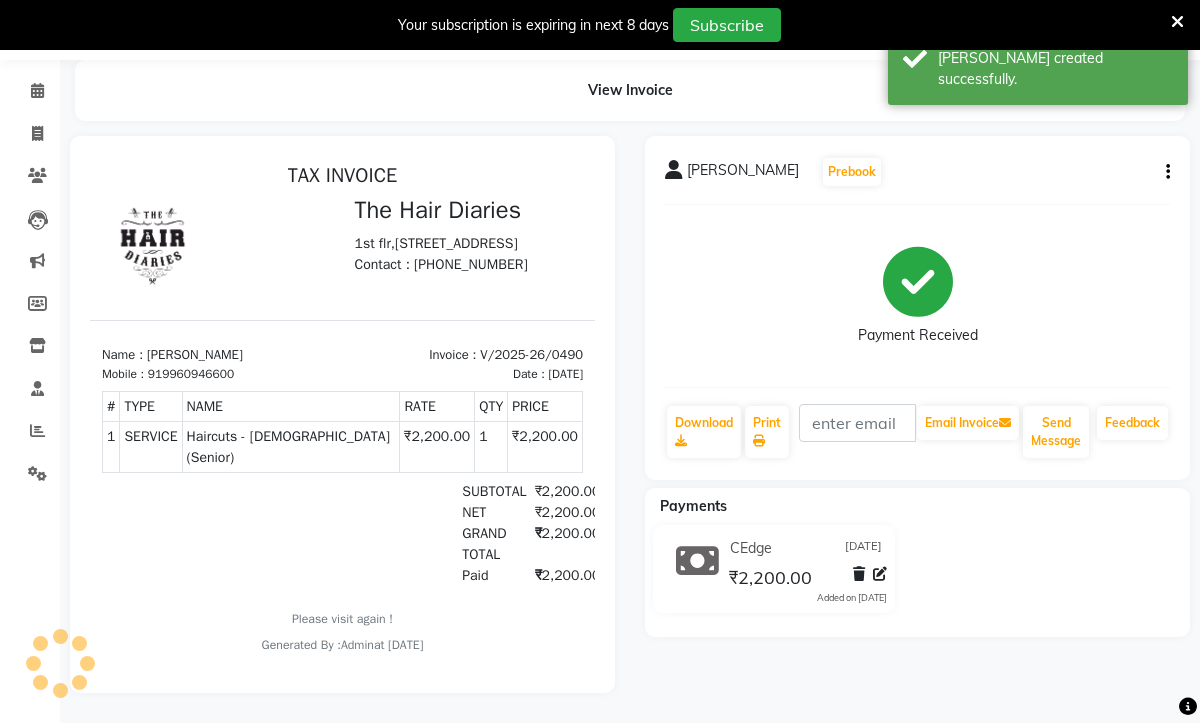 scroll, scrollTop: 0, scrollLeft: 0, axis: both 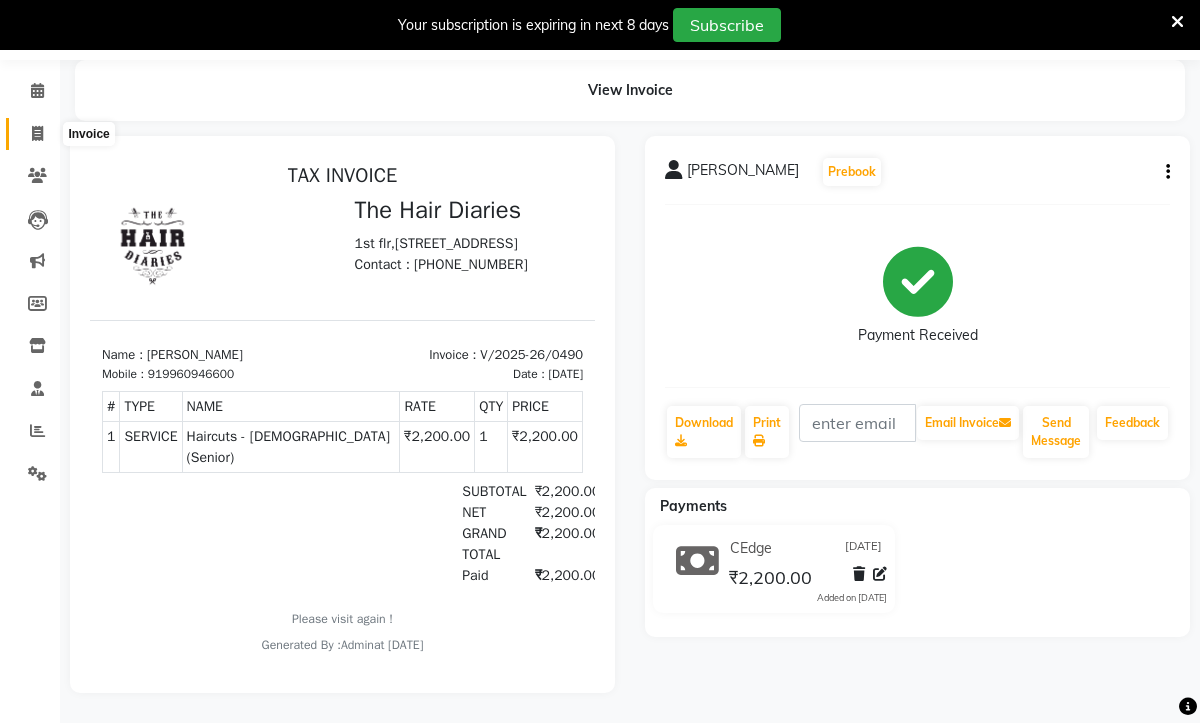 click 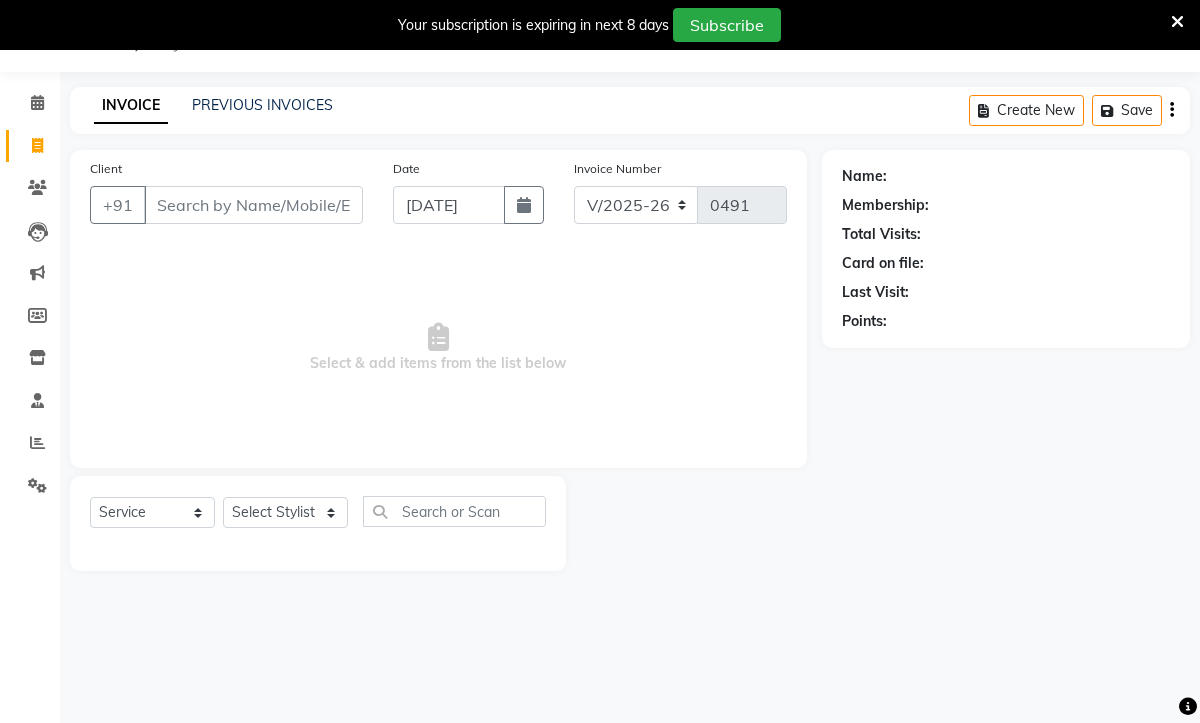 scroll, scrollTop: 0, scrollLeft: 0, axis: both 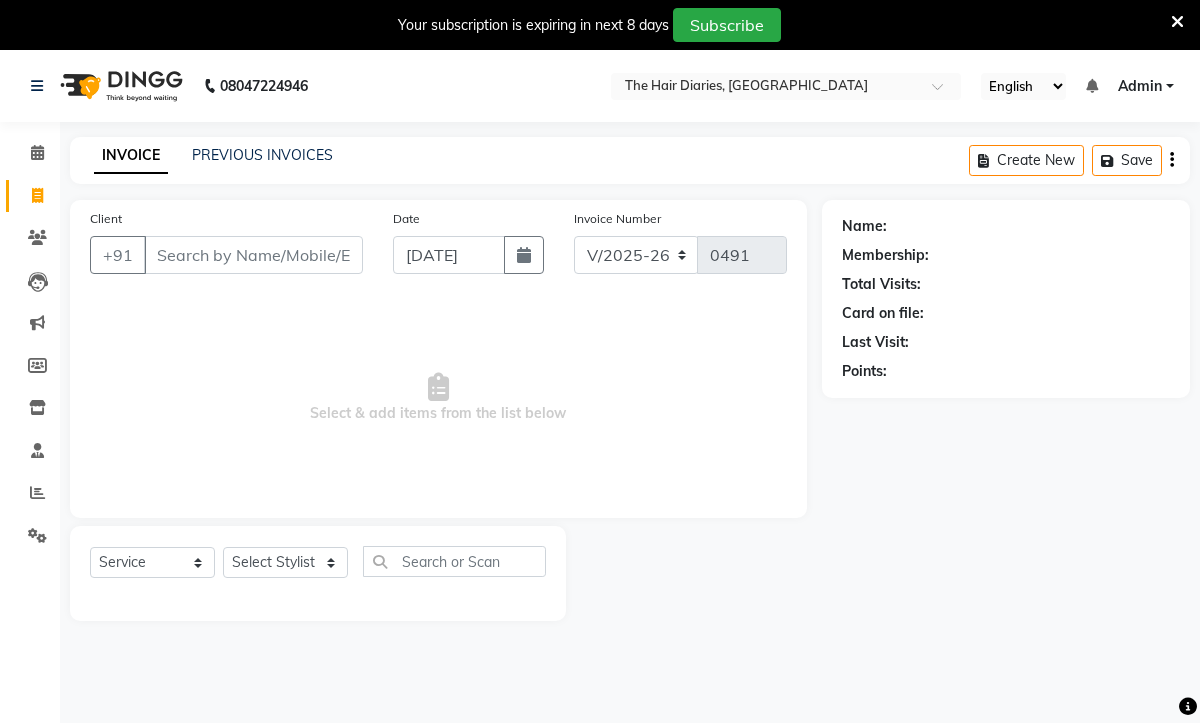 click on "Admin" at bounding box center [1140, 86] 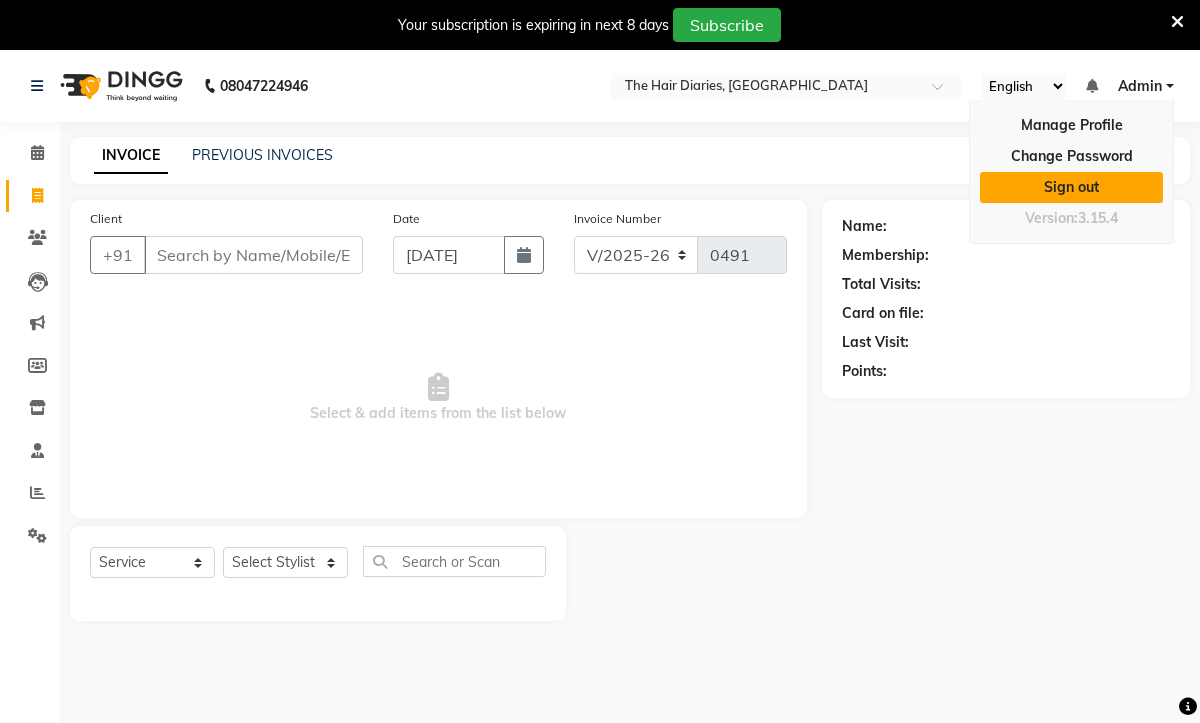 click on "Sign out" at bounding box center (1071, 187) 